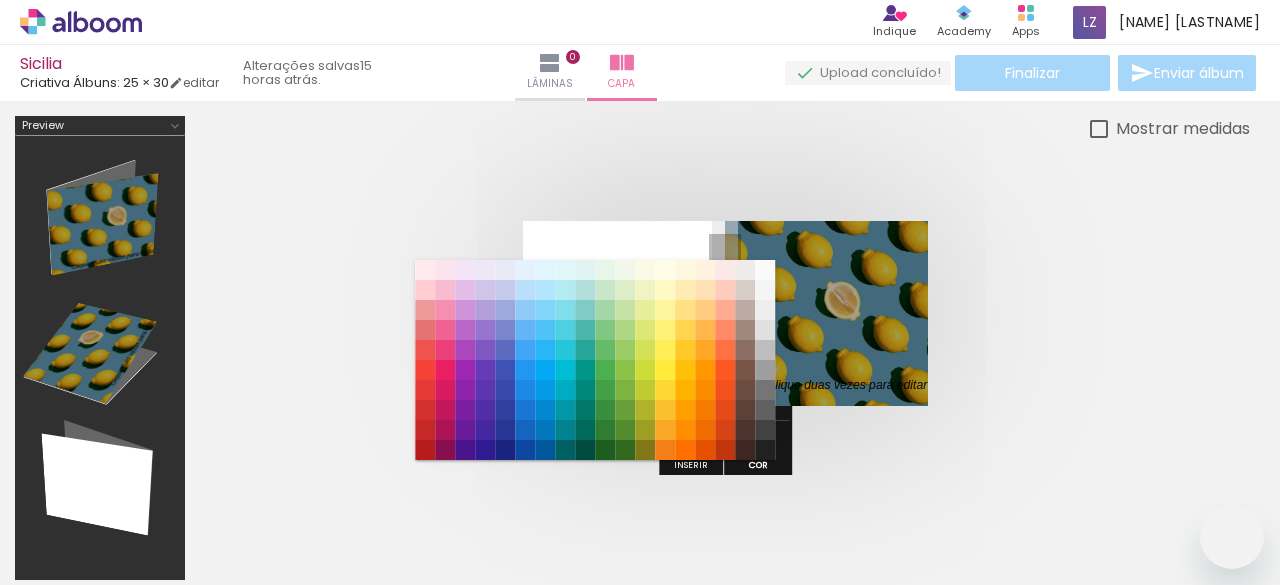 scroll, scrollTop: 0, scrollLeft: 0, axis: both 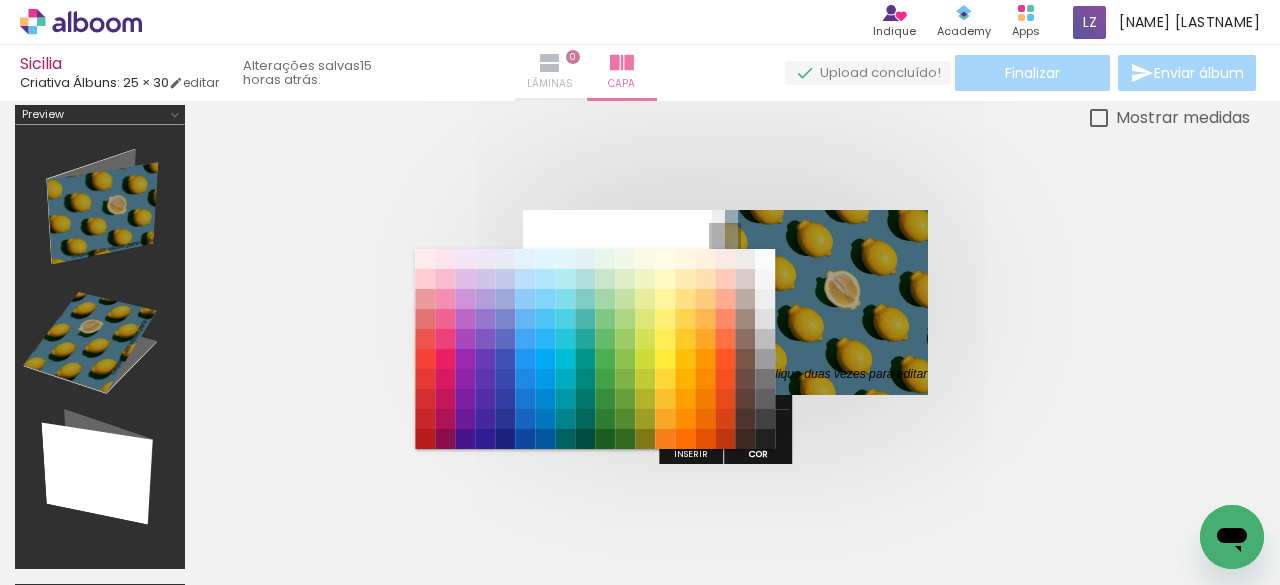 click on "Lâminas" at bounding box center (550, 84) 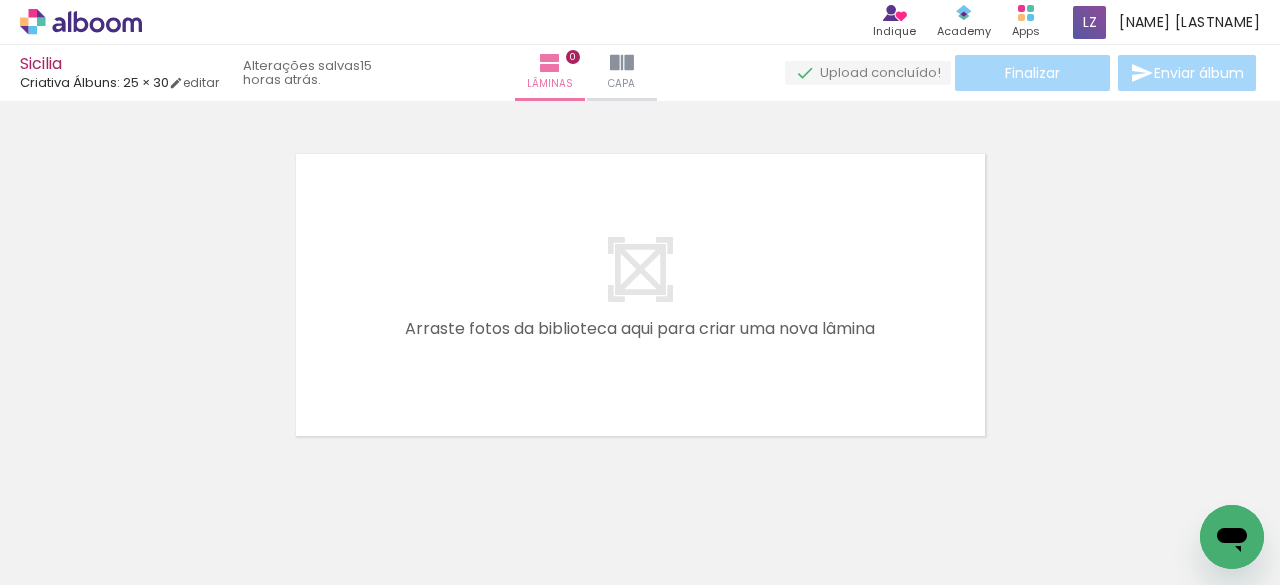 click on "Adicionar
Fotos" at bounding box center [71, 558] 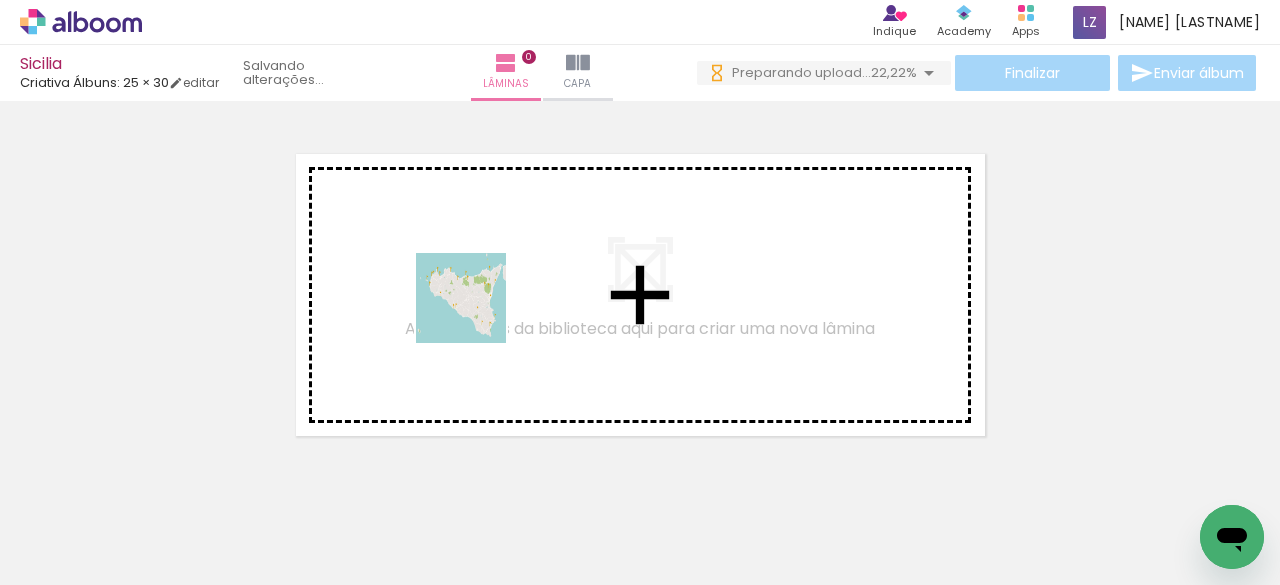 drag, startPoint x: 206, startPoint y: 517, endPoint x: 476, endPoint y: 313, distance: 338.40213 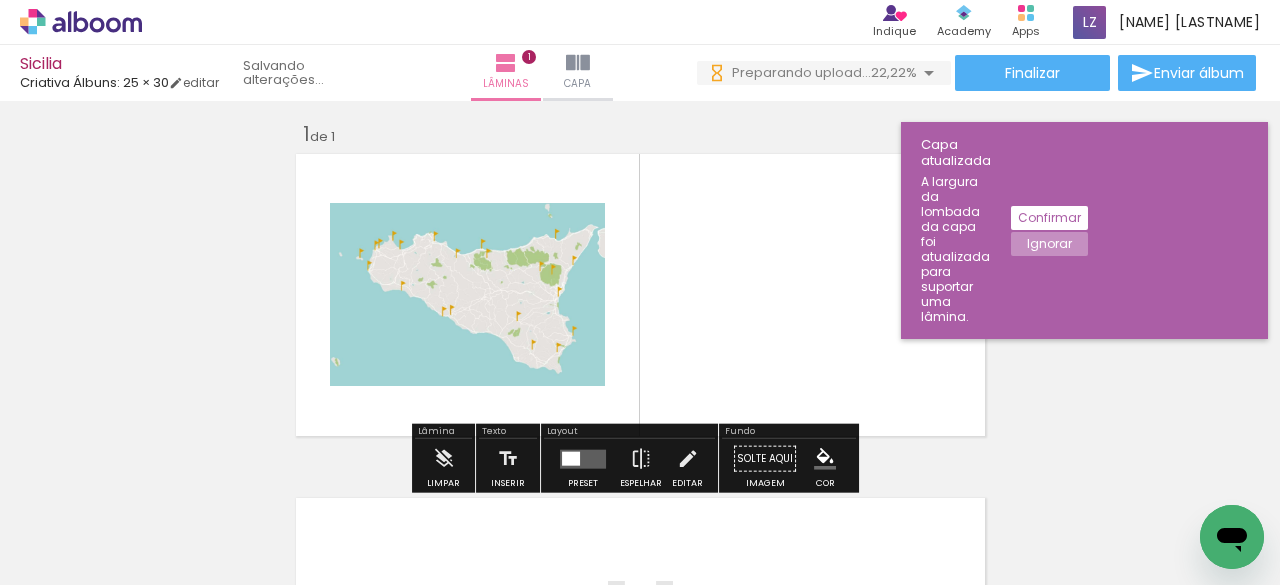 scroll, scrollTop: 25, scrollLeft: 0, axis: vertical 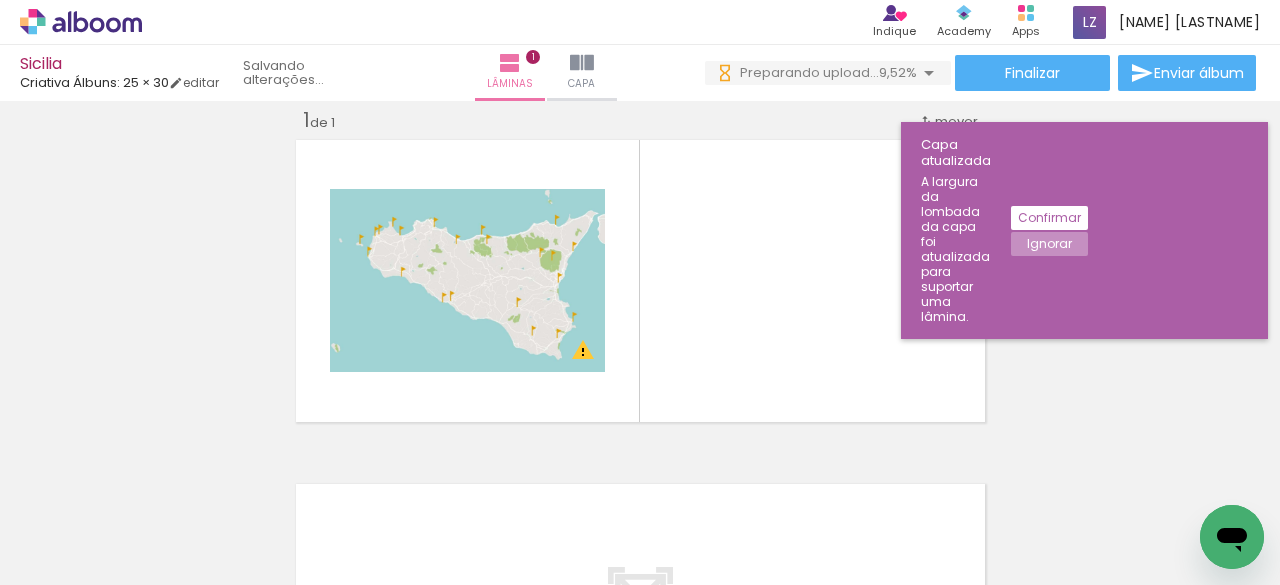 click on "Ignorar" 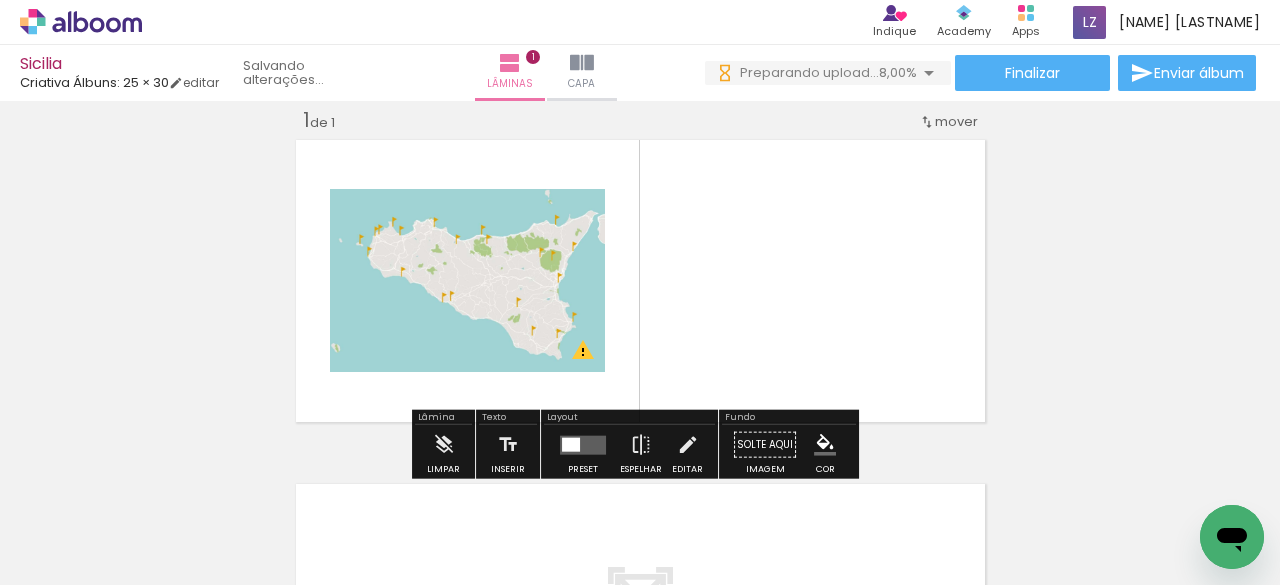click at bounding box center (583, 444) 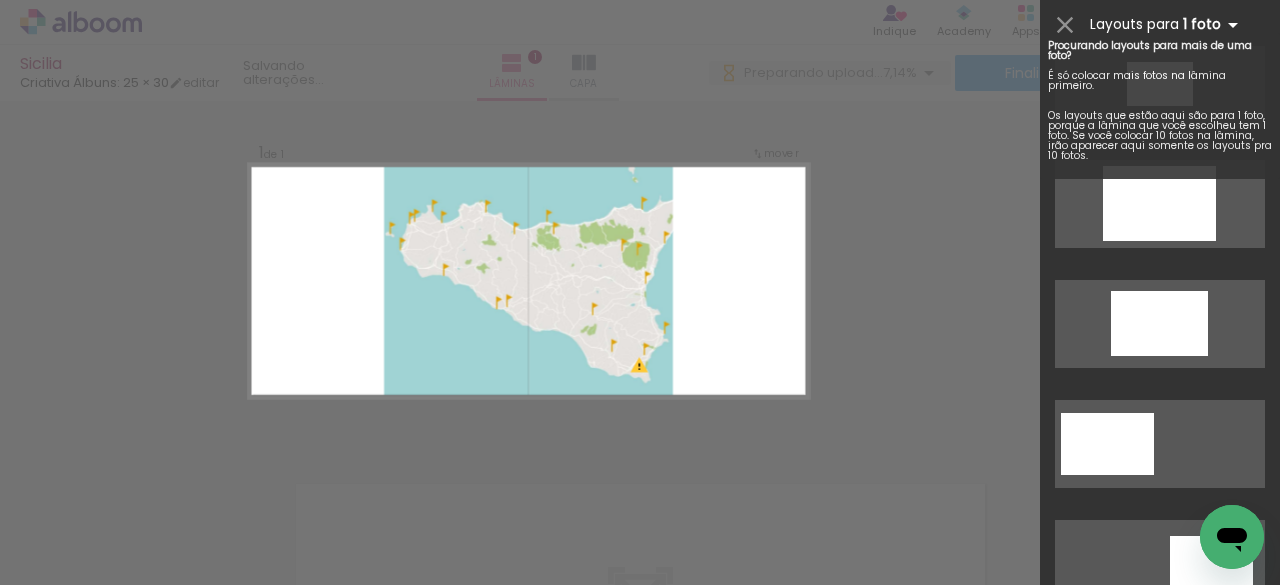 scroll, scrollTop: 1031, scrollLeft: 0, axis: vertical 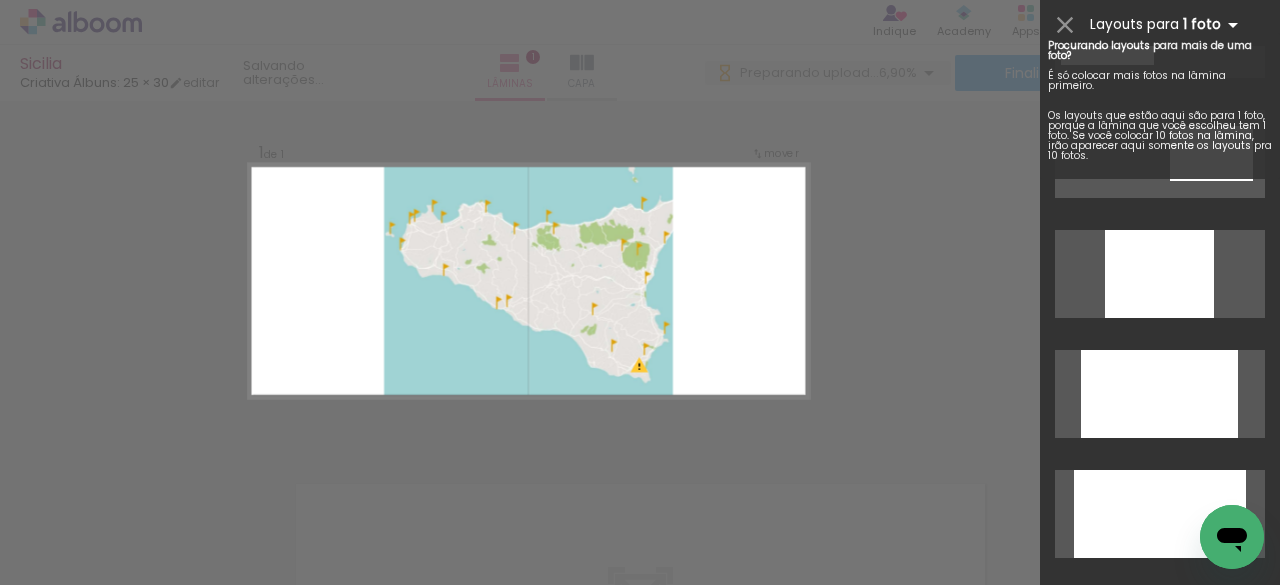 click on "1 foto" at bounding box center [1214, 24] 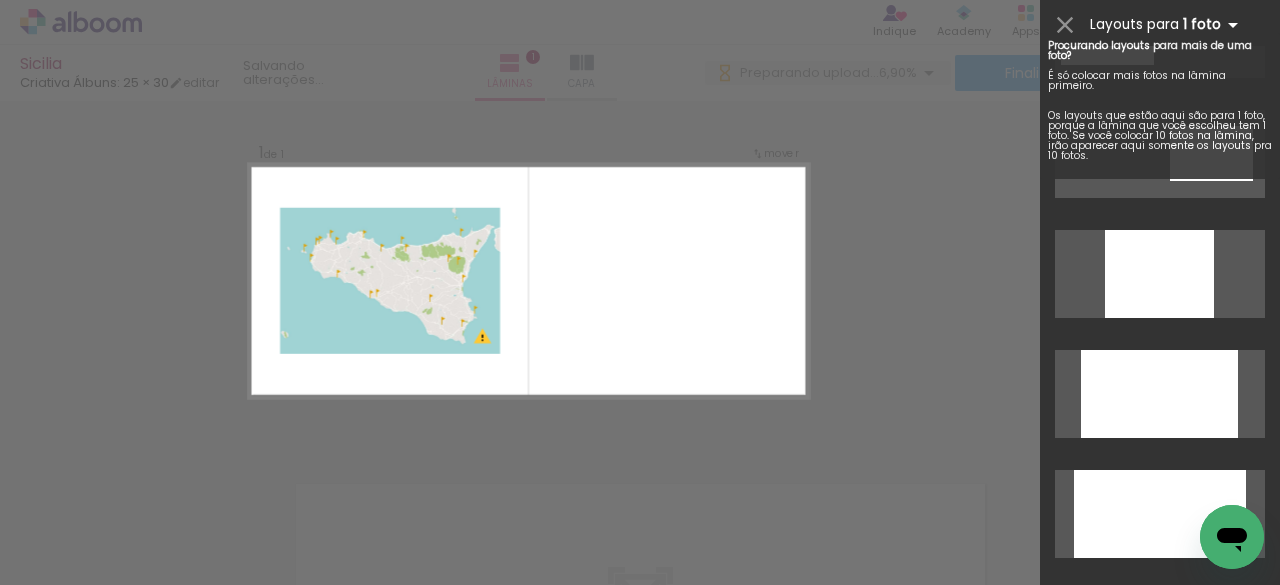 scroll, scrollTop: 0, scrollLeft: 0, axis: both 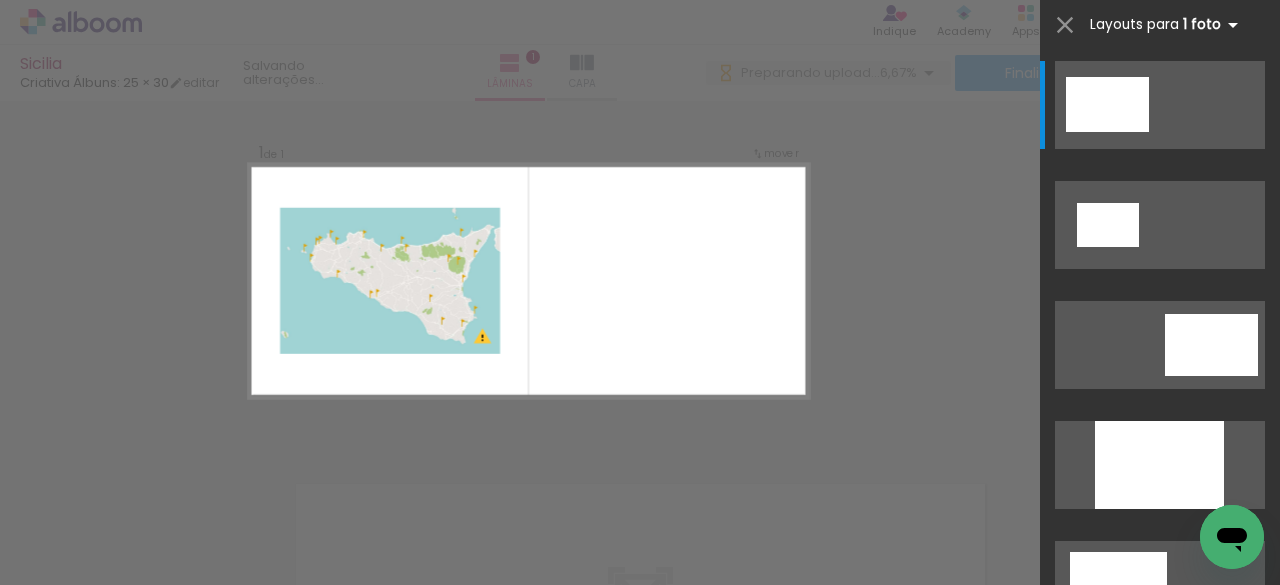 click at bounding box center (1233, 25) 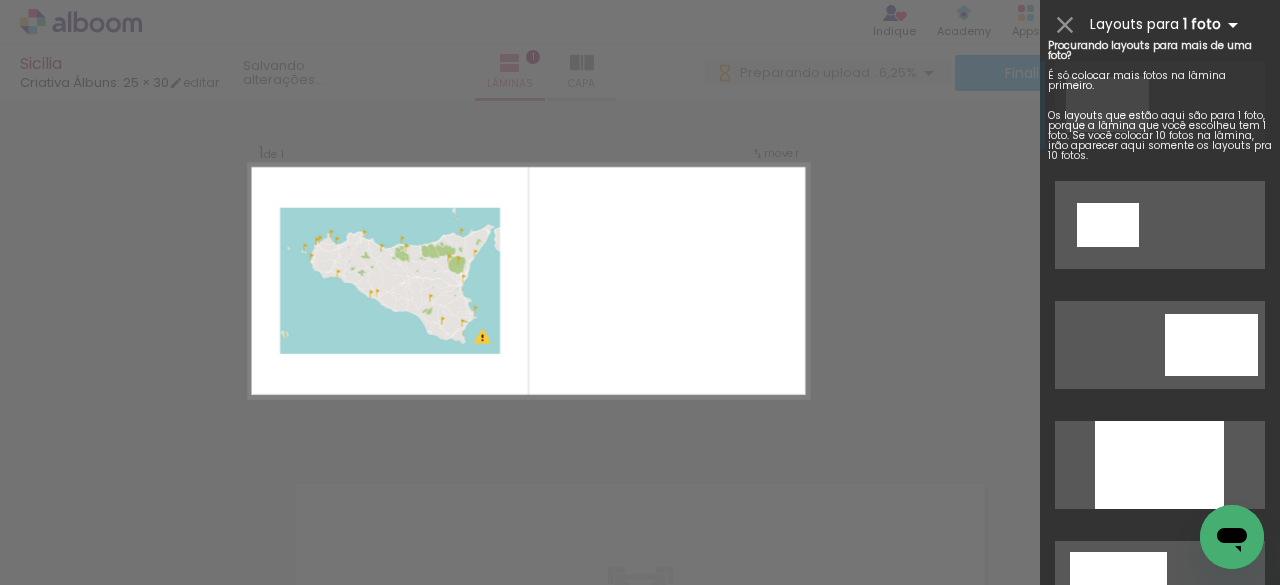click at bounding box center [1233, 25] 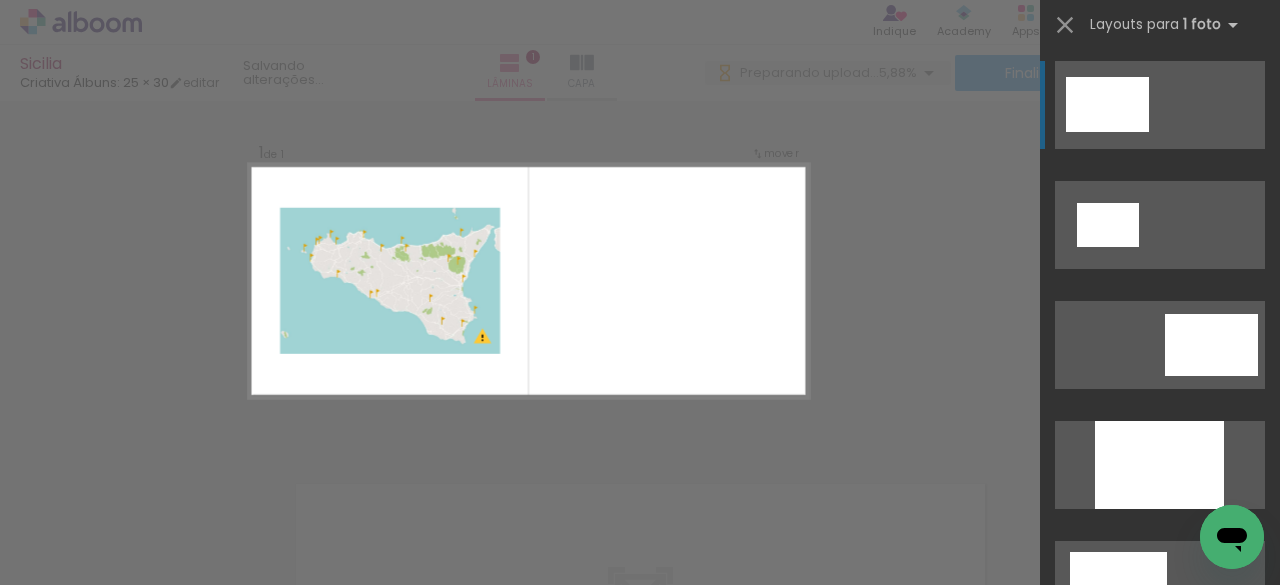 scroll, scrollTop: 0, scrollLeft: 0, axis: both 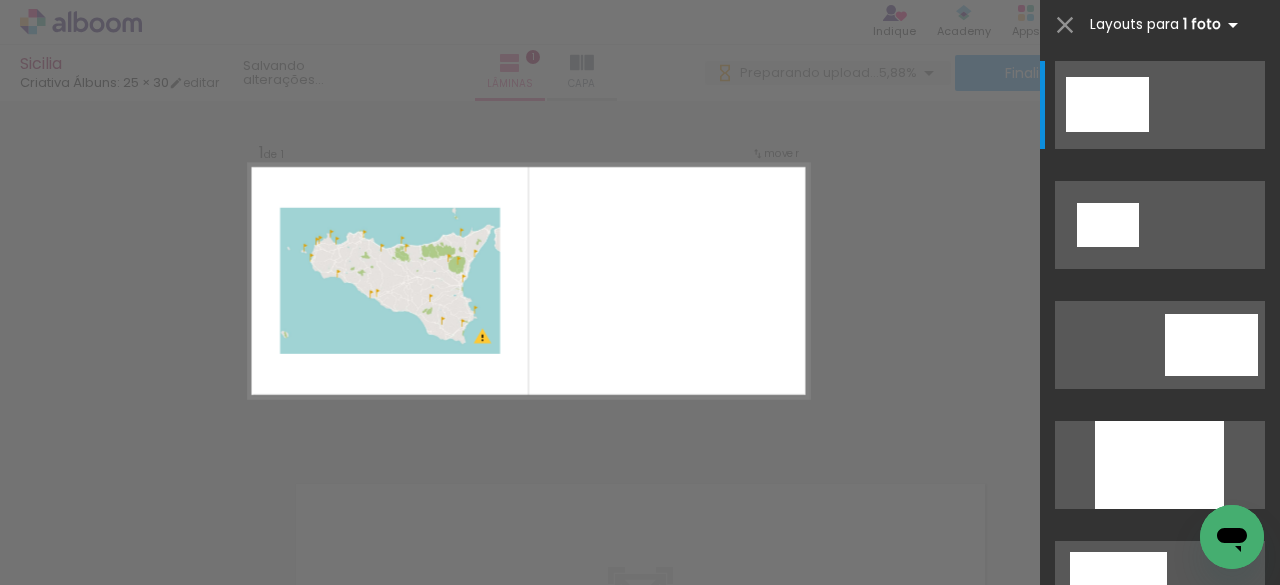 click on "Layouts para" at bounding box center (1134, 24) 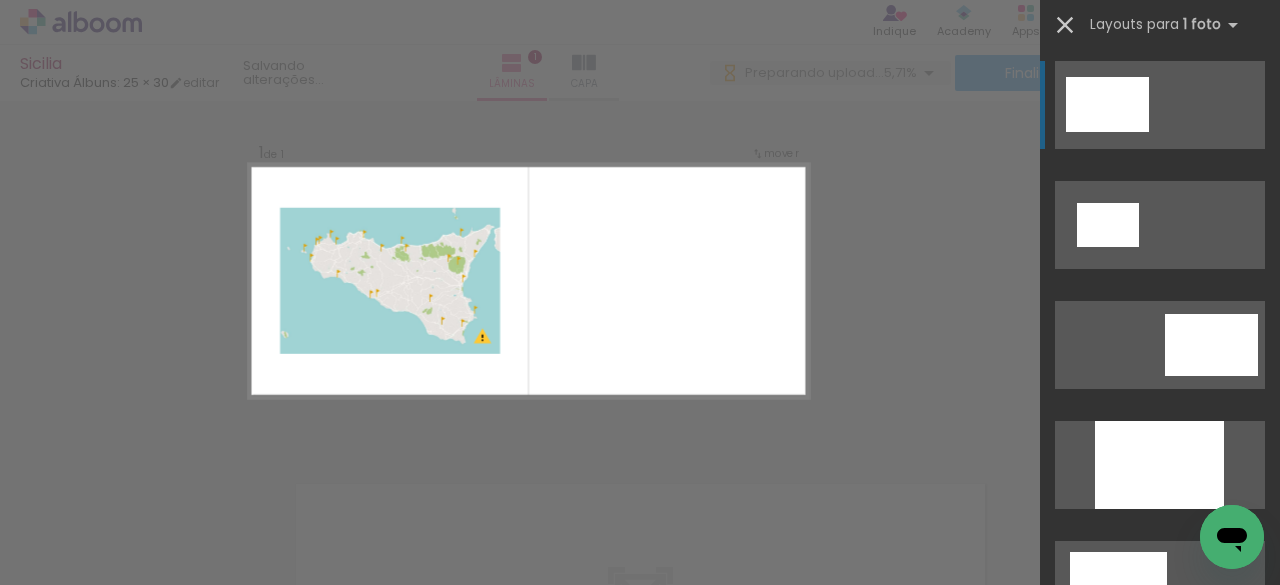 click at bounding box center [1065, 25] 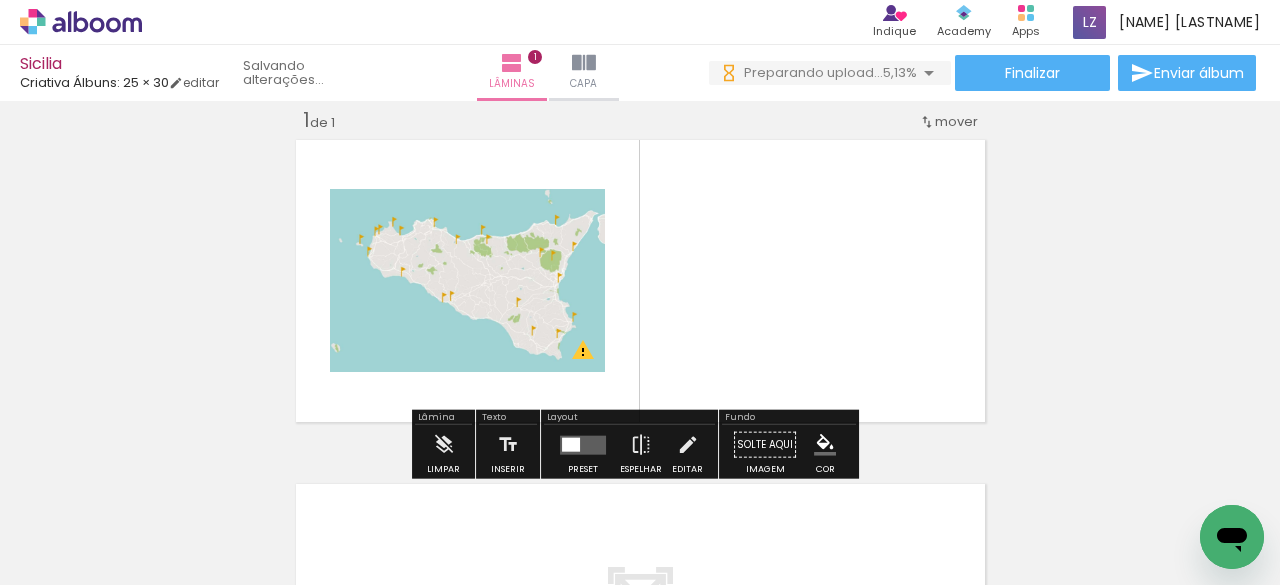 click at bounding box center [424, 517] 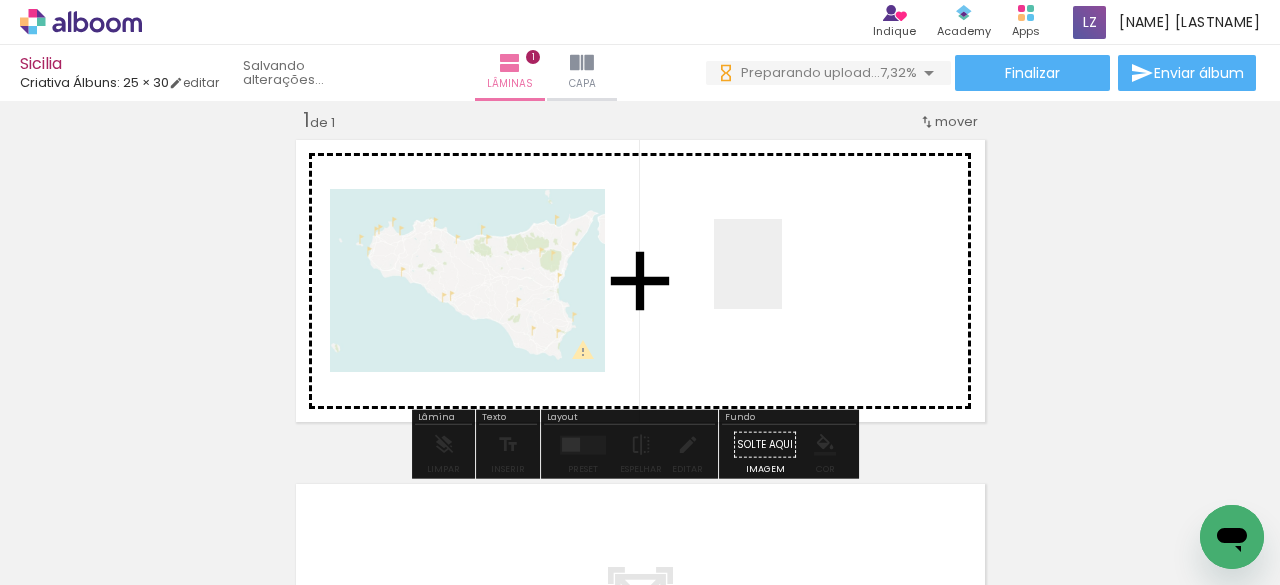 drag, startPoint x: 434, startPoint y: 517, endPoint x: 774, endPoint y: 279, distance: 415.0229 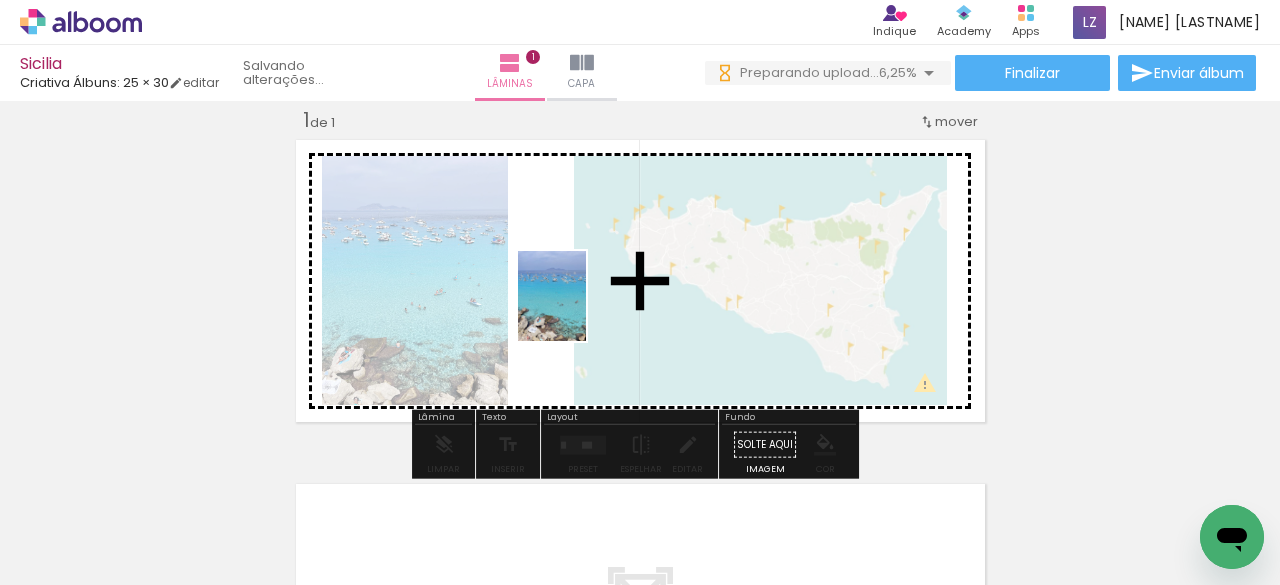 drag, startPoint x: 566, startPoint y: 537, endPoint x: 578, endPoint y: 311, distance: 226.31836 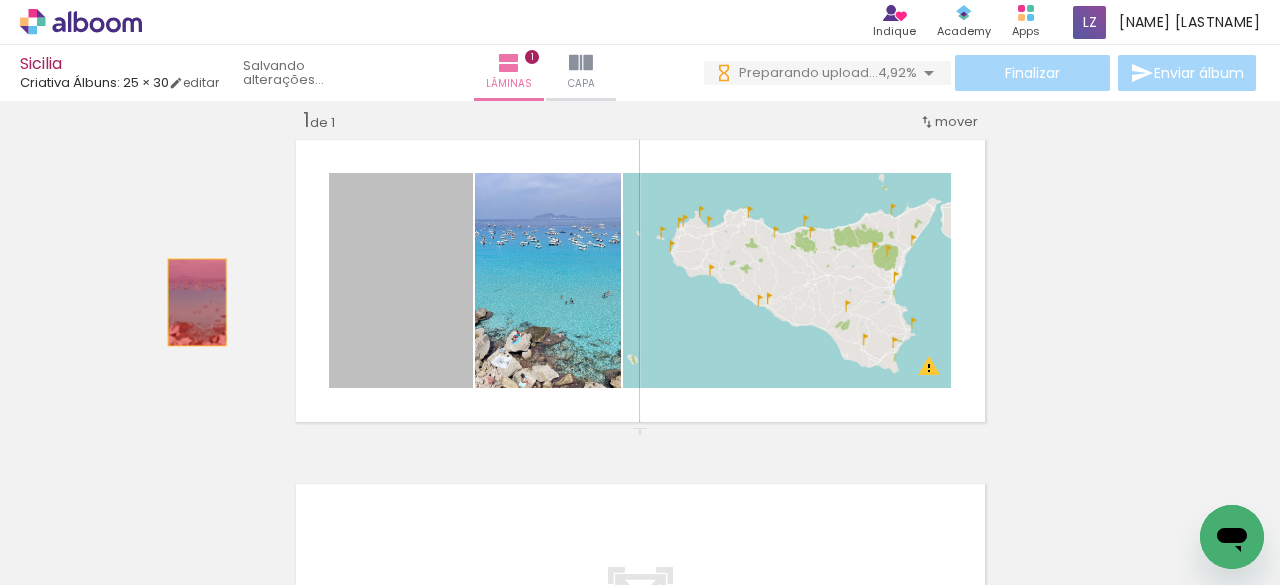 drag, startPoint x: 372, startPoint y: 292, endPoint x: 189, endPoint y: 302, distance: 183.27303 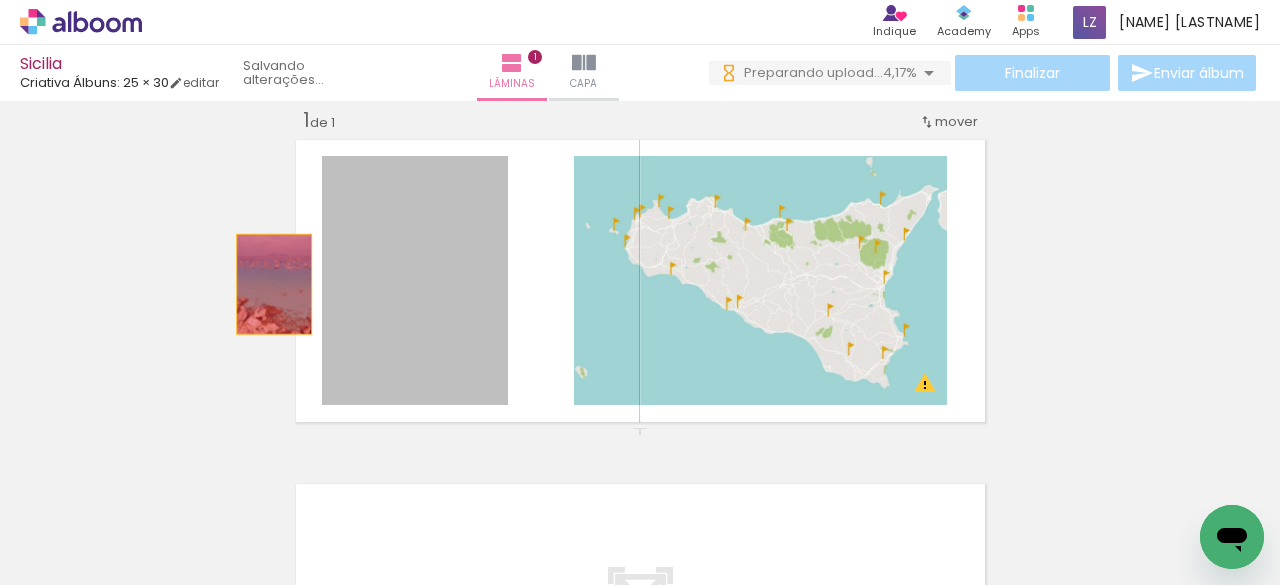drag, startPoint x: 429, startPoint y: 278, endPoint x: 266, endPoint y: 284, distance: 163.1104 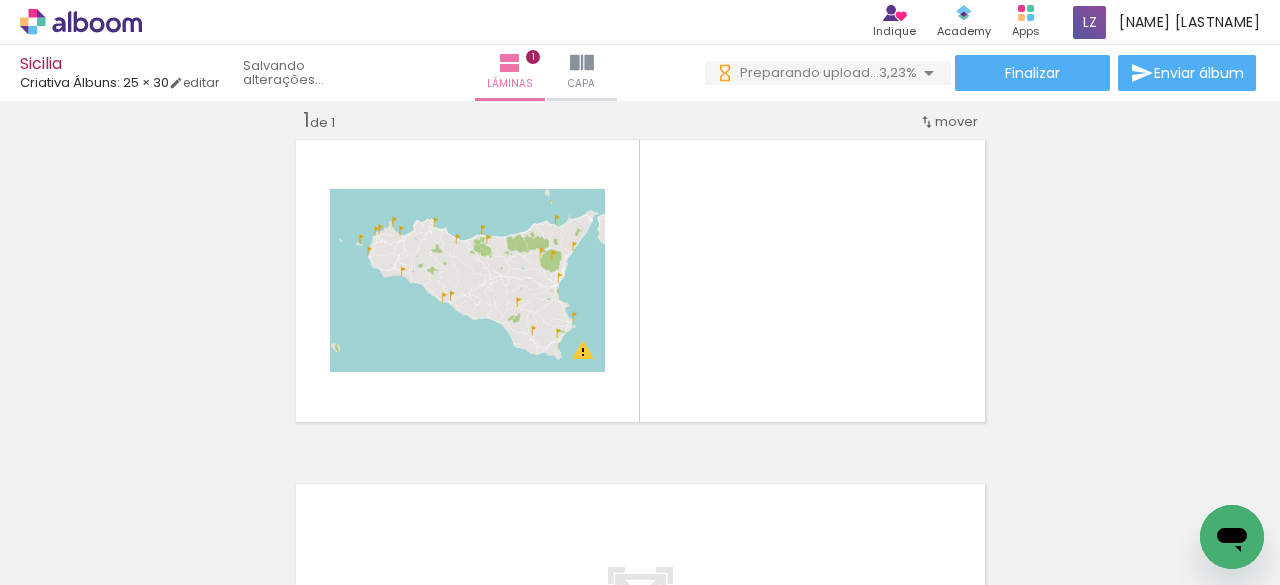 scroll, scrollTop: 0, scrollLeft: 3017, axis: horizontal 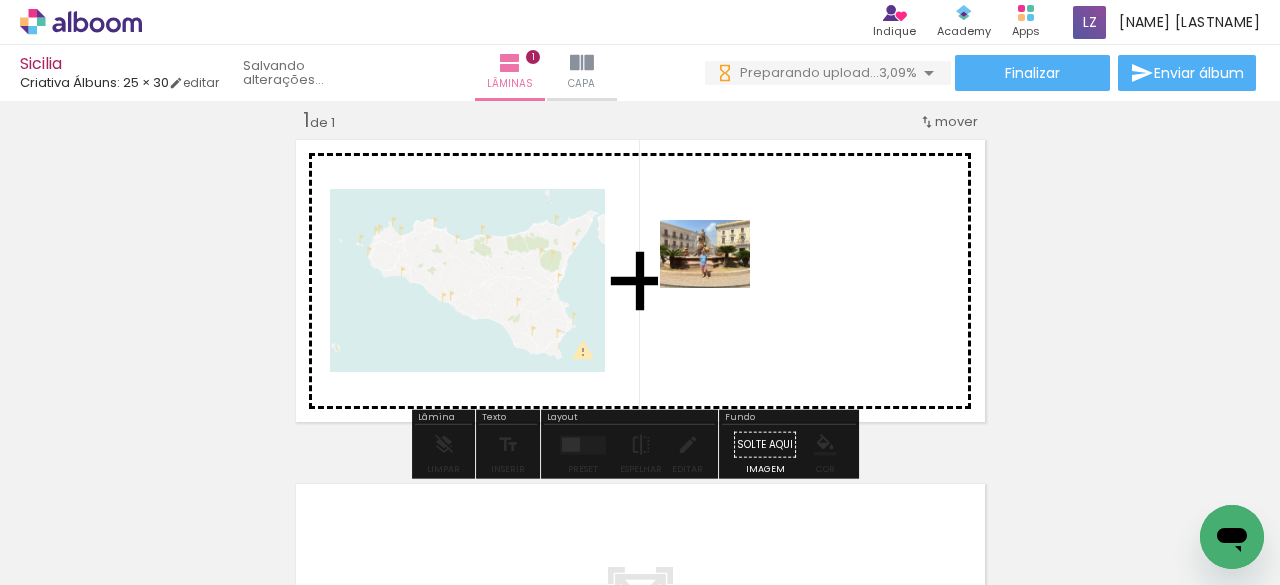drag, startPoint x: 681, startPoint y: 537, endPoint x: 720, endPoint y: 280, distance: 259.9423 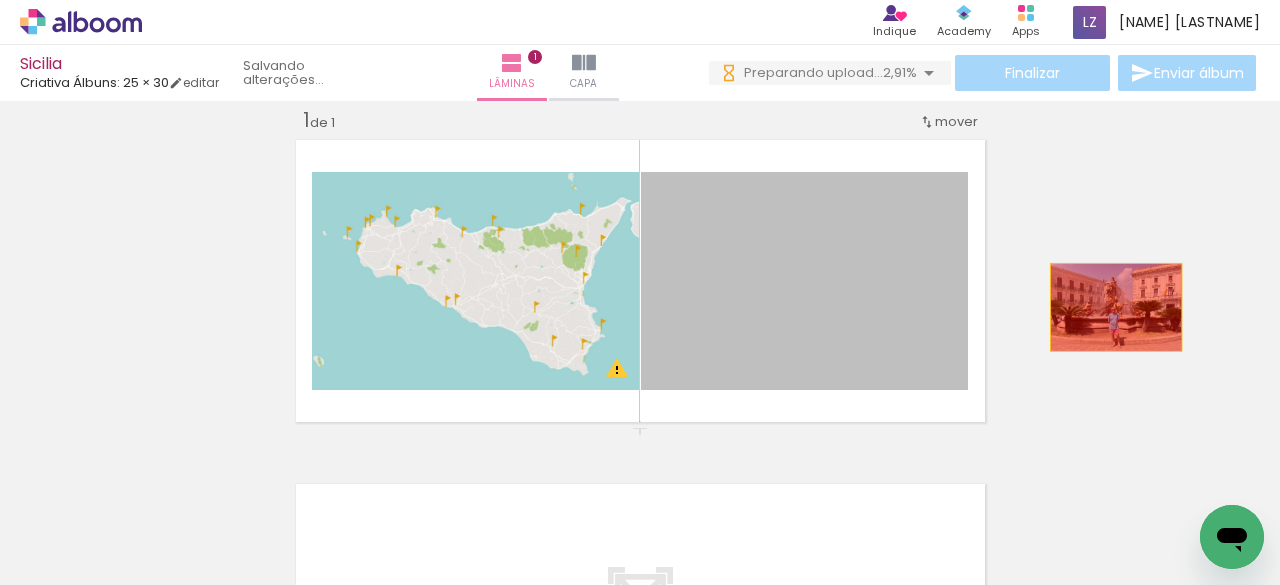drag, startPoint x: 833, startPoint y: 261, endPoint x: 1107, endPoint y: 301, distance: 276.90433 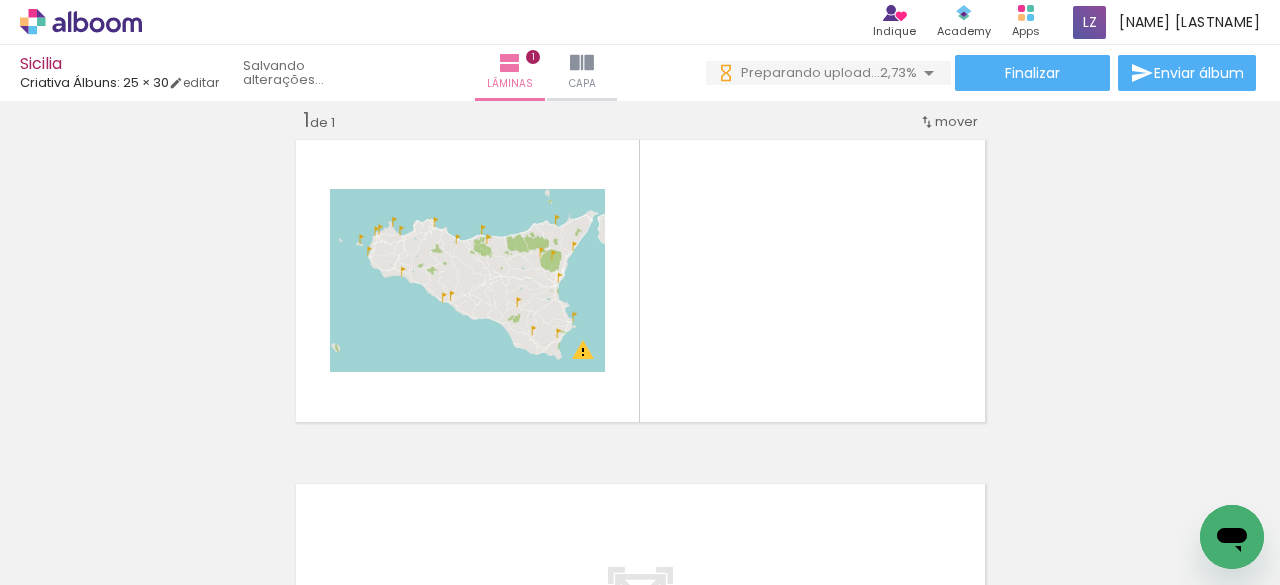 scroll, scrollTop: 0, scrollLeft: 13450, axis: horizontal 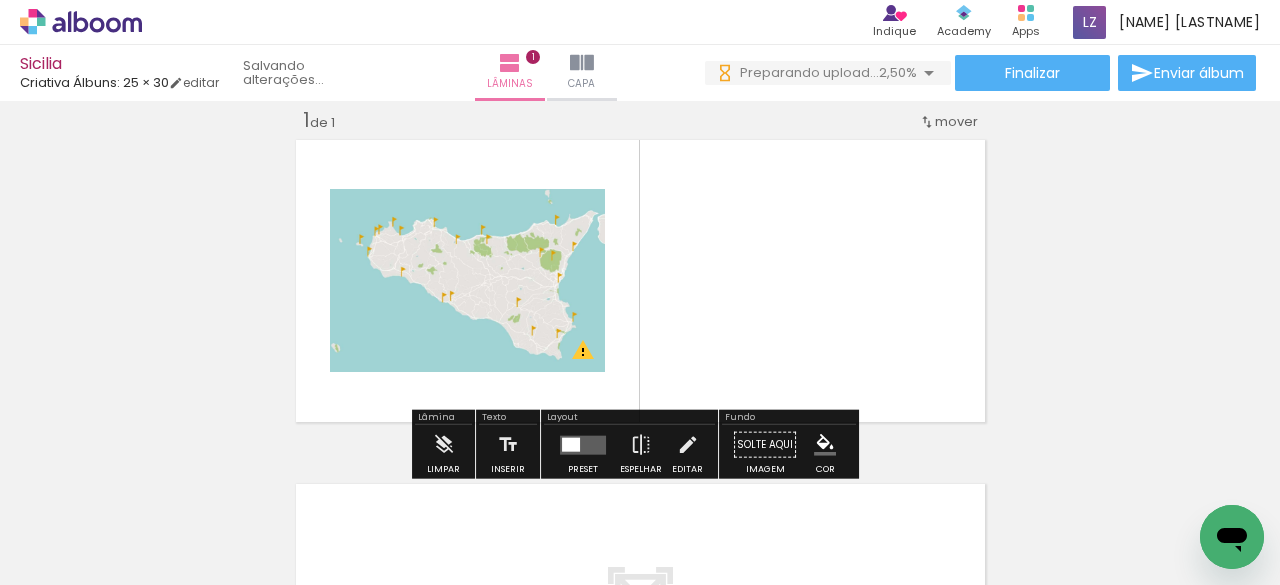 drag, startPoint x: 1181, startPoint y: 501, endPoint x: 919, endPoint y: 405, distance: 279.03406 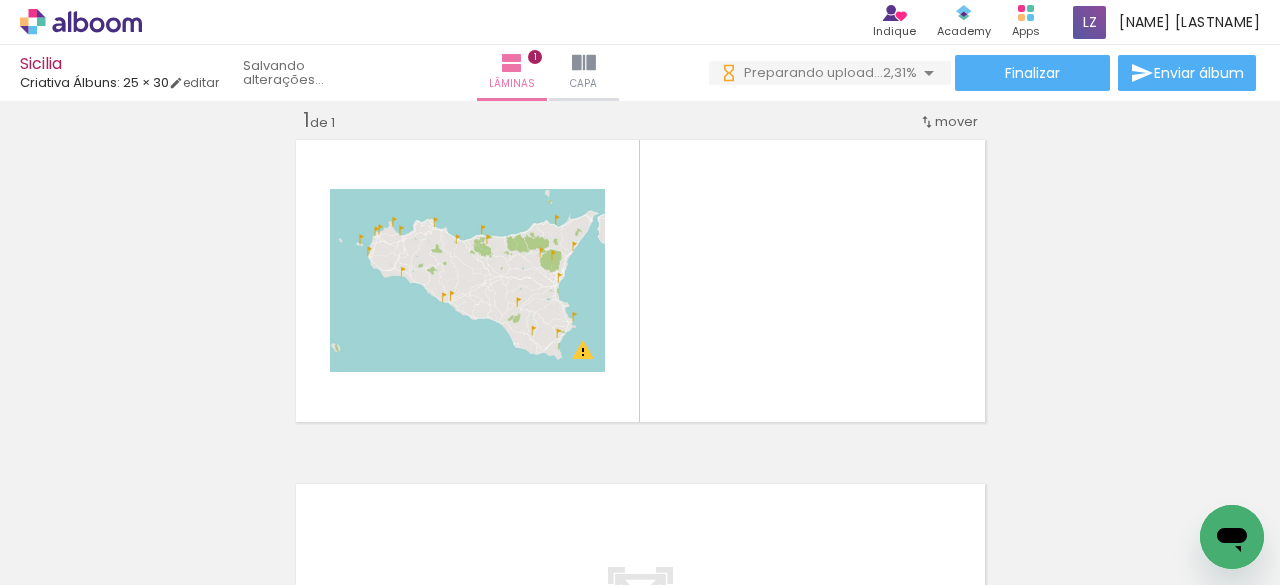 scroll, scrollTop: 0, scrollLeft: 12089, axis: horizontal 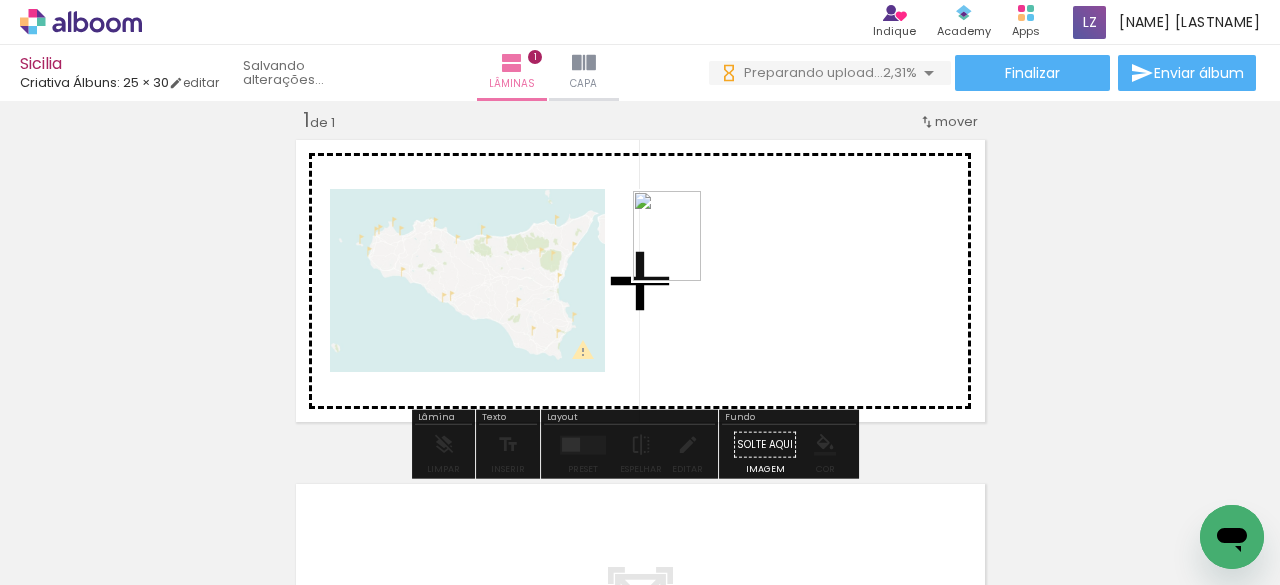 drag, startPoint x: 438, startPoint y: 531, endPoint x: 691, endPoint y: 251, distance: 377.3712 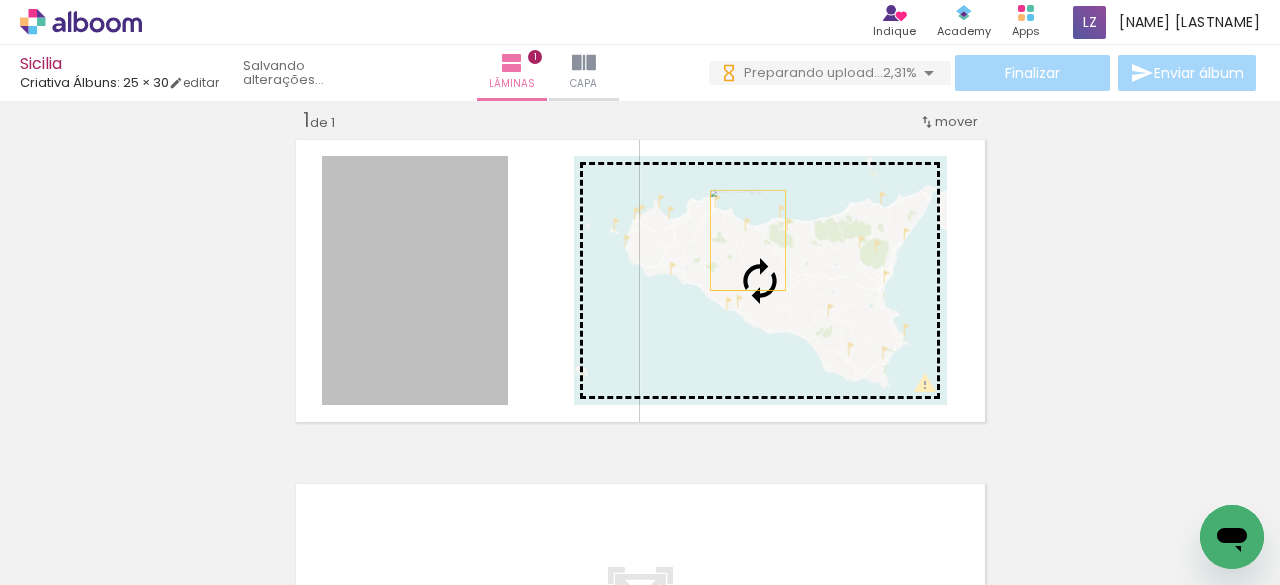 drag, startPoint x: 438, startPoint y: 273, endPoint x: 741, endPoint y: 240, distance: 304.79172 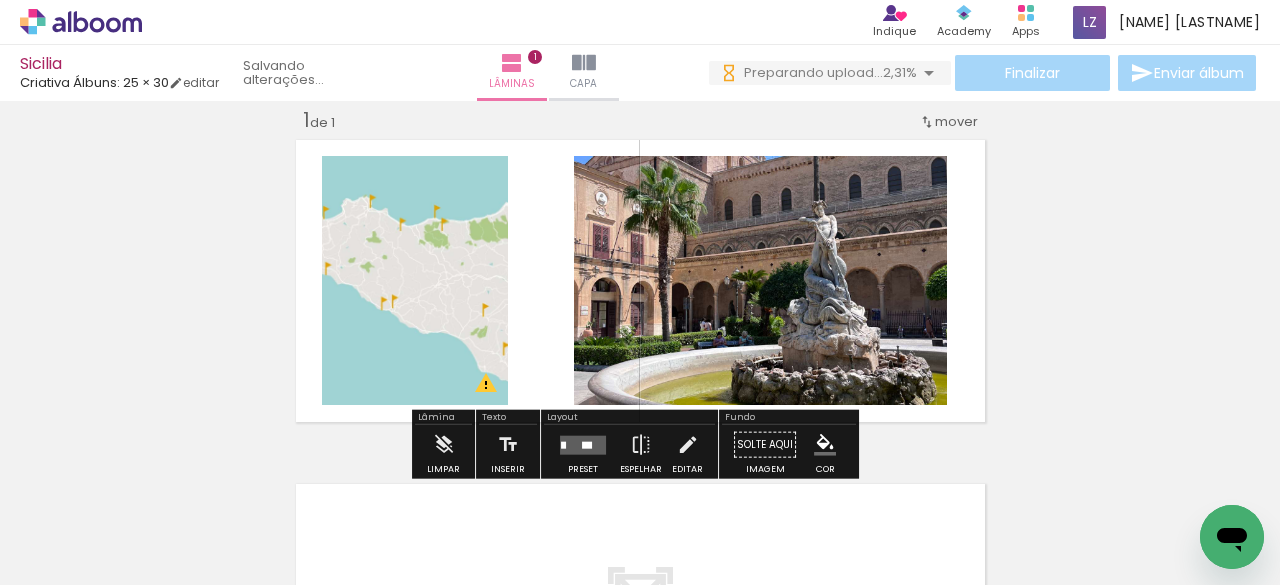 click 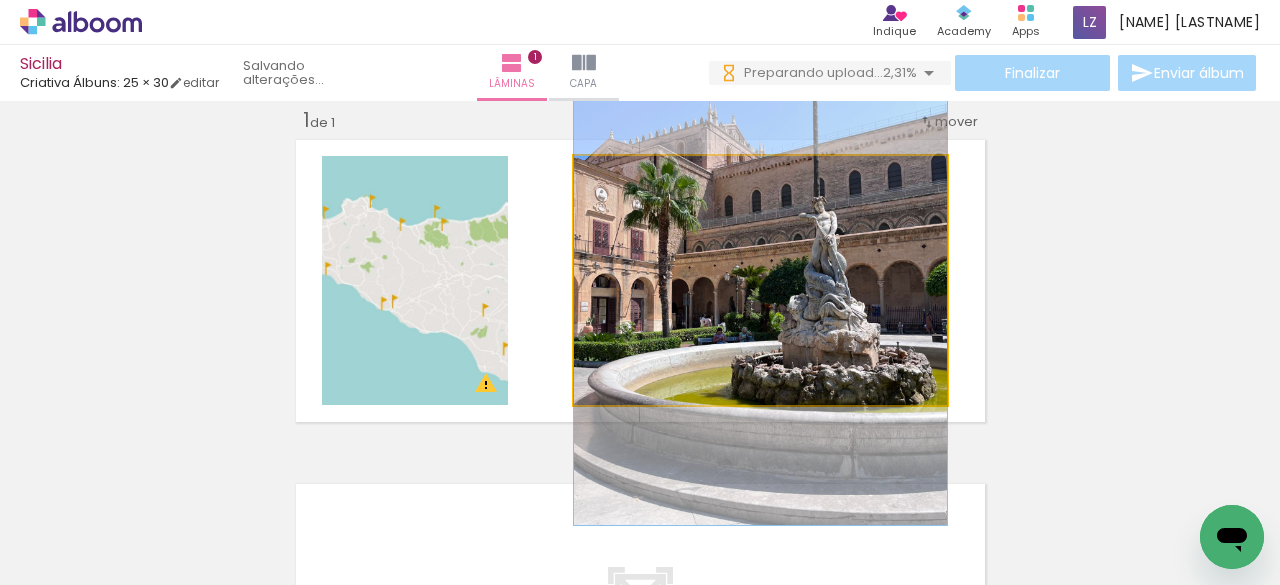 drag, startPoint x: 728, startPoint y: 273, endPoint x: 812, endPoint y: 262, distance: 84.71718 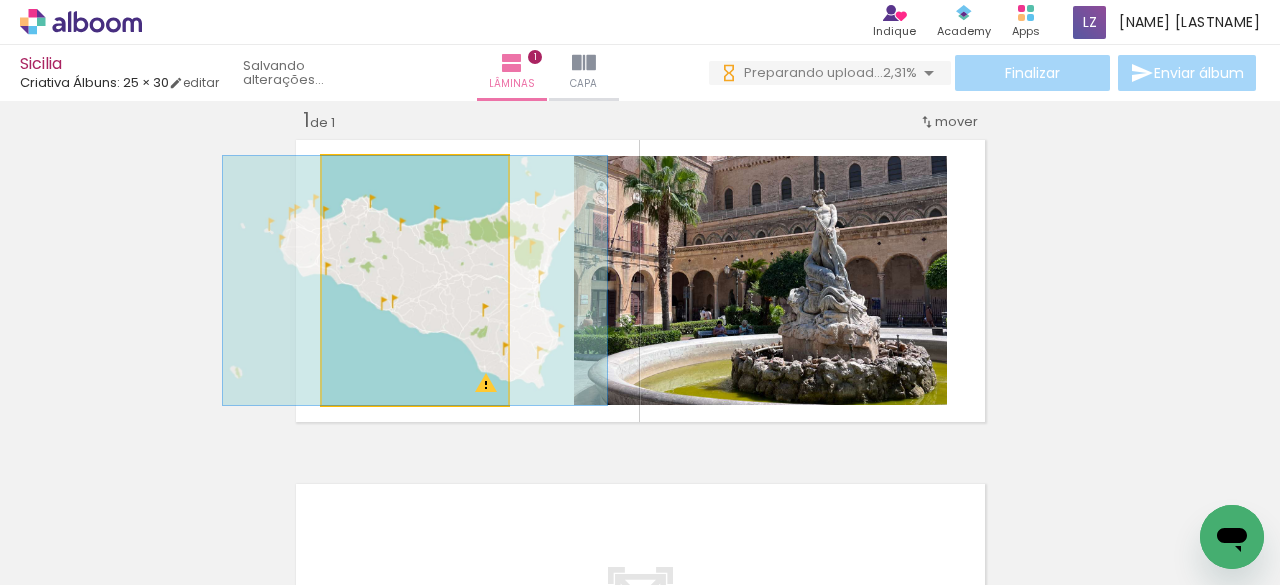 click 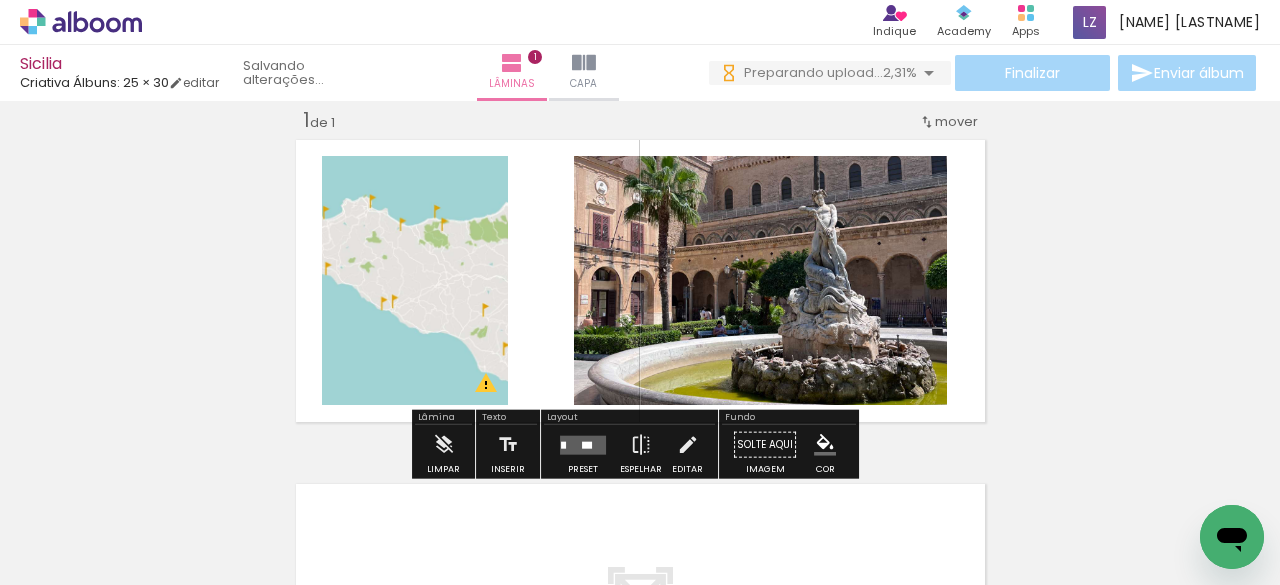 click 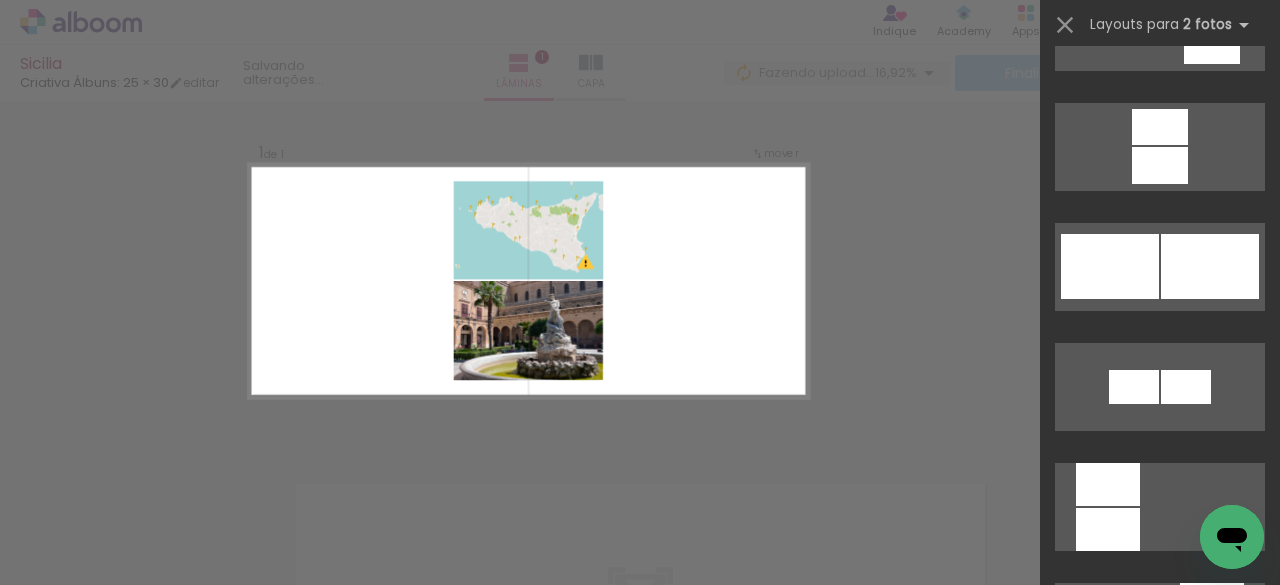 scroll, scrollTop: 5214, scrollLeft: 0, axis: vertical 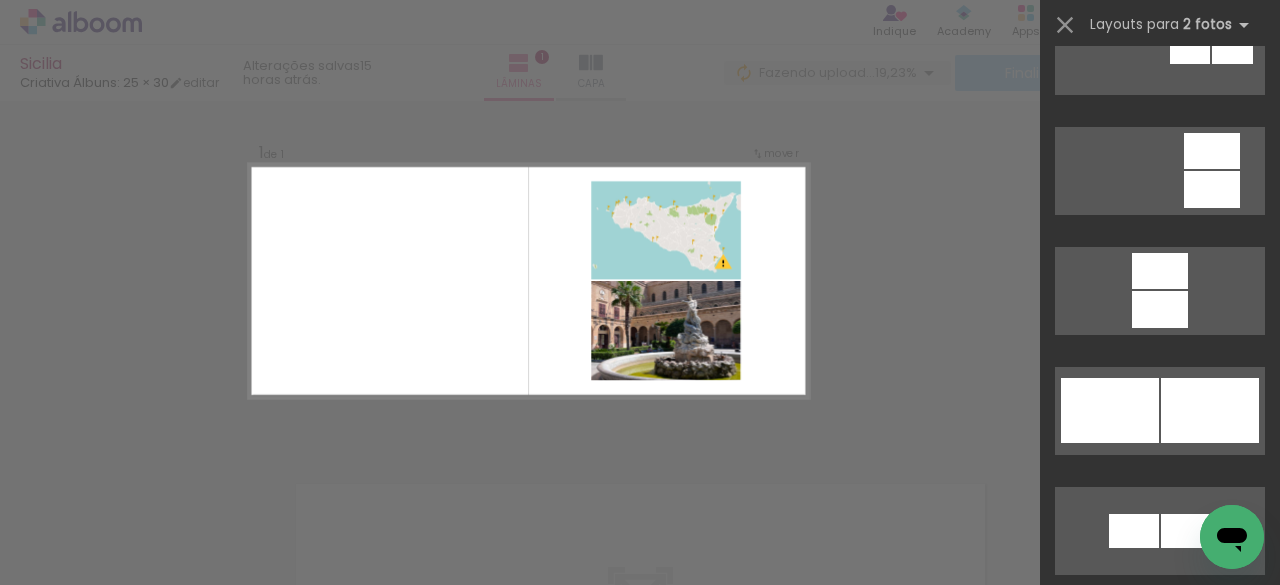 click on "Confirmar Cancelar" at bounding box center (640, 444) 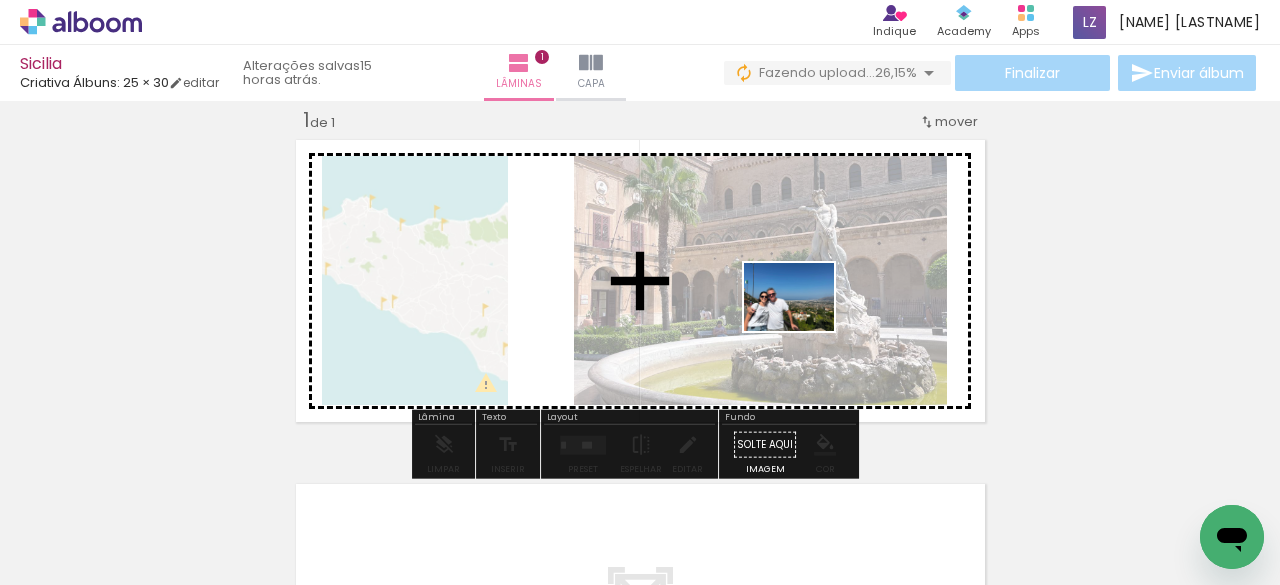 drag, startPoint x: 213, startPoint y: 532, endPoint x: 803, endPoint y: 320, distance: 626.9322 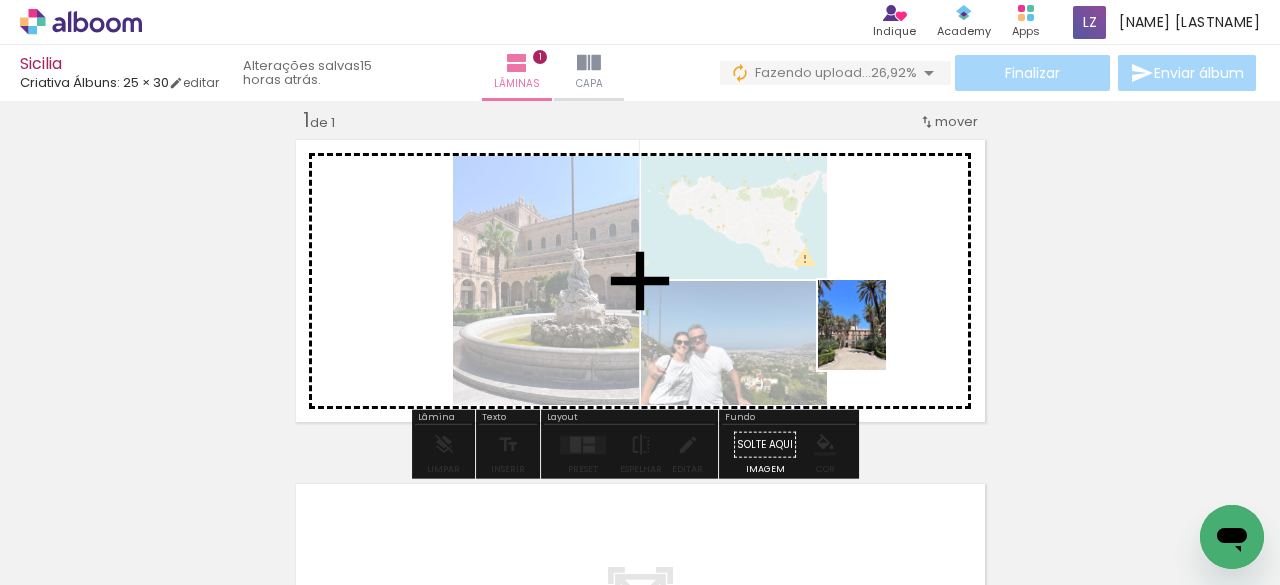 drag, startPoint x: 564, startPoint y: 525, endPoint x: 878, endPoint y: 339, distance: 364.9548 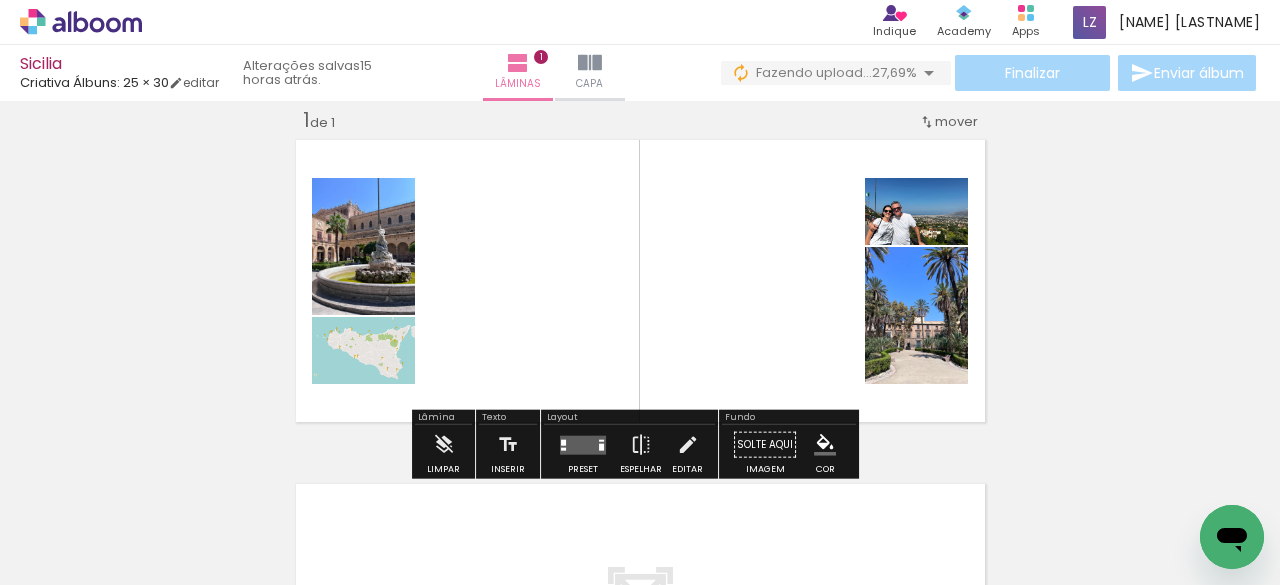 click at bounding box center [583, 444] 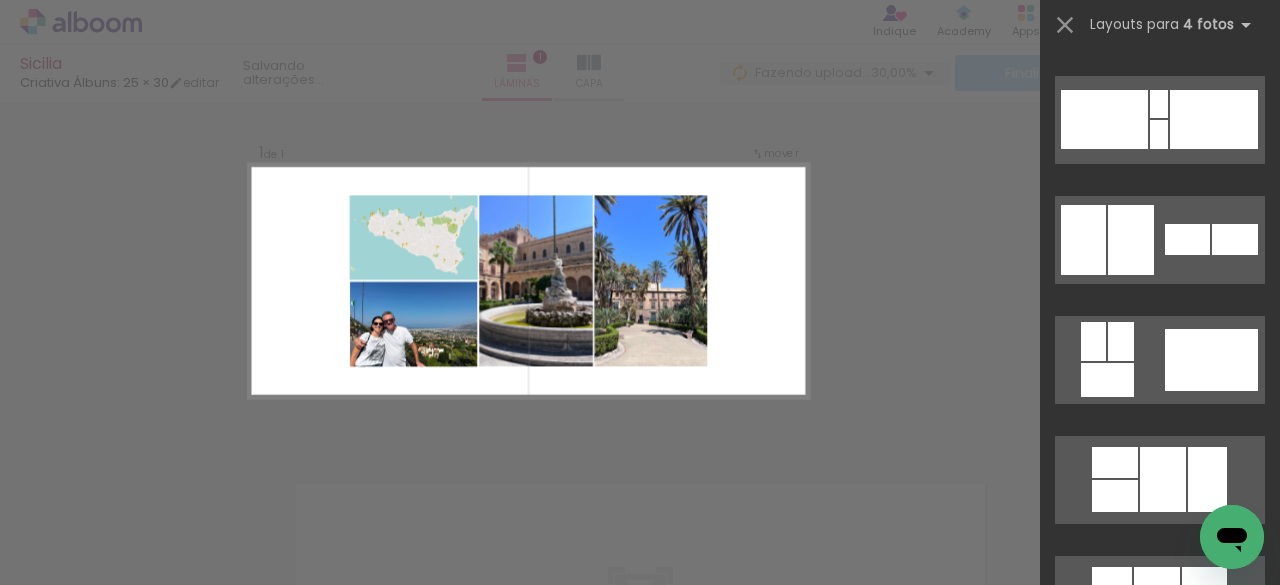scroll, scrollTop: 1577, scrollLeft: 0, axis: vertical 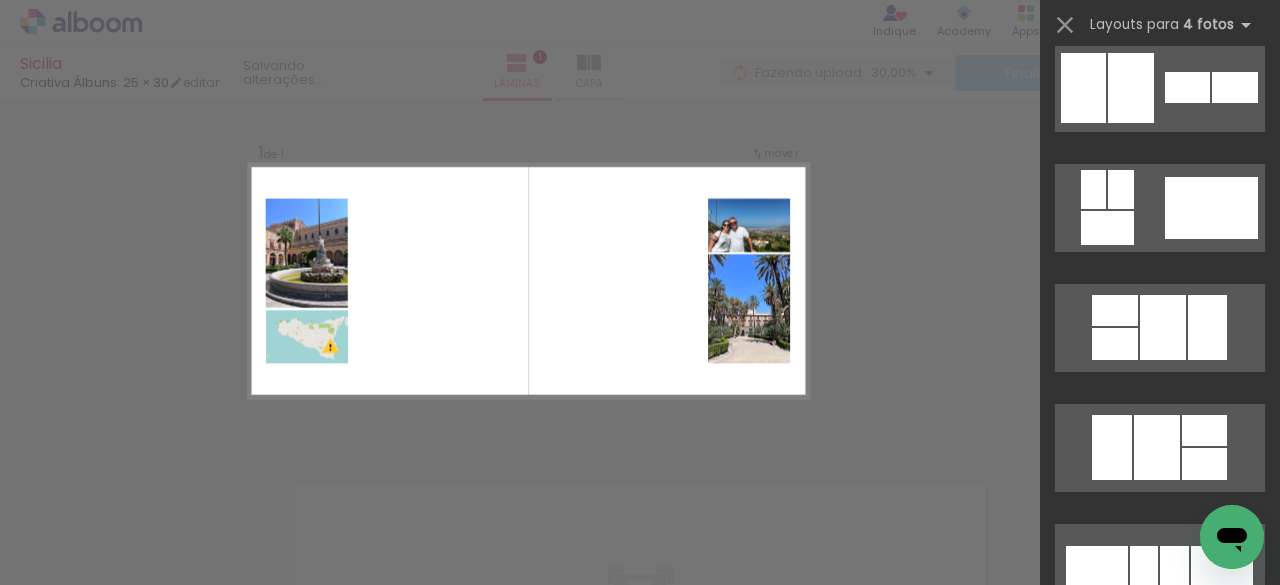 click on "Confirmar Cancelar" at bounding box center (640, 444) 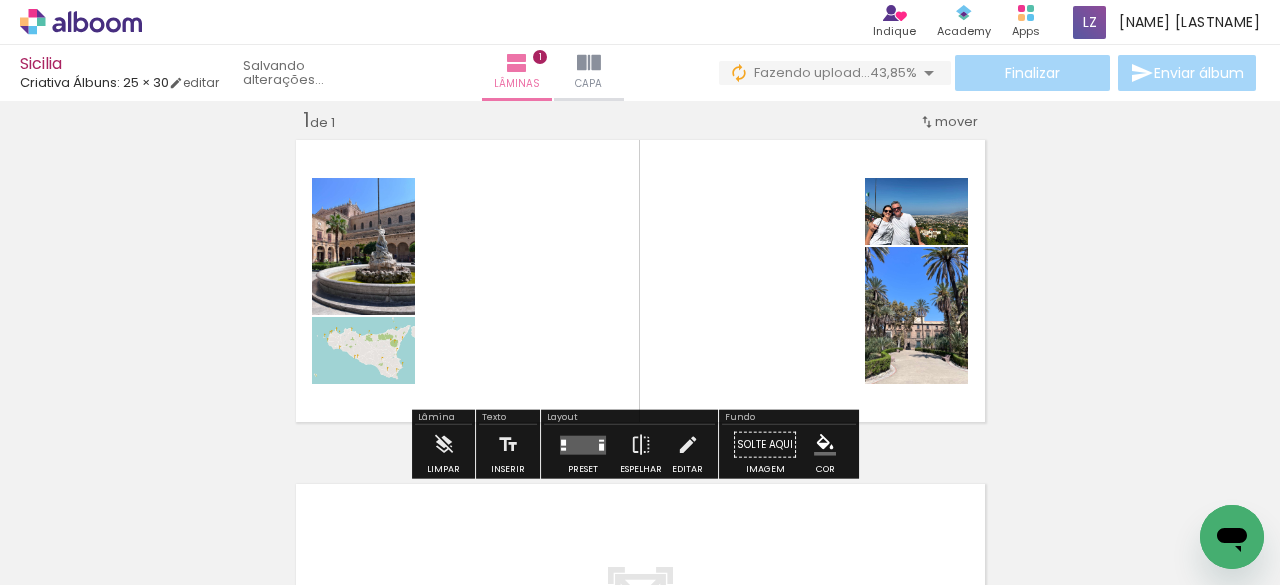 click at bounding box center (583, 444) 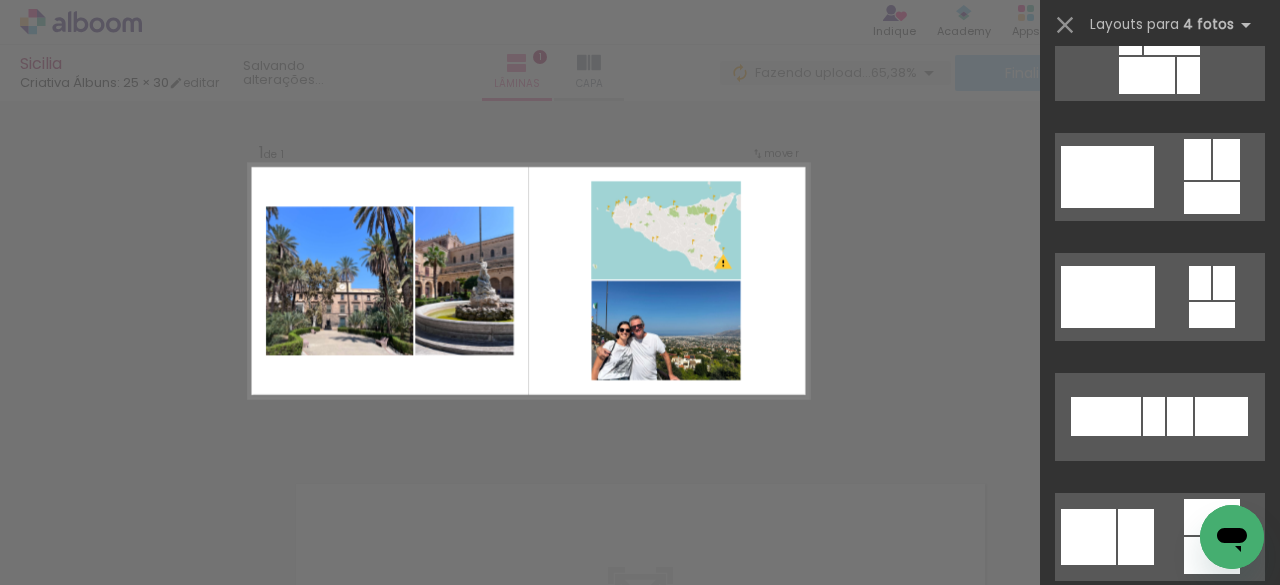 scroll, scrollTop: 5429, scrollLeft: 0, axis: vertical 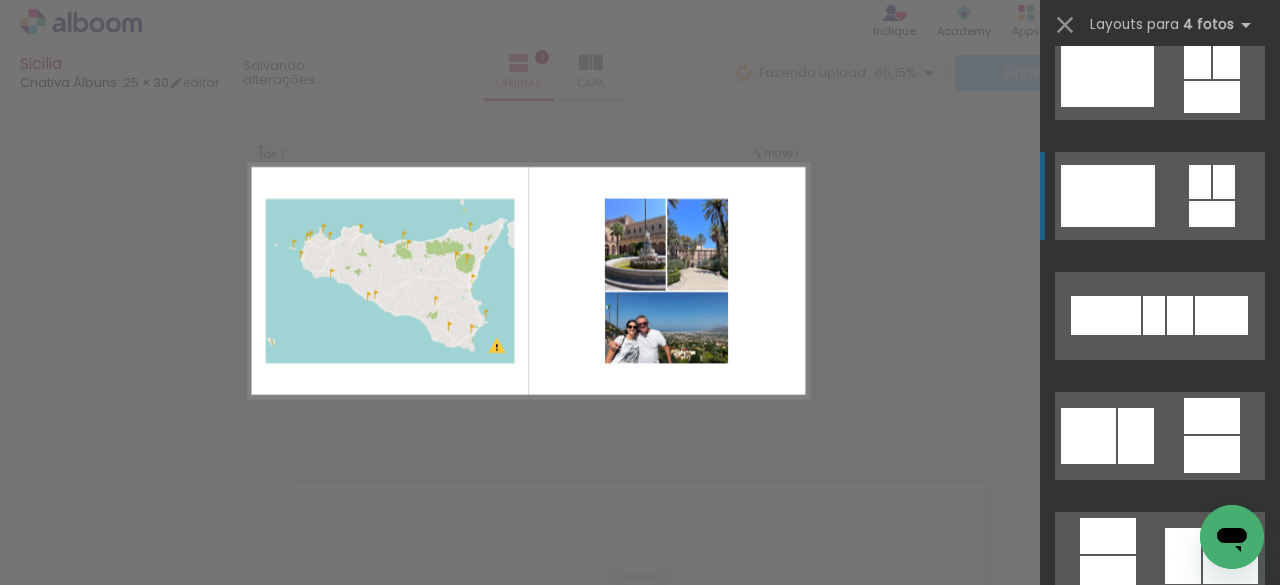 click at bounding box center [1160, 916] 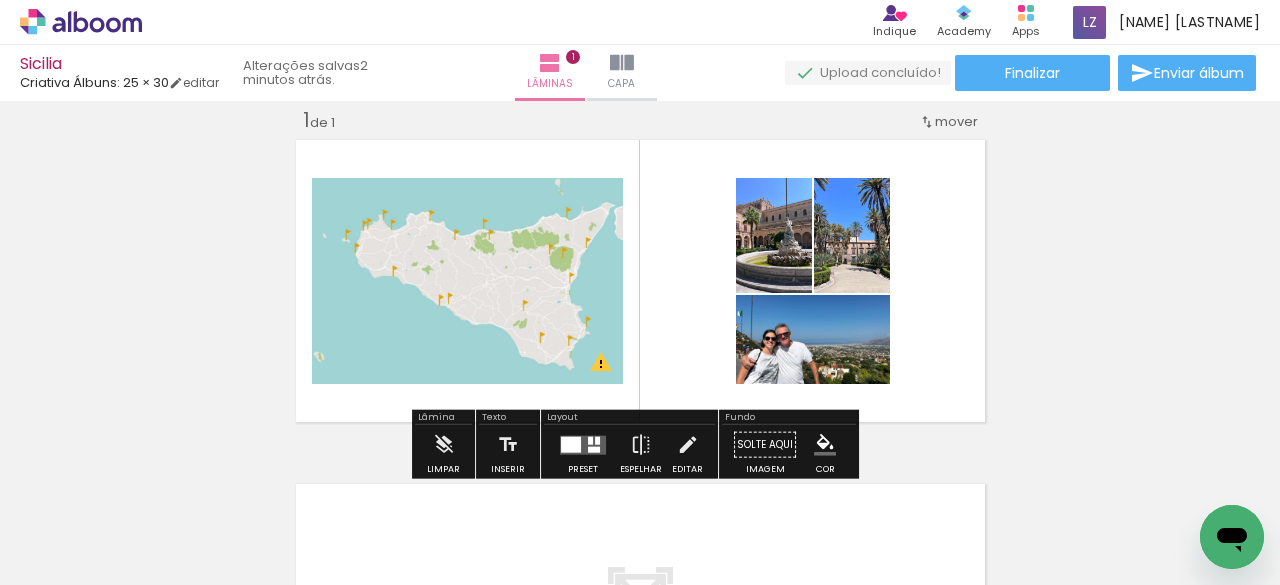 click 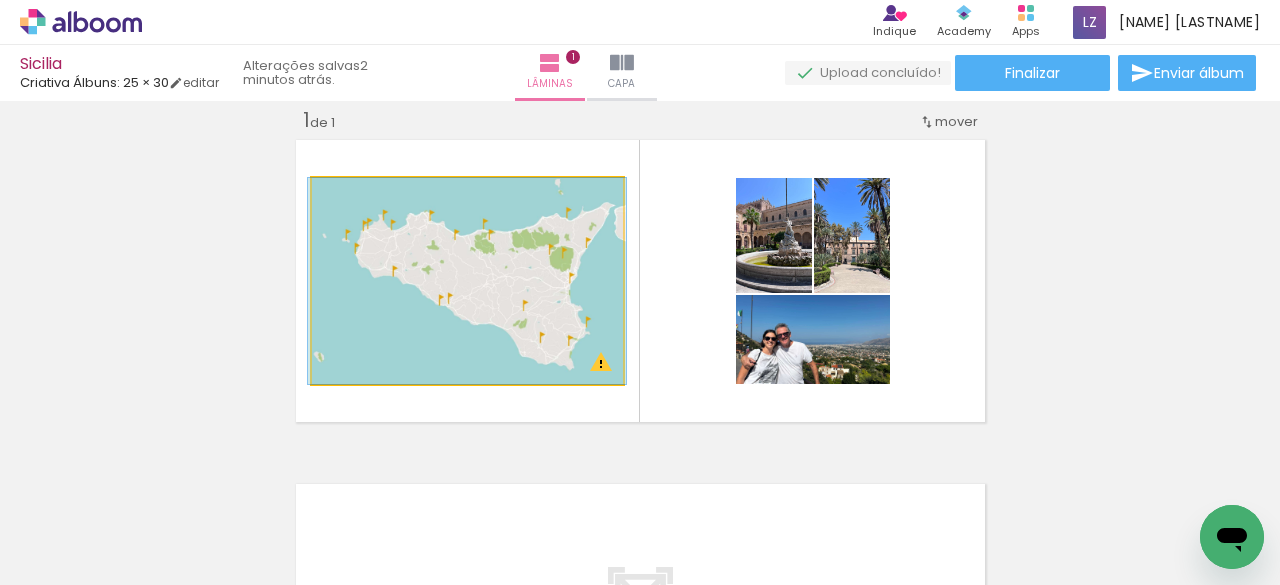 drag, startPoint x: 346, startPoint y: 203, endPoint x: 246, endPoint y: 193, distance: 100.49876 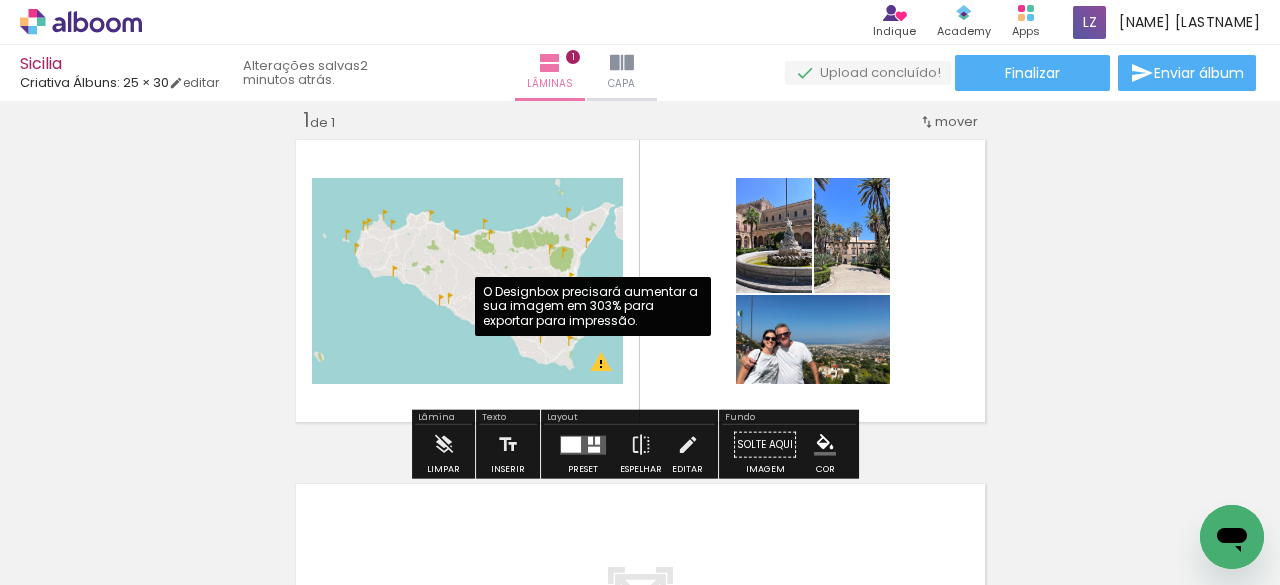 click 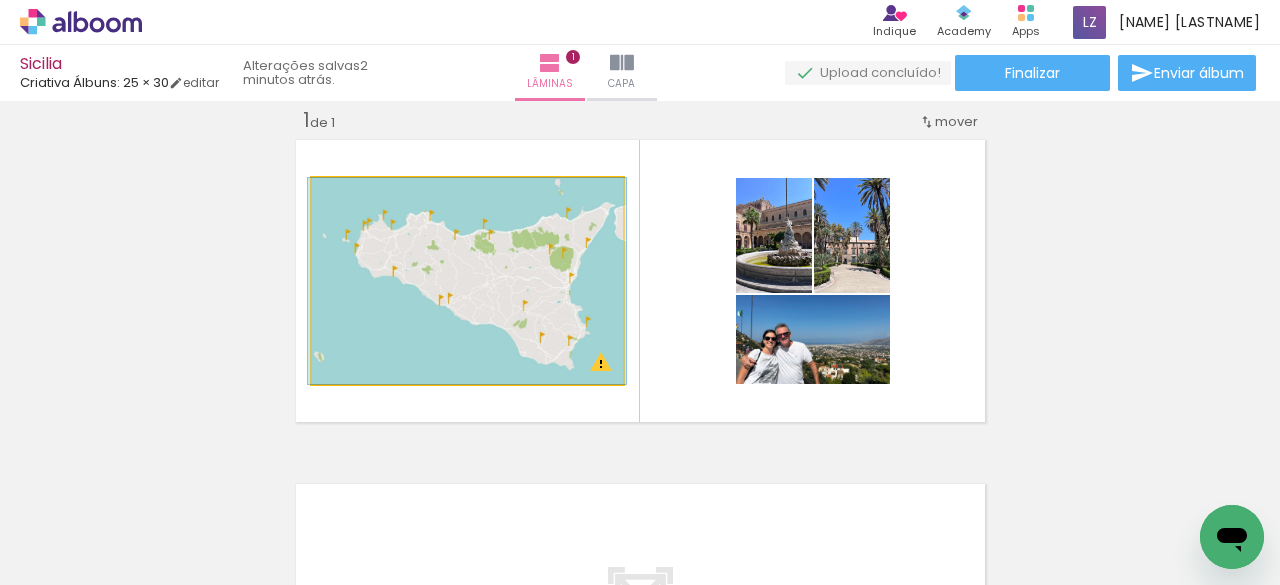 drag, startPoint x: 421, startPoint y: 303, endPoint x: 421, endPoint y: 341, distance: 38 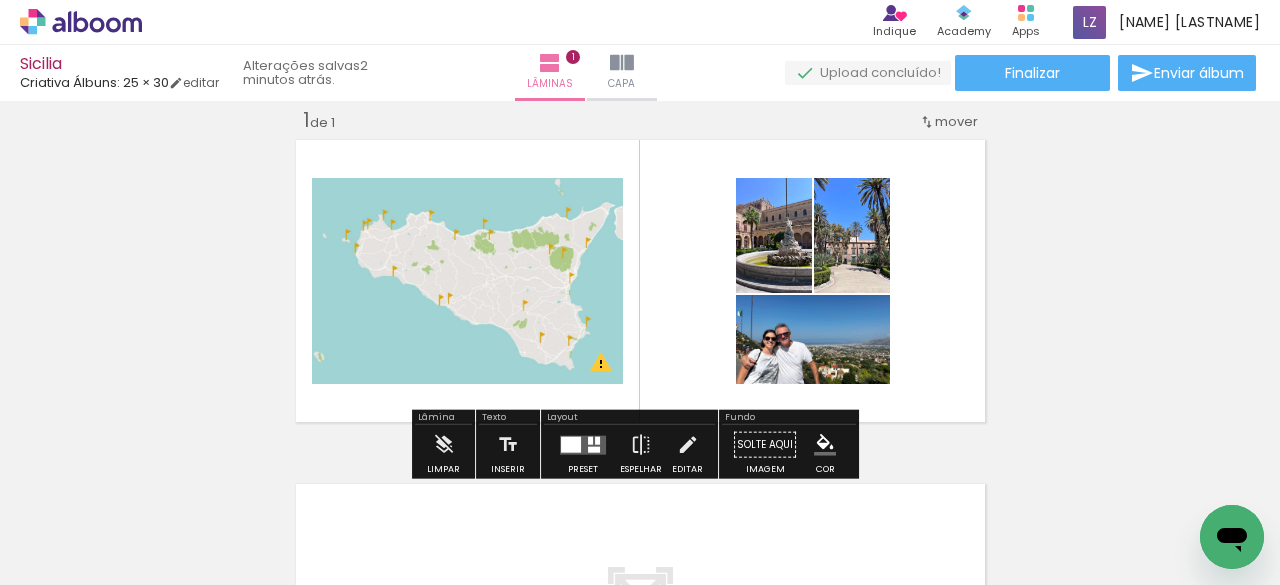 click at bounding box center (571, 444) 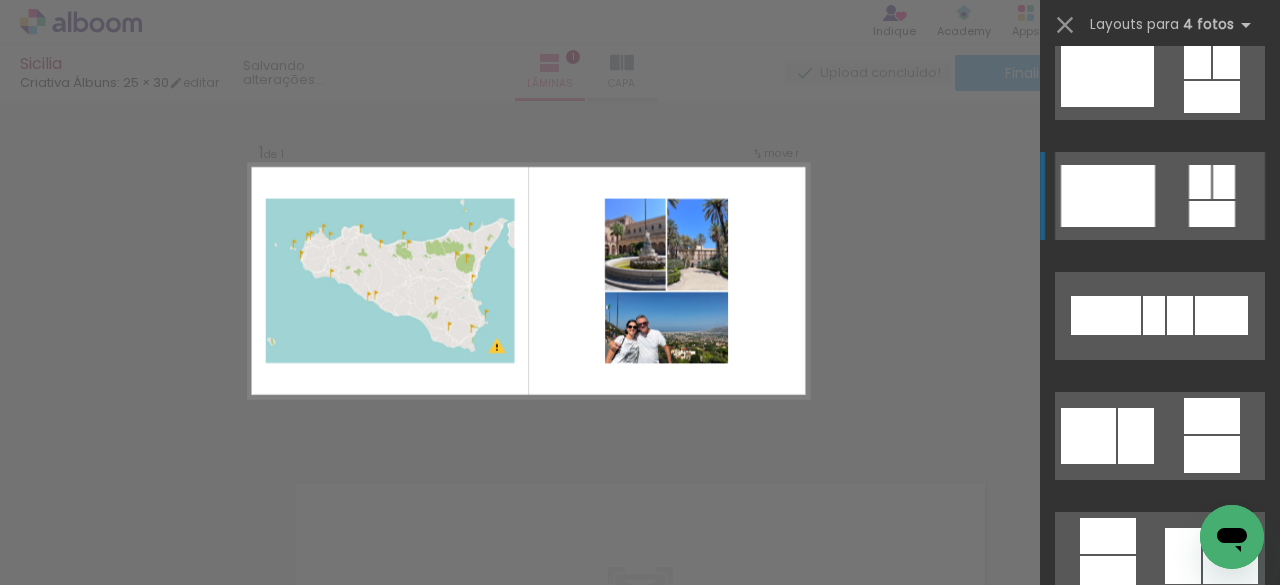 scroll, scrollTop: 5520, scrollLeft: 0, axis: vertical 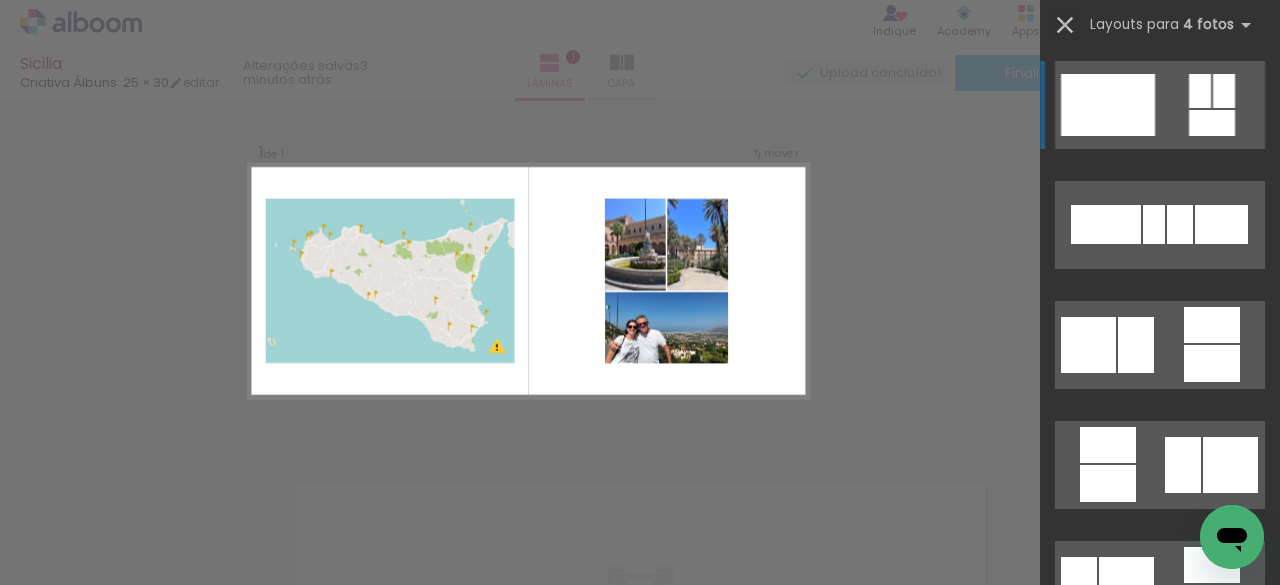 click at bounding box center [1065, 25] 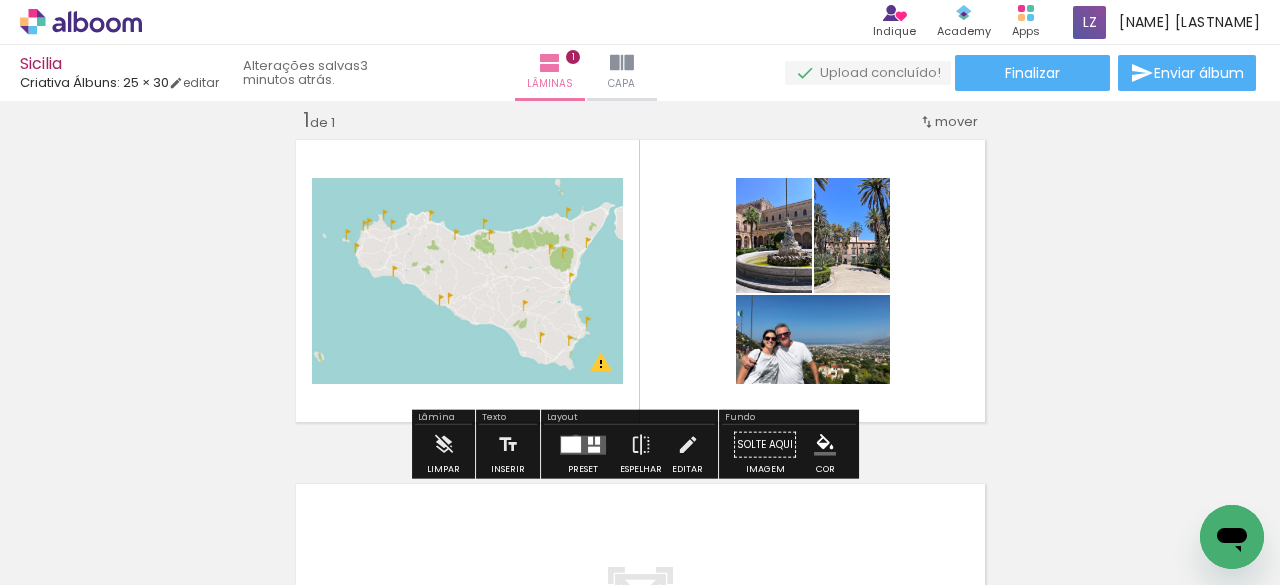 click at bounding box center [571, 444] 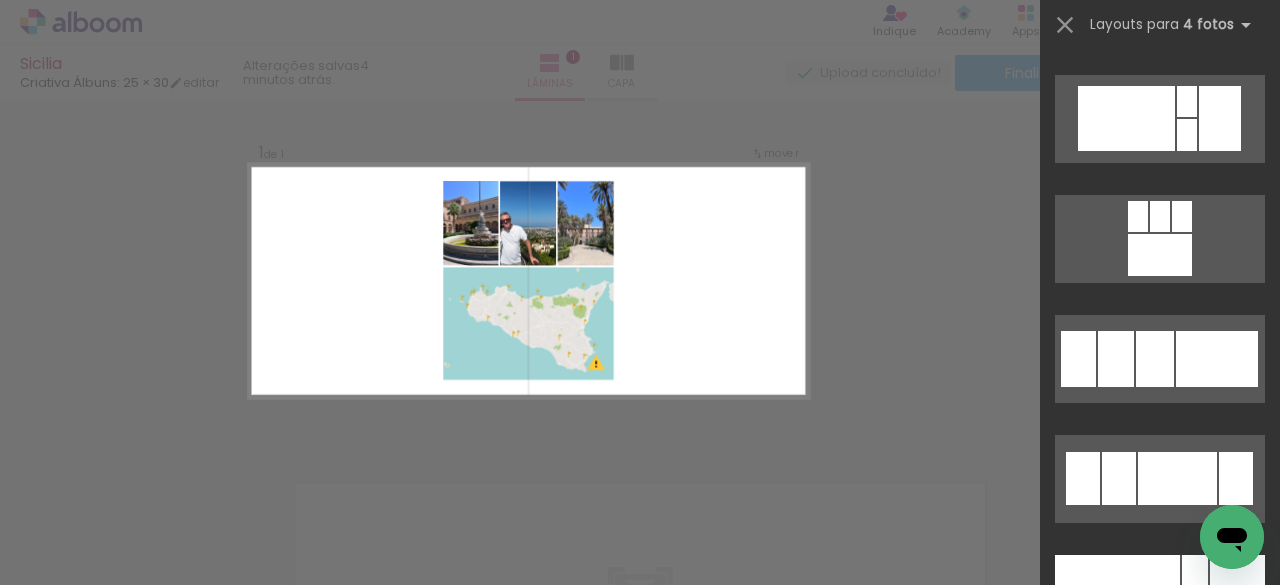 scroll, scrollTop: 9226, scrollLeft: 0, axis: vertical 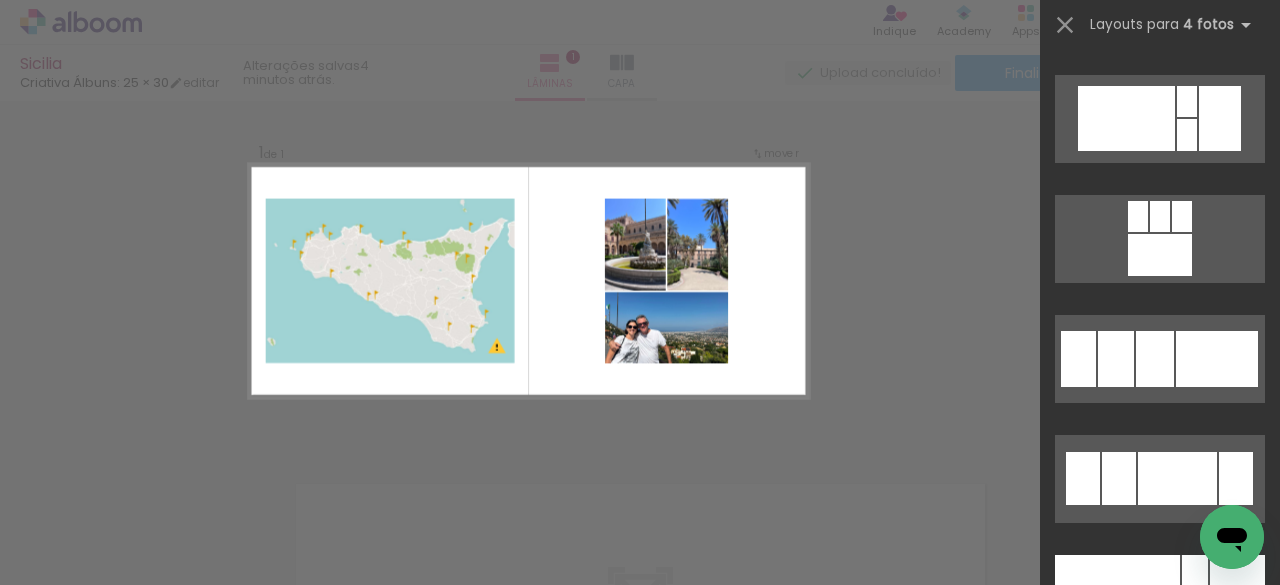 click on "Confirmar Cancelar" at bounding box center (640, 444) 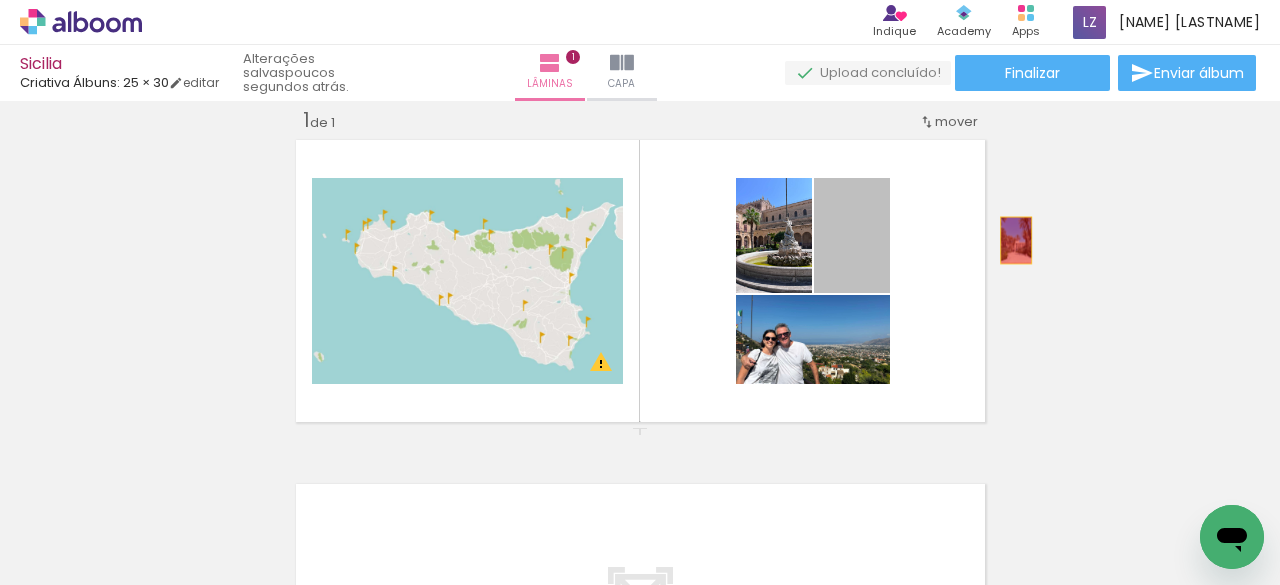 drag, startPoint x: 863, startPoint y: 249, endPoint x: 879, endPoint y: 237, distance: 20 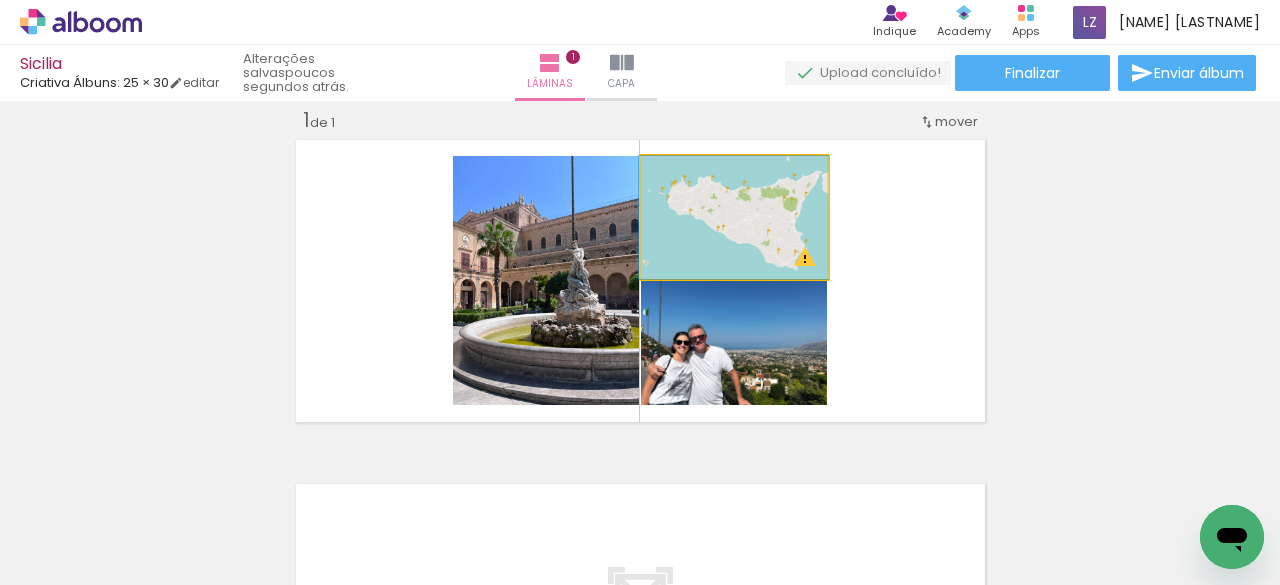 click 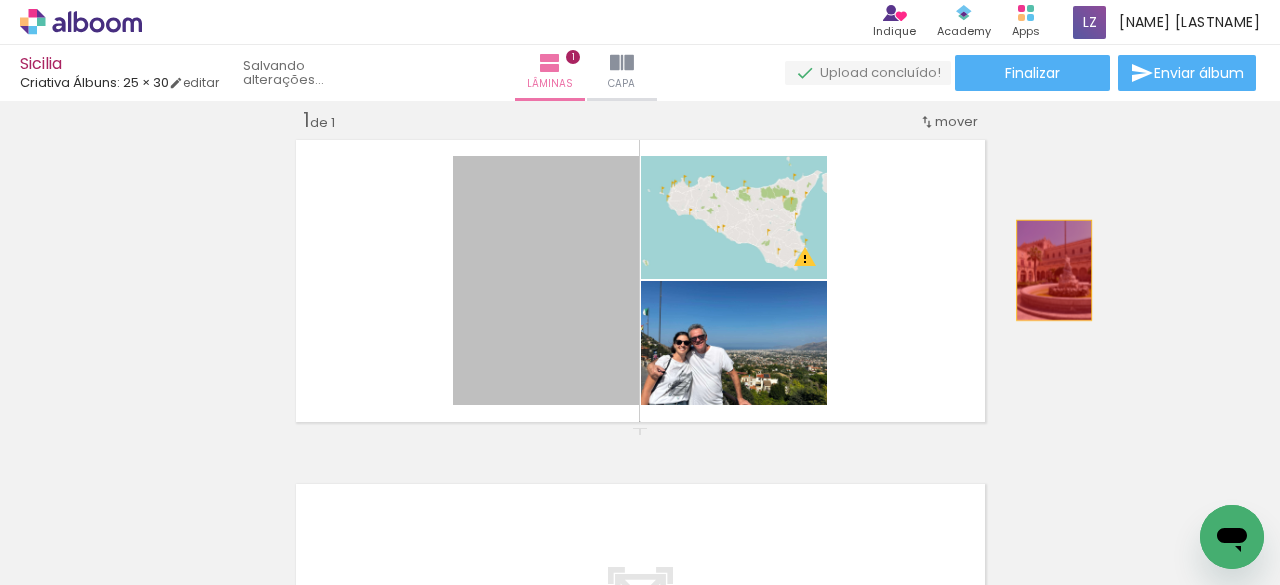 drag, startPoint x: 569, startPoint y: 265, endPoint x: 1044, endPoint y: 270, distance: 475.0263 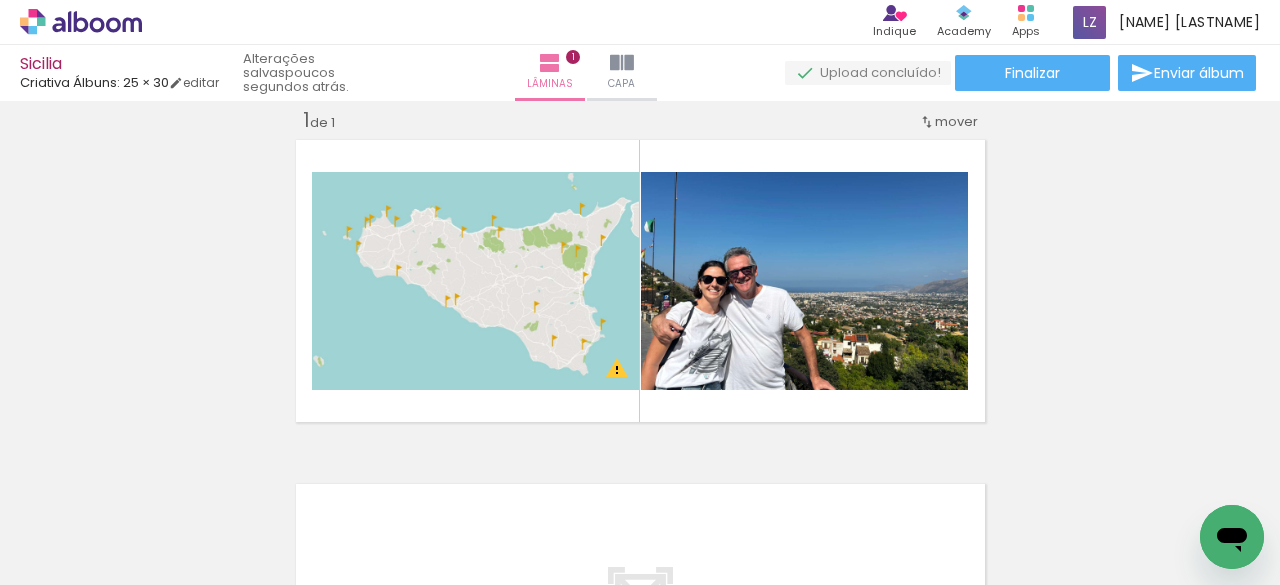 scroll, scrollTop: 0, scrollLeft: 12640, axis: horizontal 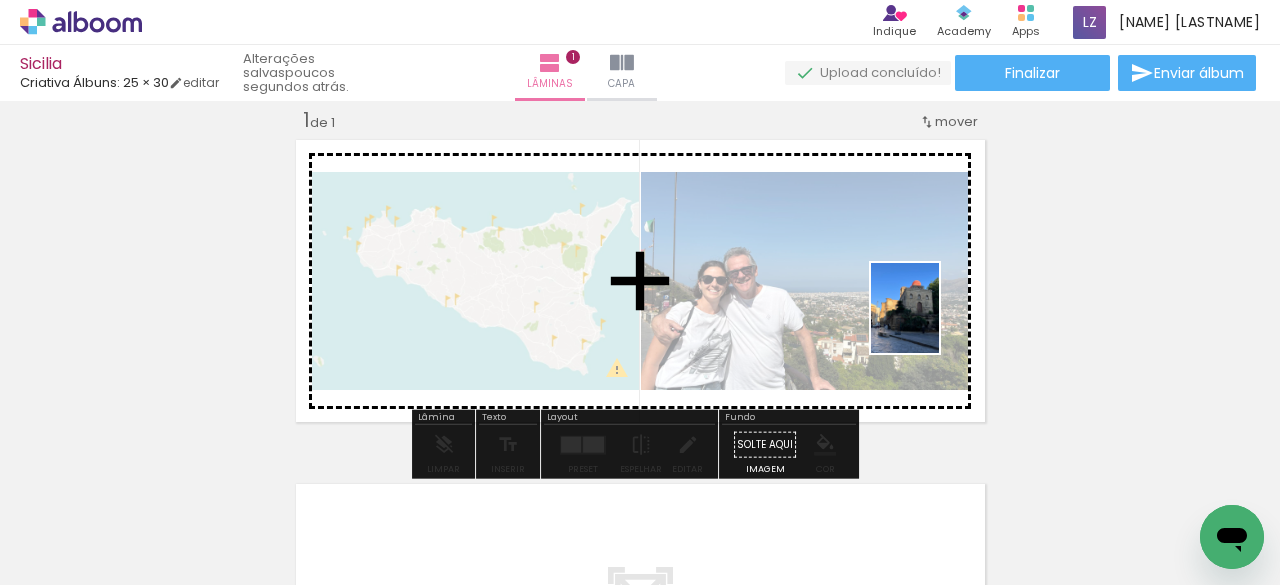 drag, startPoint x: 1006, startPoint y: 510, endPoint x: 928, endPoint y: 323, distance: 202.6154 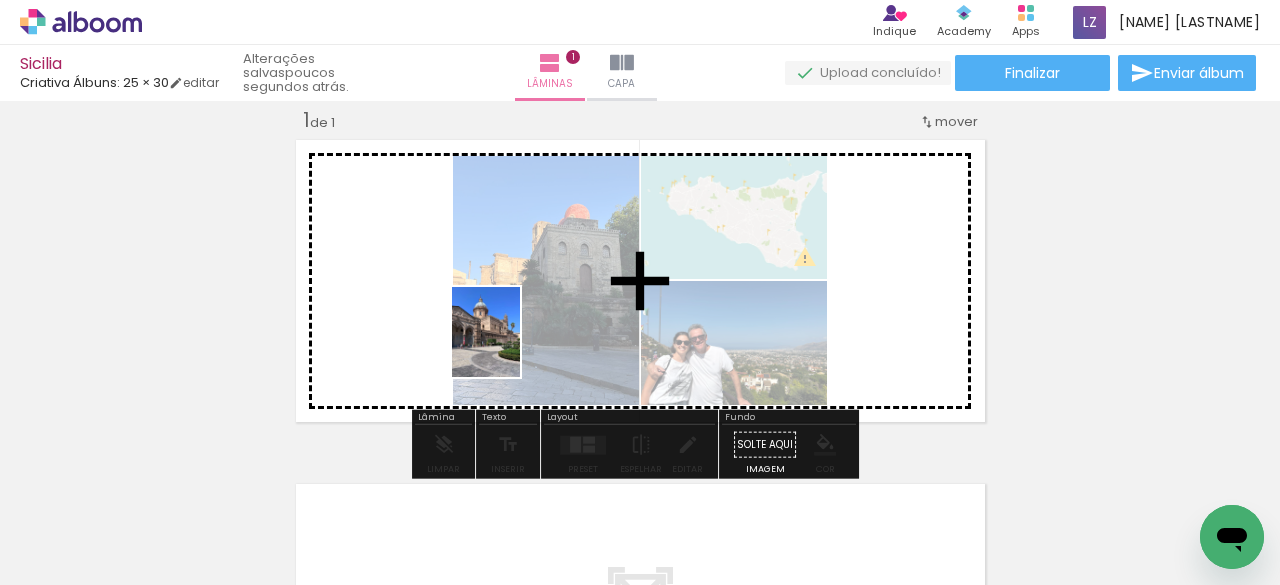 drag, startPoint x: 225, startPoint y: 519, endPoint x: 512, endPoint y: 347, distance: 334.59378 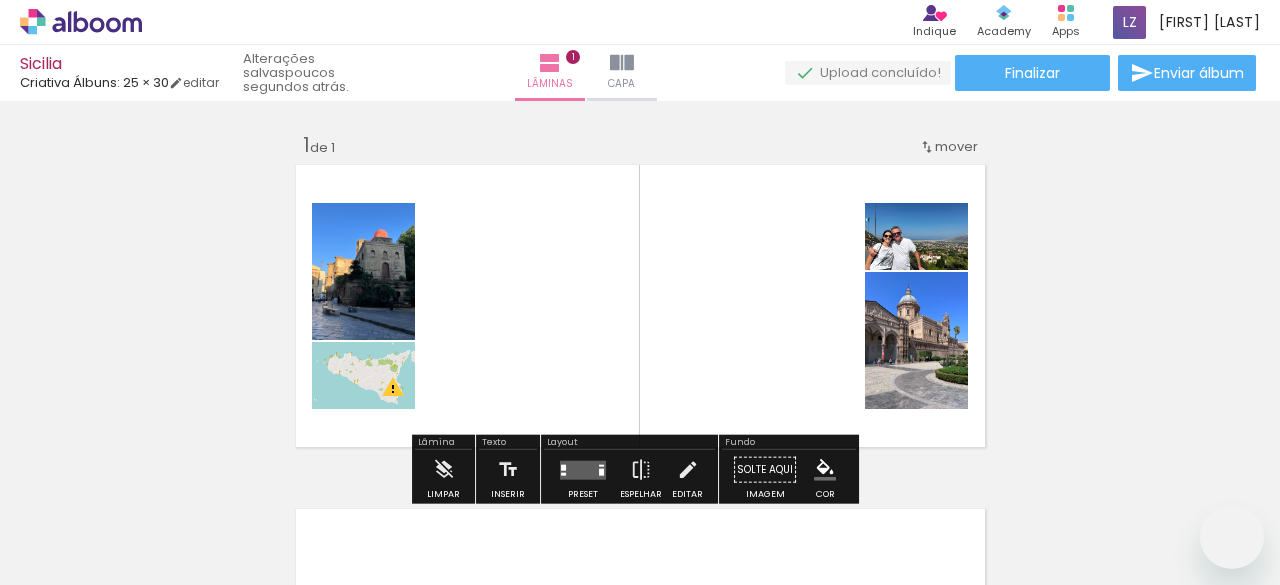scroll, scrollTop: 0, scrollLeft: 0, axis: both 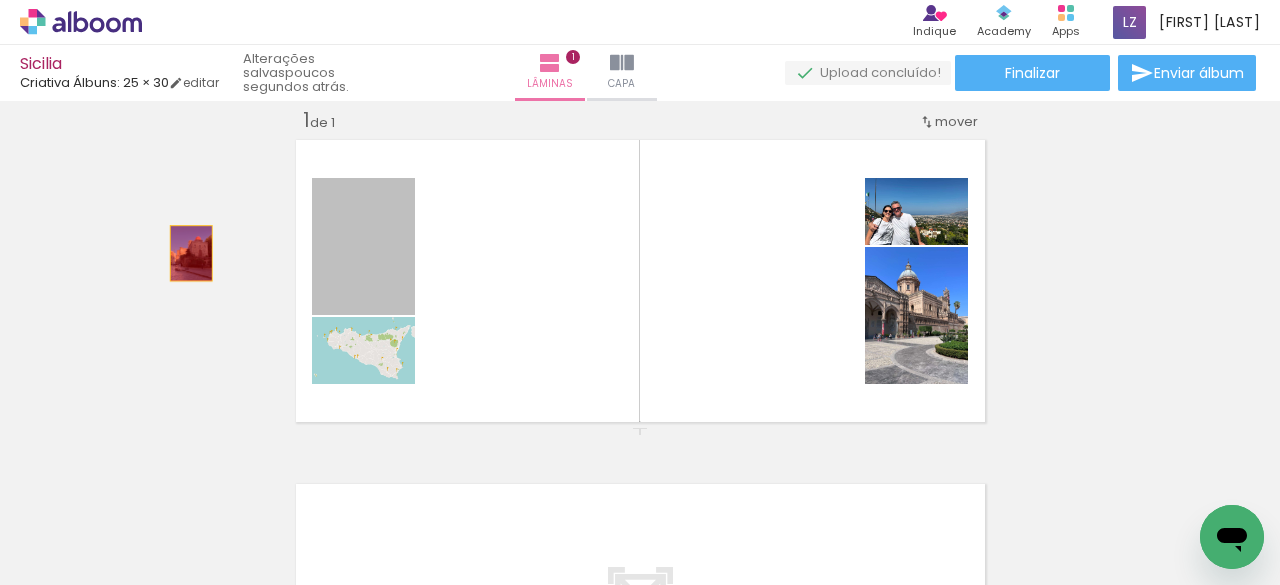 drag, startPoint x: 368, startPoint y: 268, endPoint x: 450, endPoint y: 215, distance: 97.637085 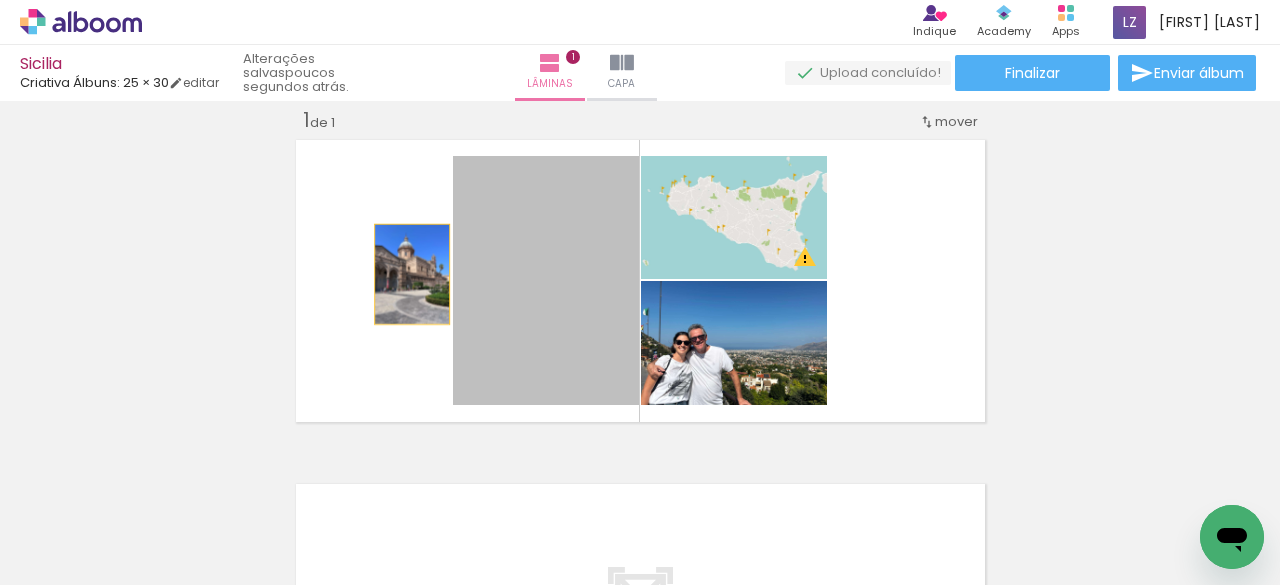 drag, startPoint x: 567, startPoint y: 277, endPoint x: 404, endPoint y: 274, distance: 163.0276 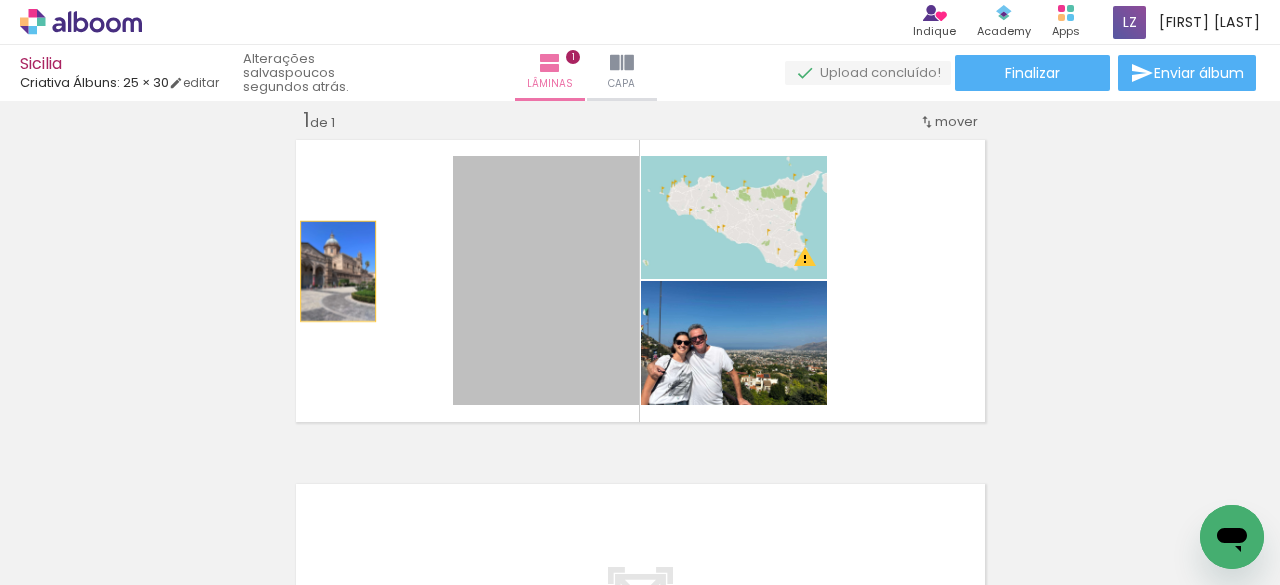 drag, startPoint x: 497, startPoint y: 280, endPoint x: 267, endPoint y: 263, distance: 230.62741 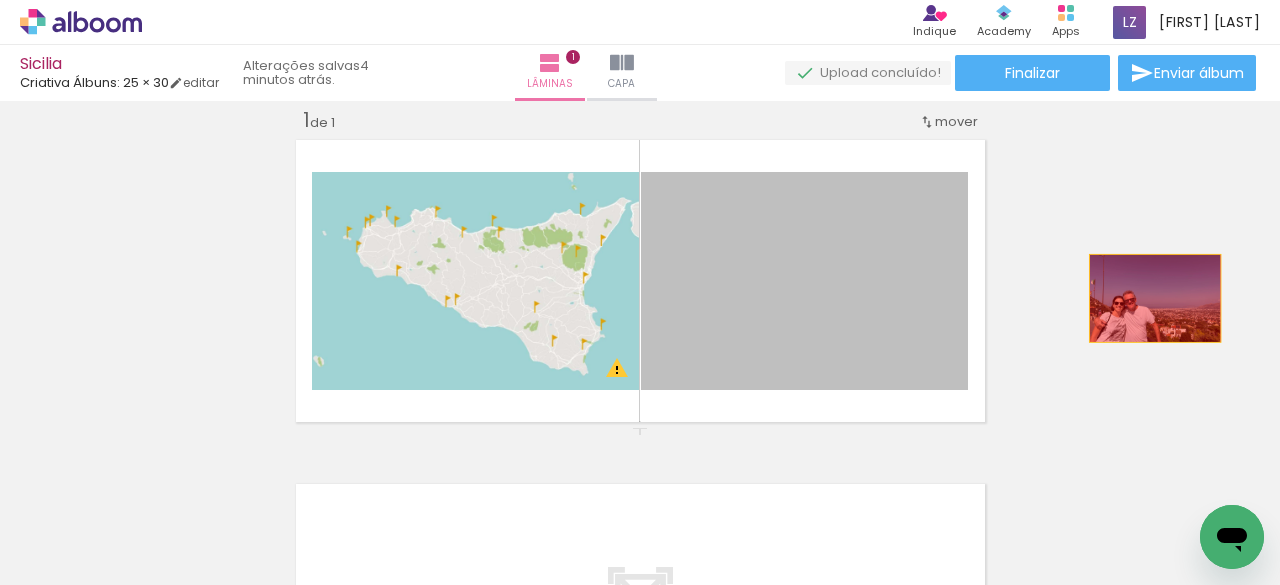 drag, startPoint x: 808, startPoint y: 283, endPoint x: 1148, endPoint y: 297, distance: 340.28812 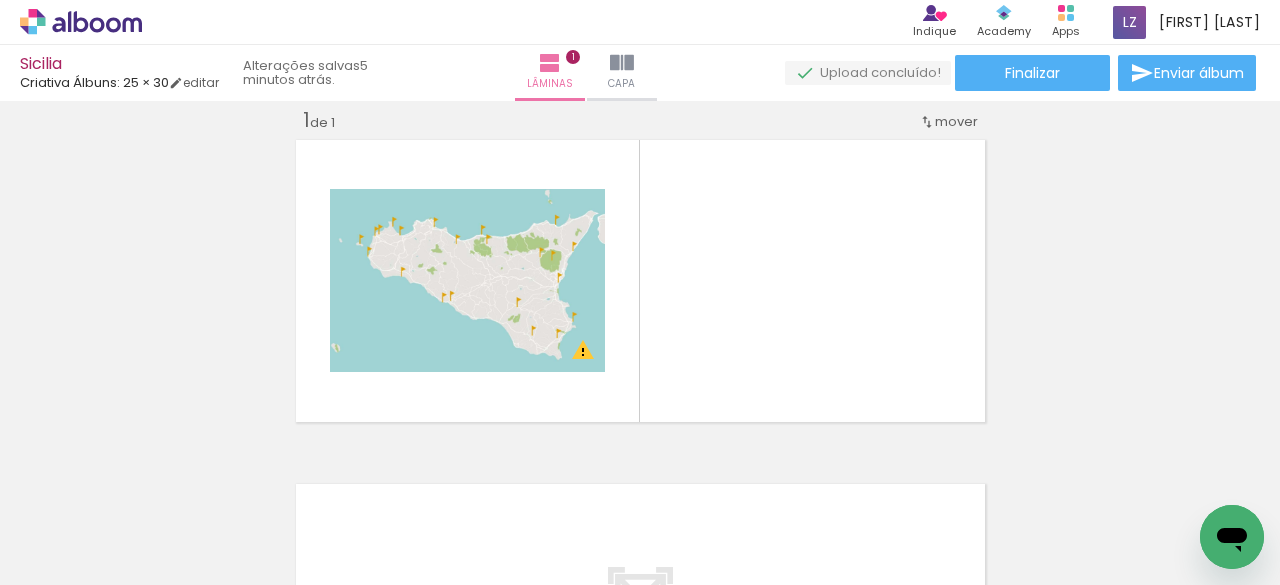 scroll, scrollTop: 0, scrollLeft: 12738, axis: horizontal 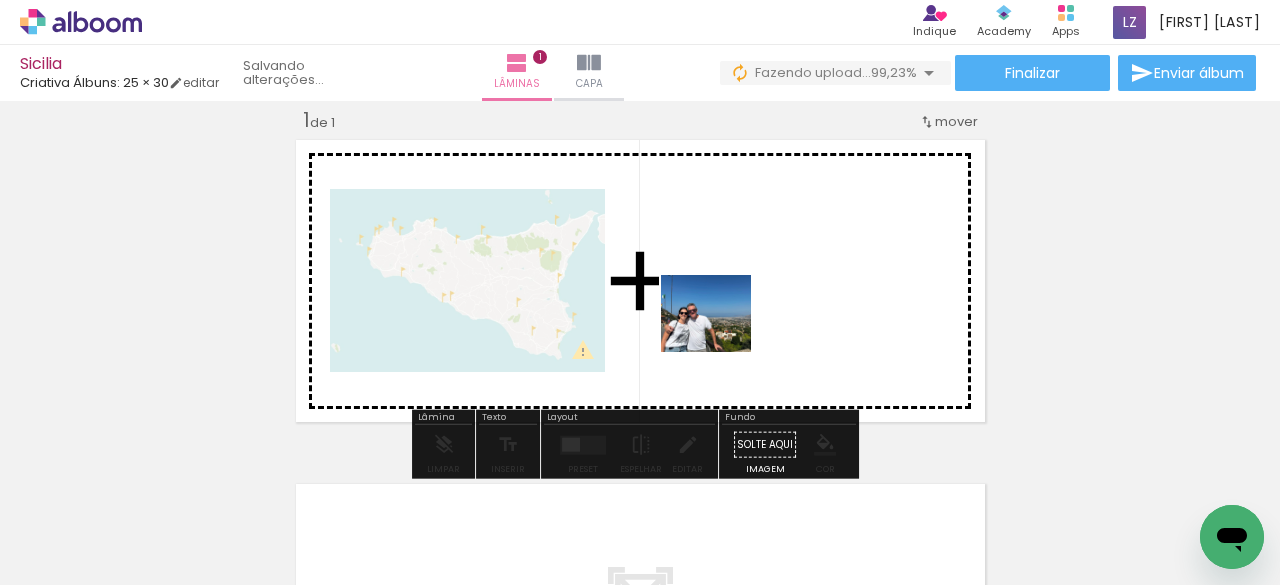 drag, startPoint x: 288, startPoint y: 528, endPoint x: 730, endPoint y: 334, distance: 482.70074 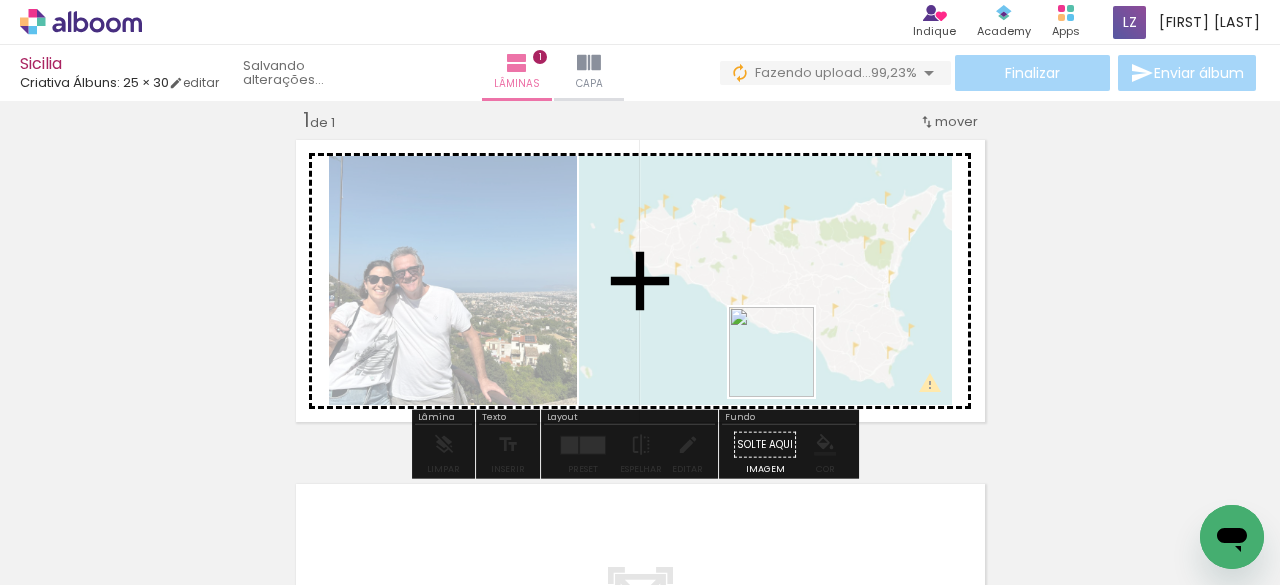 drag, startPoint x: 864, startPoint y: 528, endPoint x: 787, endPoint y: 361, distance: 183.89671 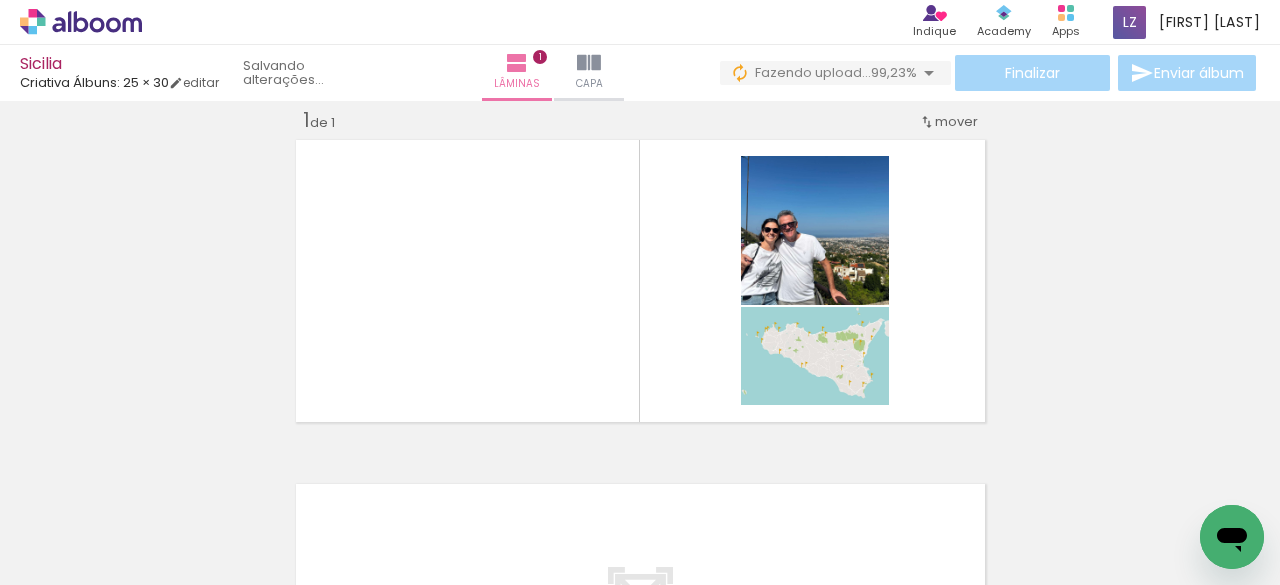 scroll, scrollTop: 0, scrollLeft: 12621, axis: horizontal 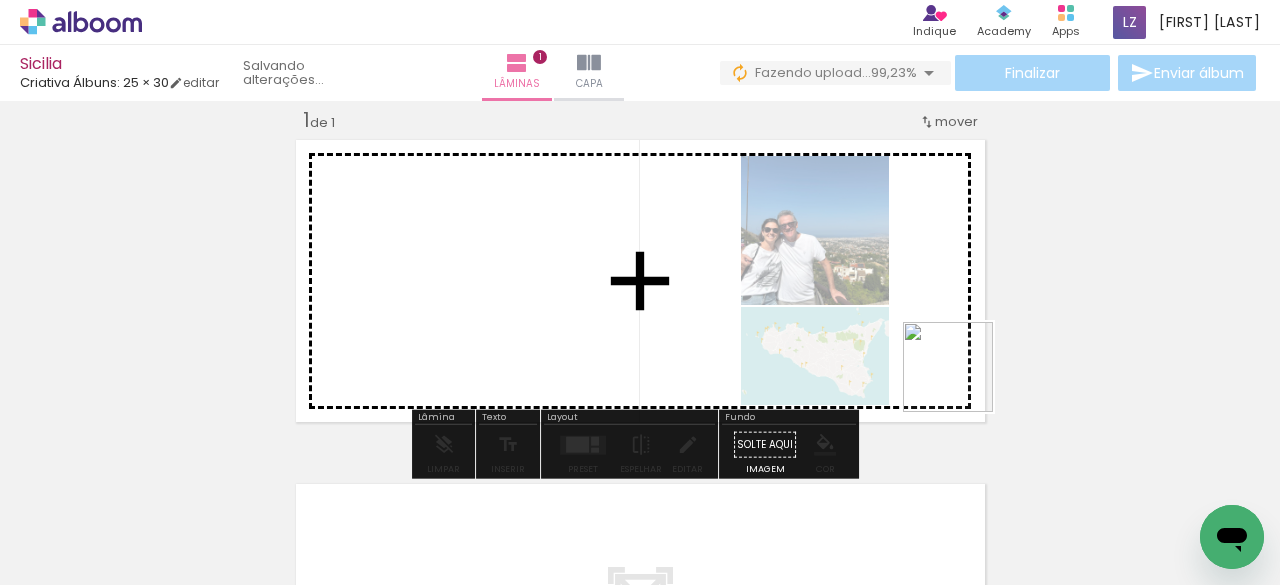 drag, startPoint x: 1036, startPoint y: 527, endPoint x: 960, endPoint y: 379, distance: 166.37308 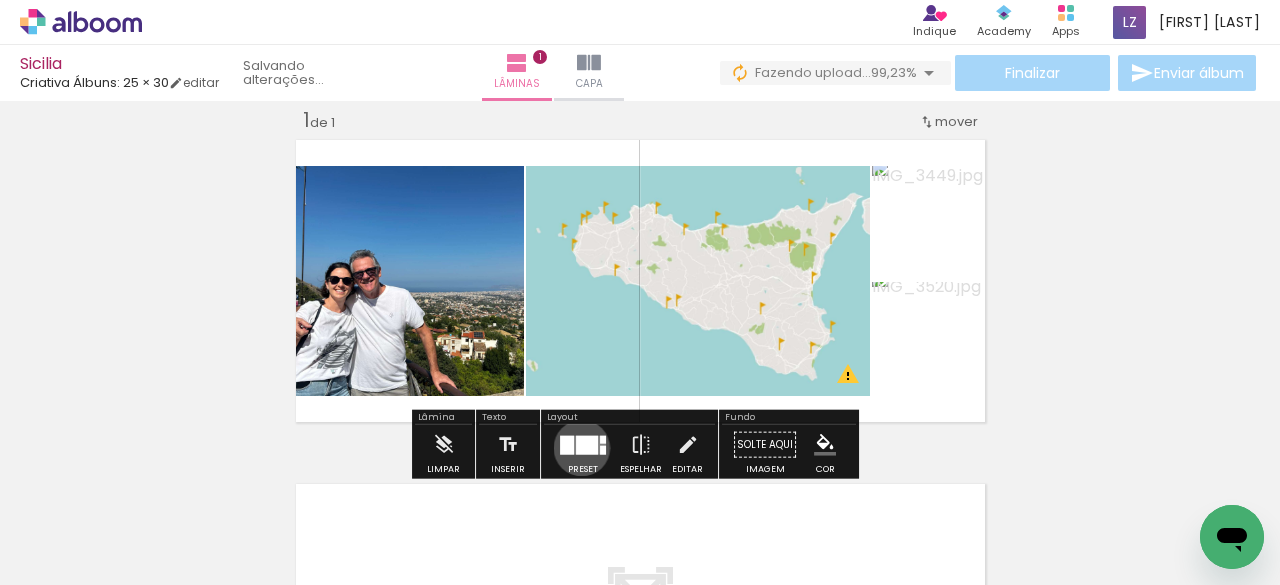 click at bounding box center (587, 444) 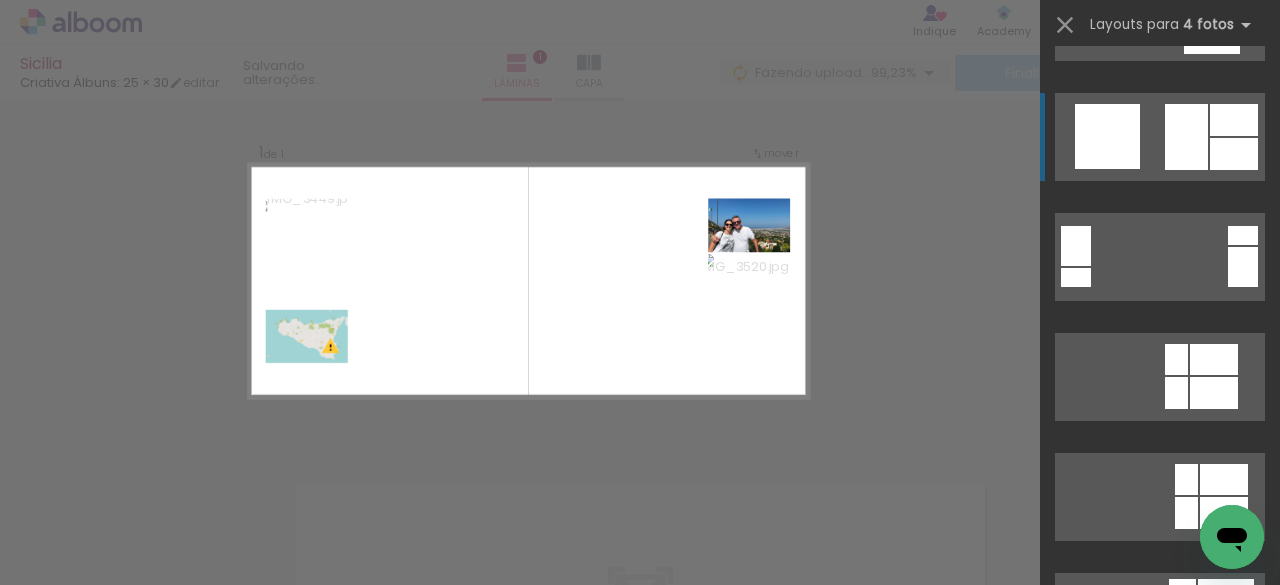 scroll, scrollTop: 771, scrollLeft: 0, axis: vertical 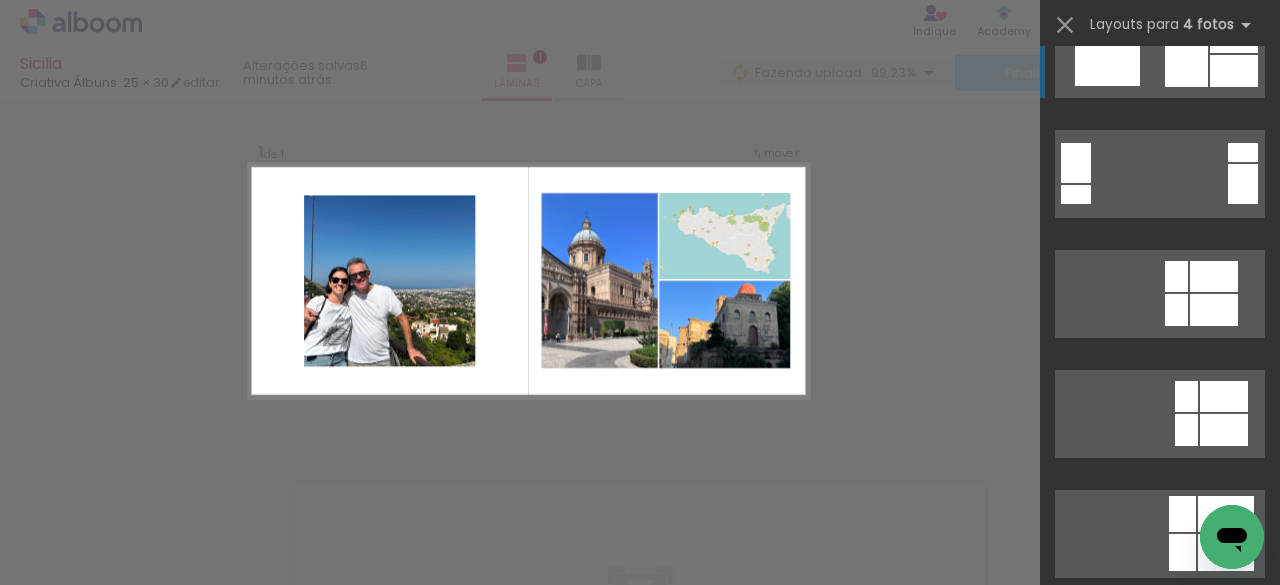 click at bounding box center [1215, 873] 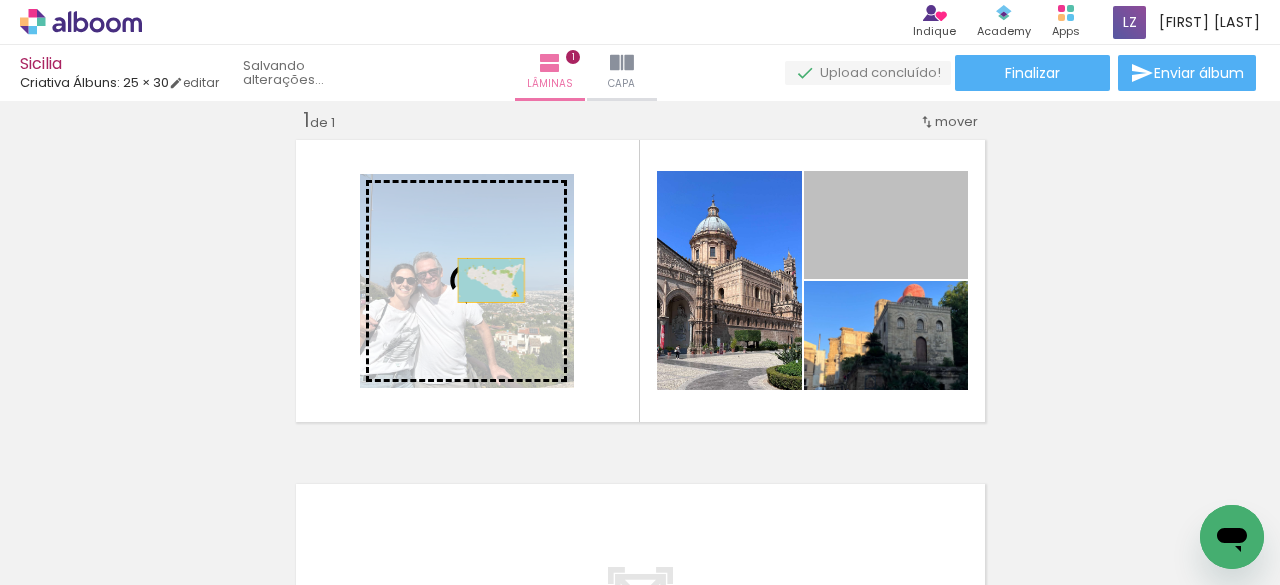 drag, startPoint x: 918, startPoint y: 241, endPoint x: 483, endPoint y: 279, distance: 436.65662 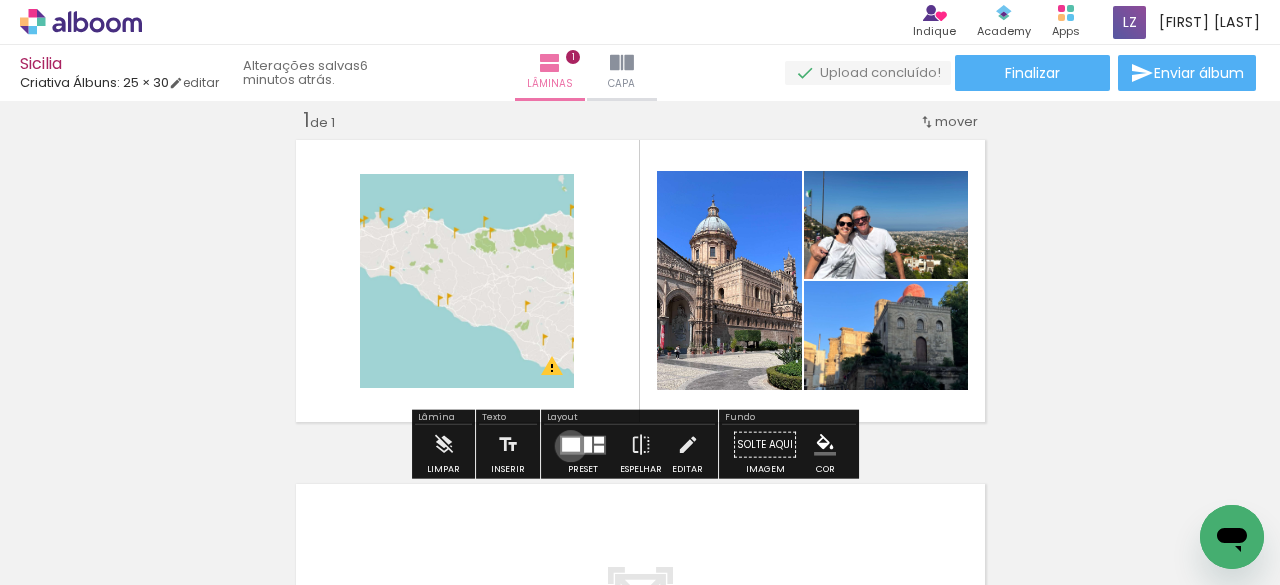 click at bounding box center [571, 444] 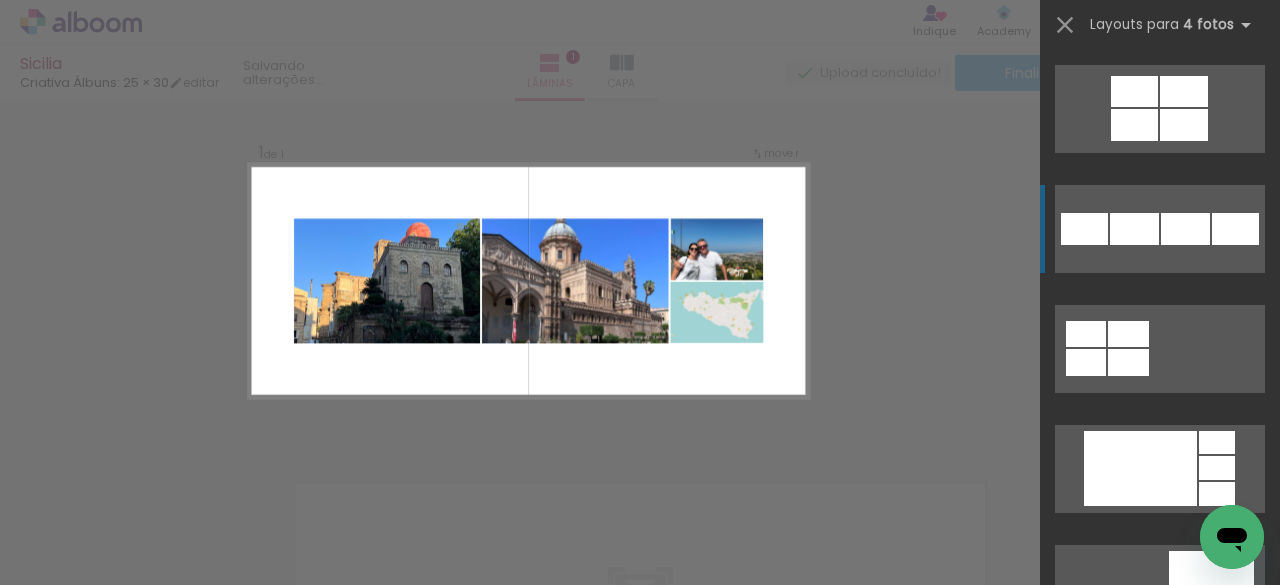 scroll, scrollTop: 27916, scrollLeft: 0, axis: vertical 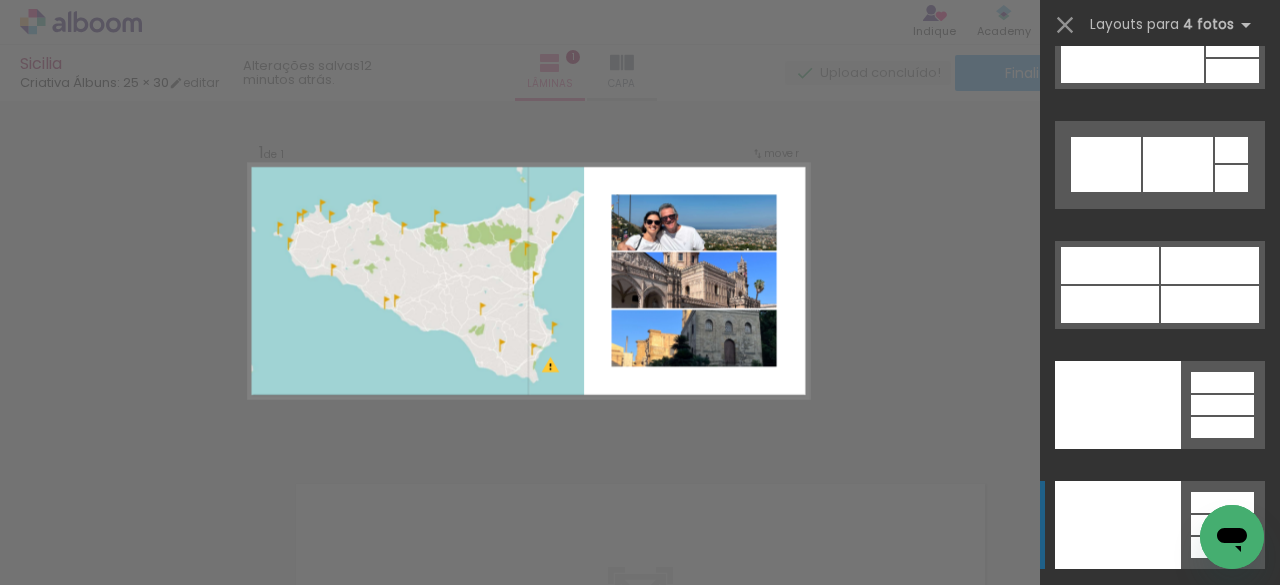 click at bounding box center [1117, -810] 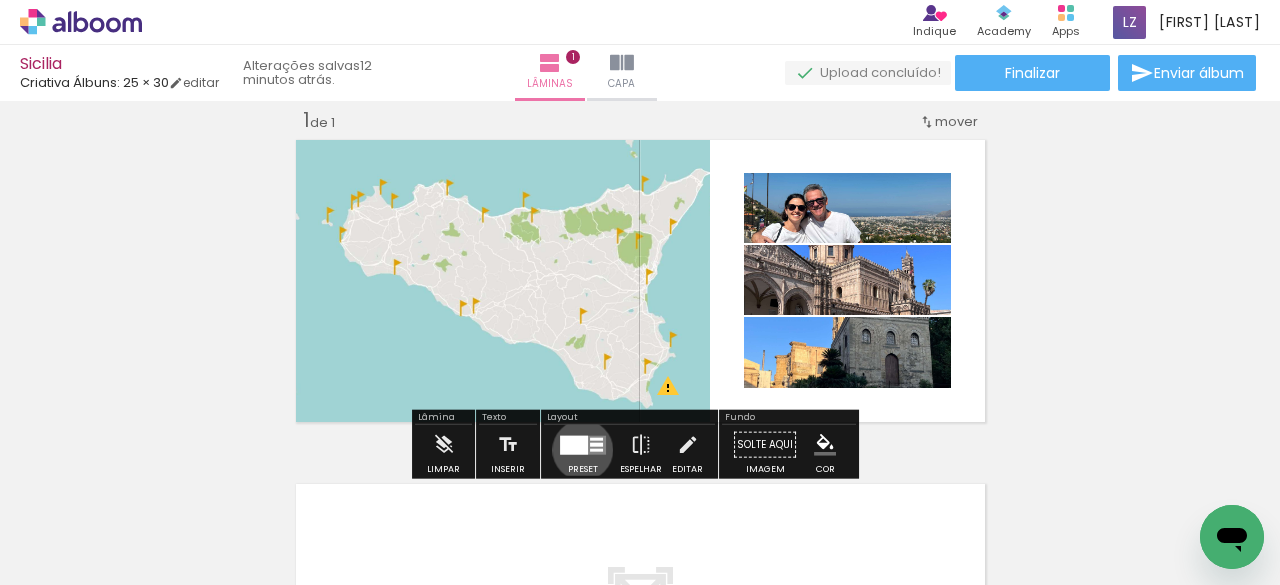 click at bounding box center (574, 444) 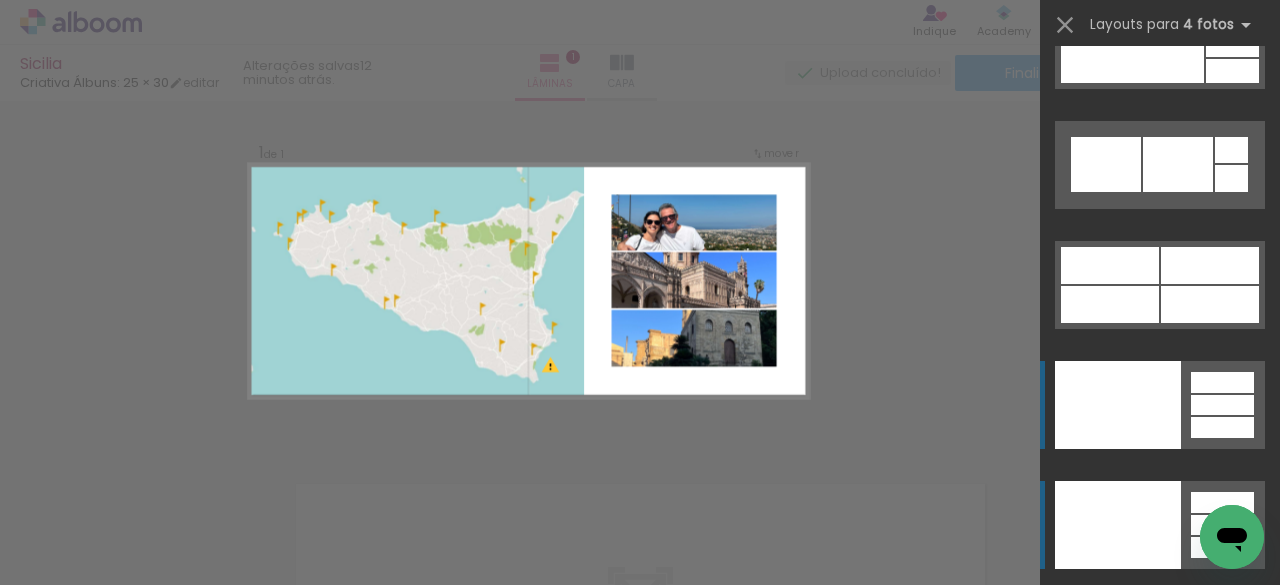click at bounding box center [1117, -810] 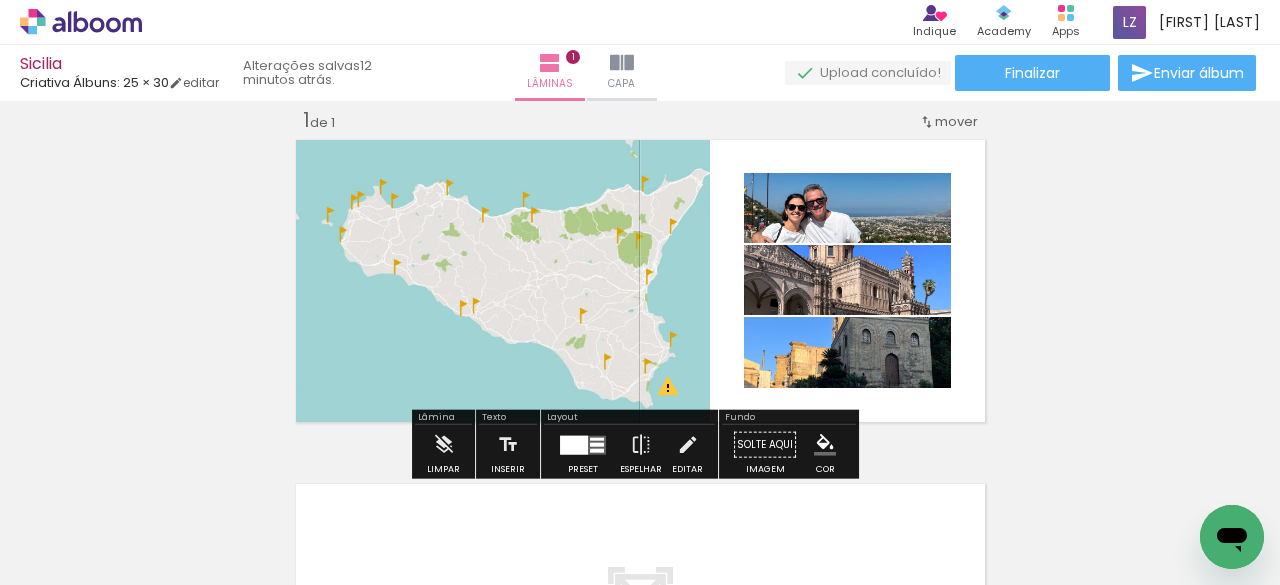 click at bounding box center (574, 444) 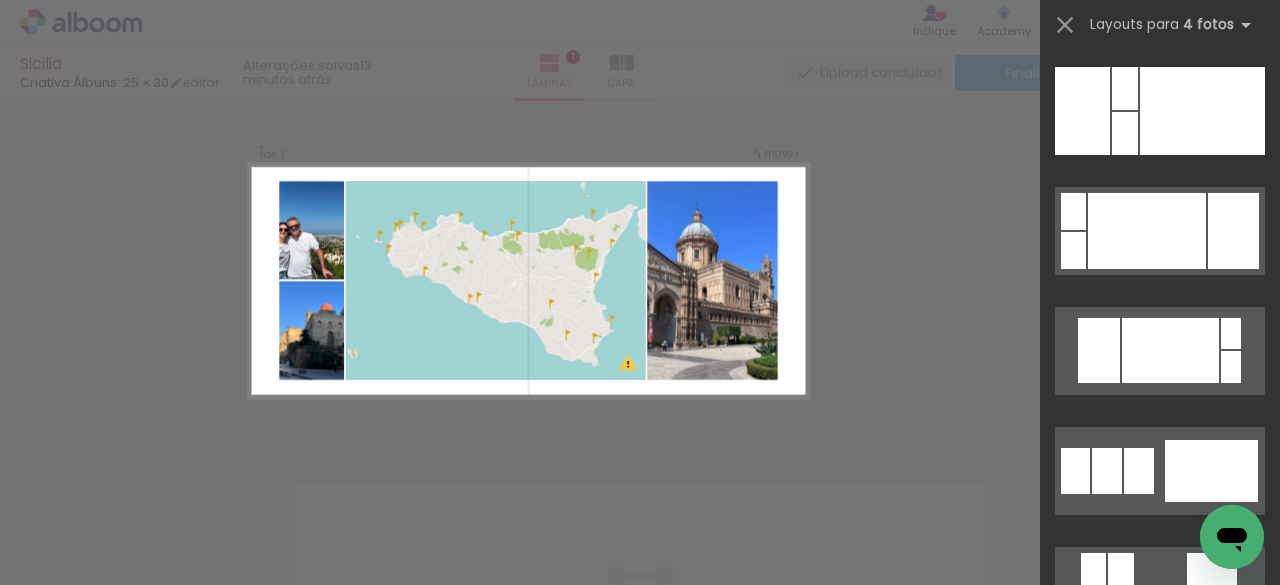scroll, scrollTop: 12476, scrollLeft: 0, axis: vertical 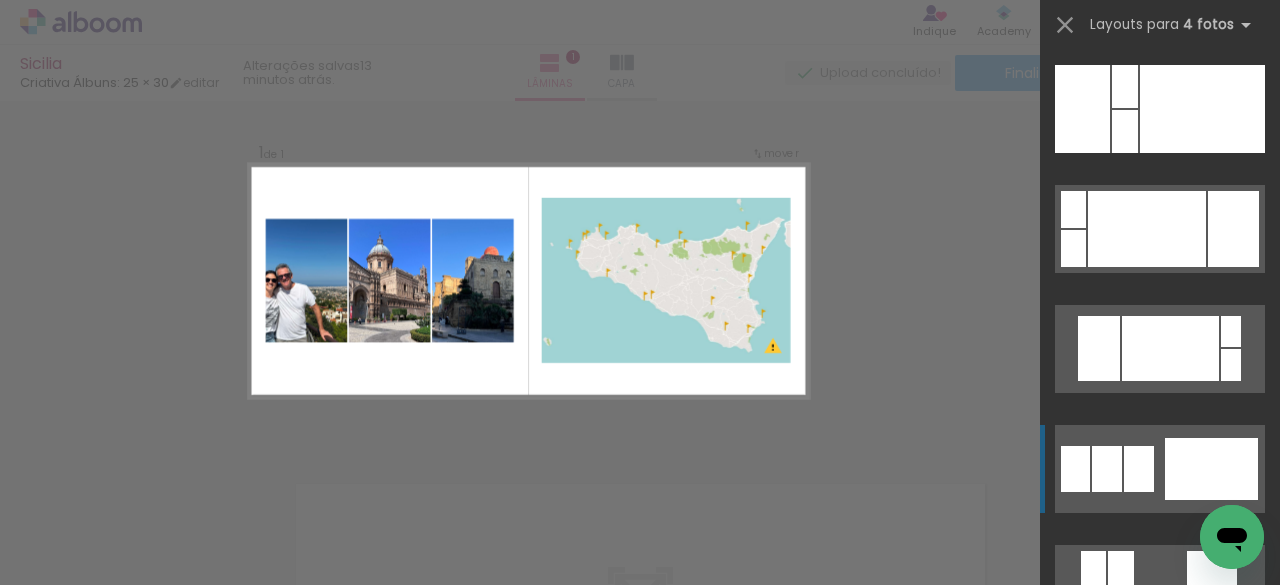 click at bounding box center (1160, 709) 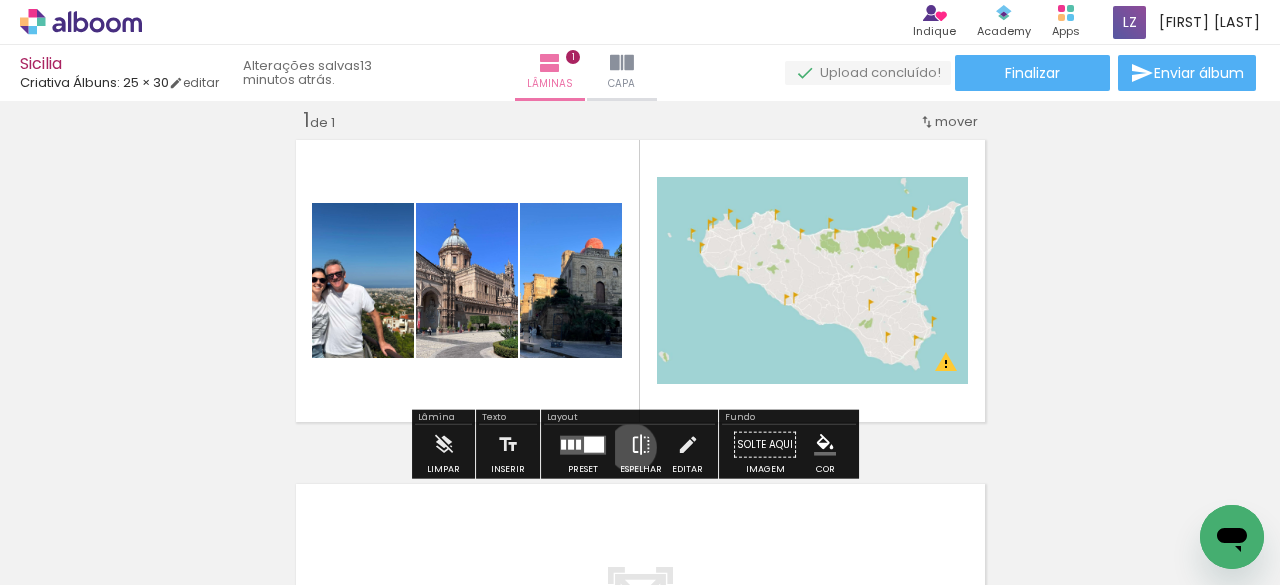 click at bounding box center [641, 445] 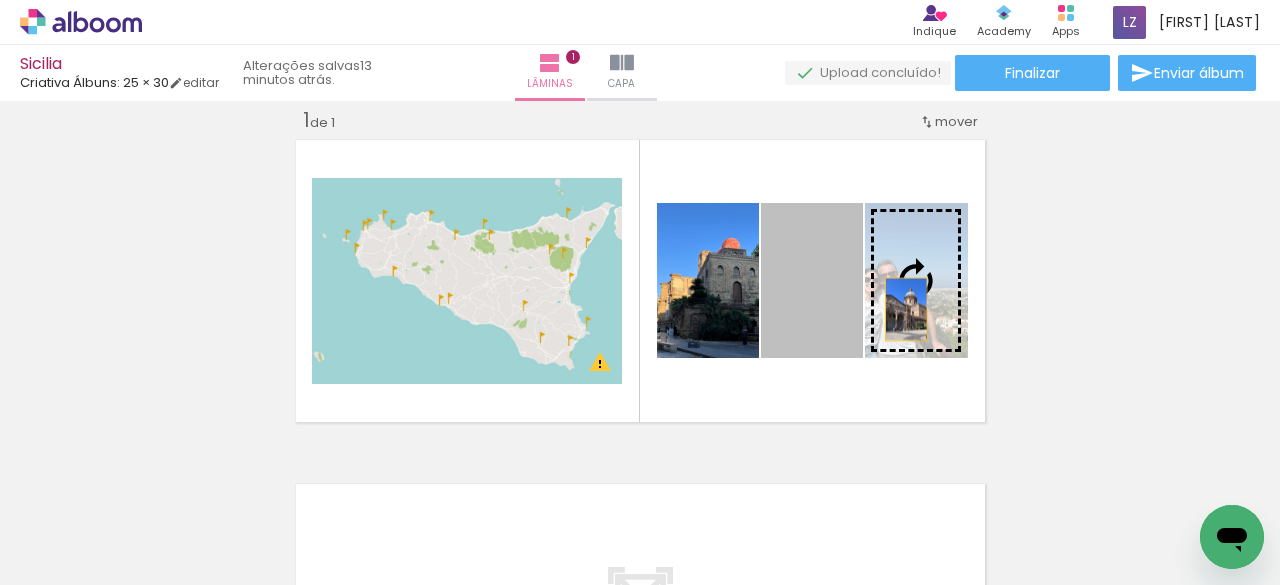 drag, startPoint x: 800, startPoint y: 313, endPoint x: 898, endPoint y: 309, distance: 98.0816 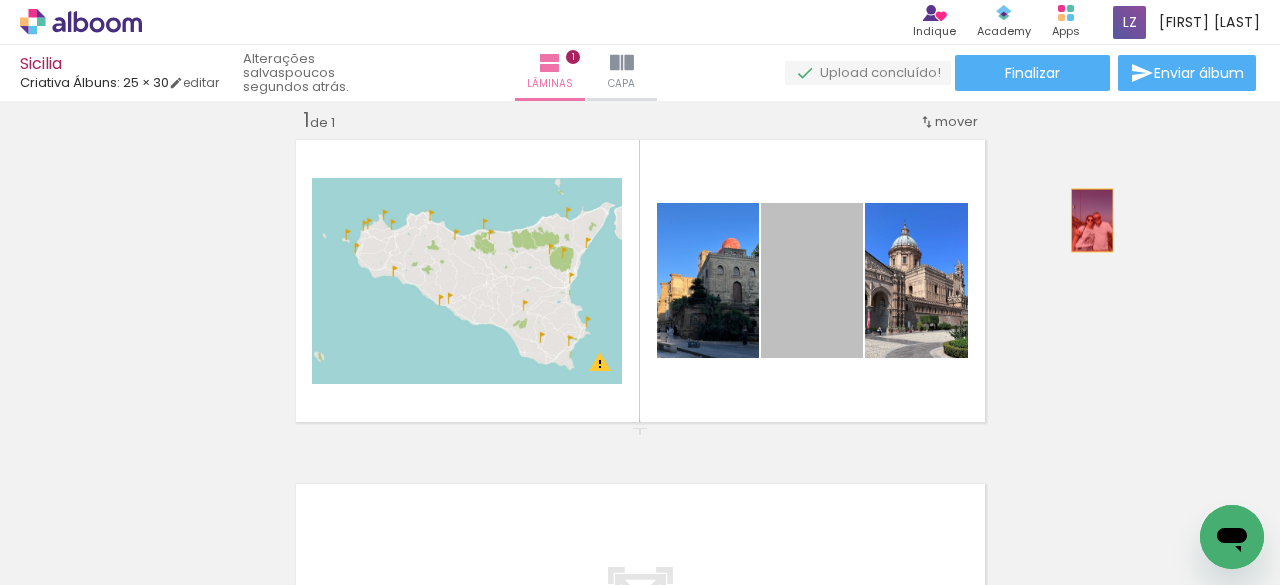 drag, startPoint x: 797, startPoint y: 299, endPoint x: 1084, endPoint y: 218, distance: 298.21133 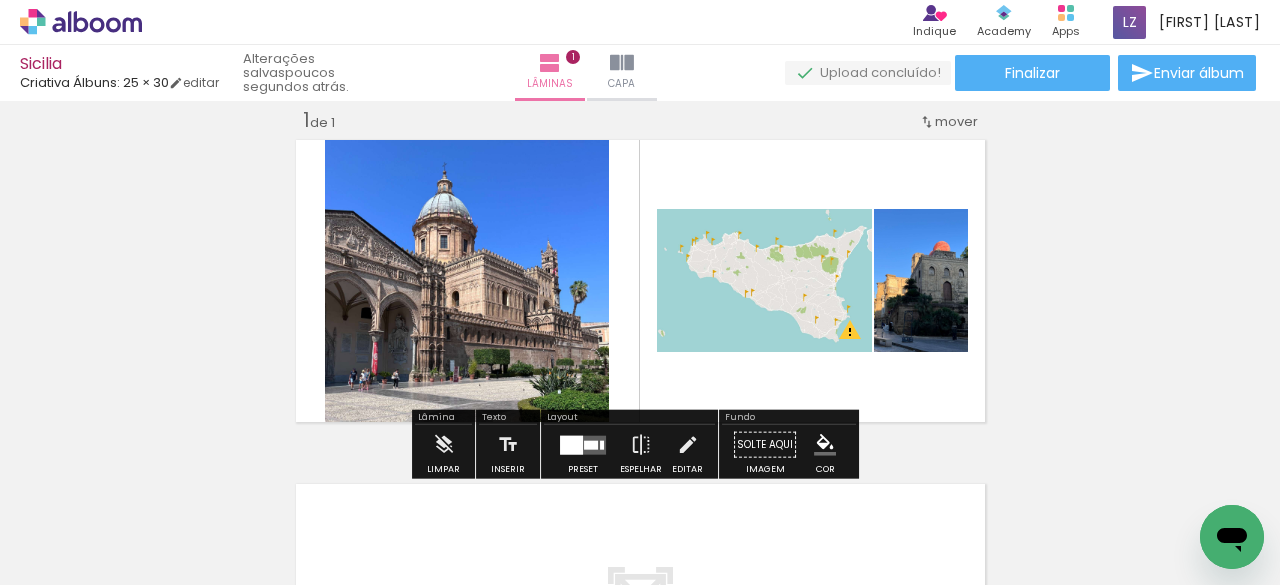 click on "Adicionar
Fotos" at bounding box center (71, 558) 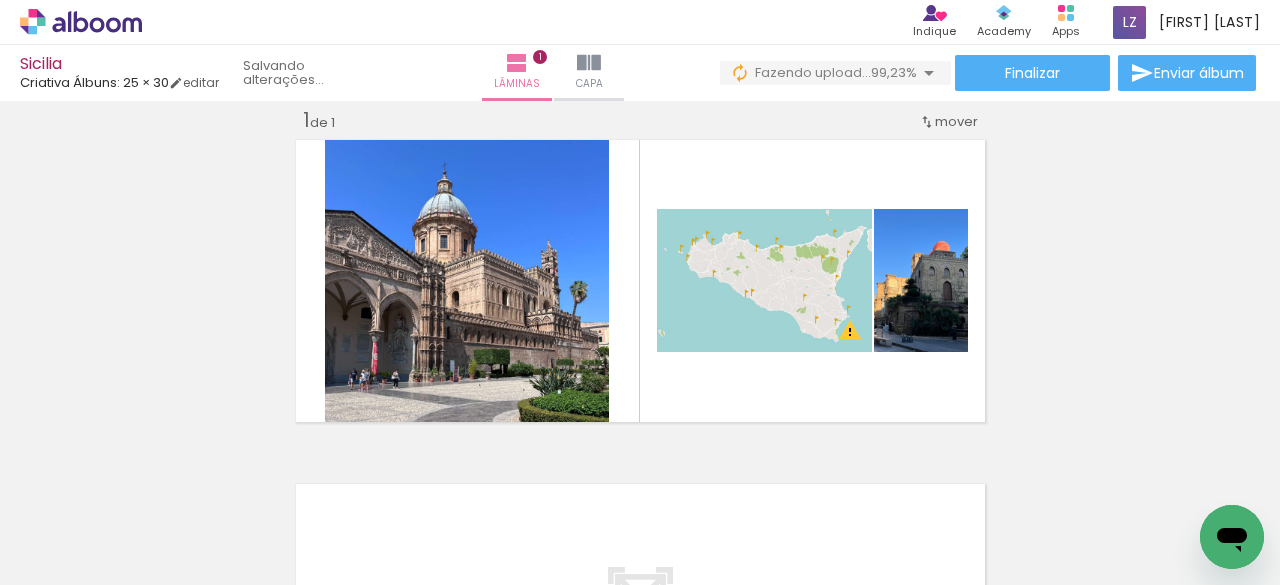 scroll, scrollTop: 0, scrollLeft: 13370, axis: horizontal 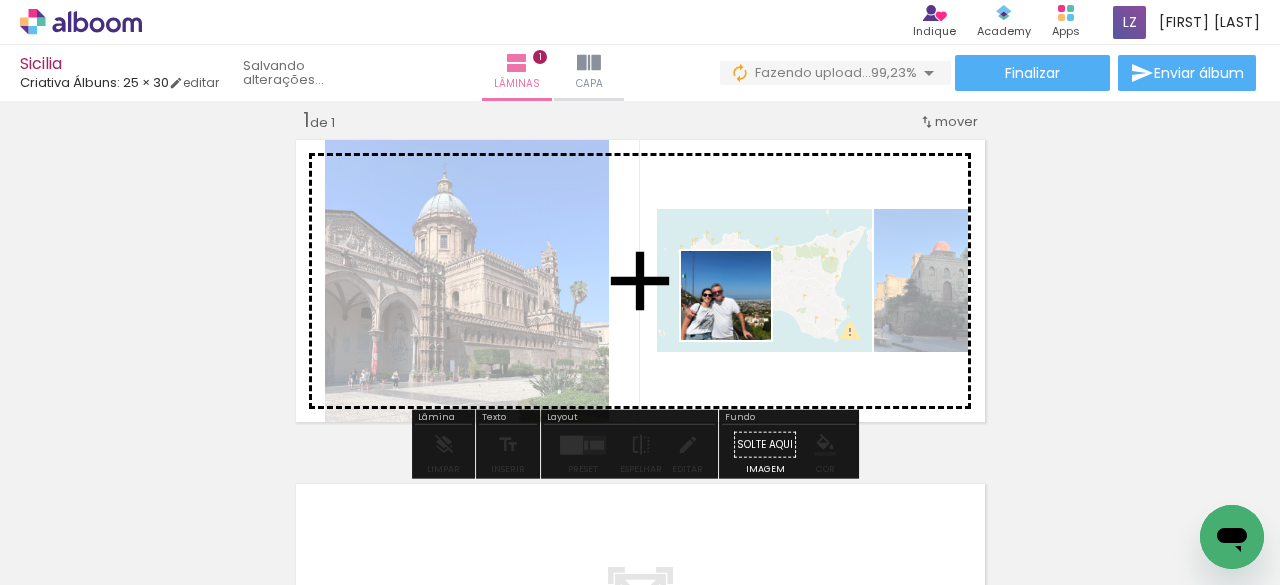drag, startPoint x: 314, startPoint y: 528, endPoint x: 741, endPoint y: 311, distance: 478.97598 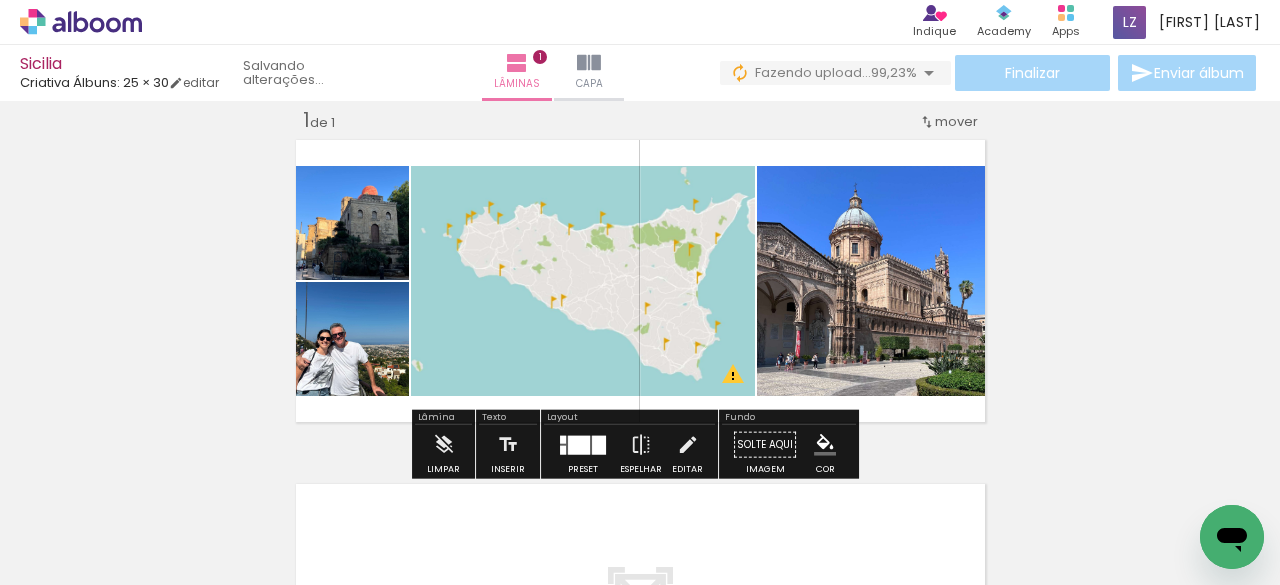 click at bounding box center (579, 444) 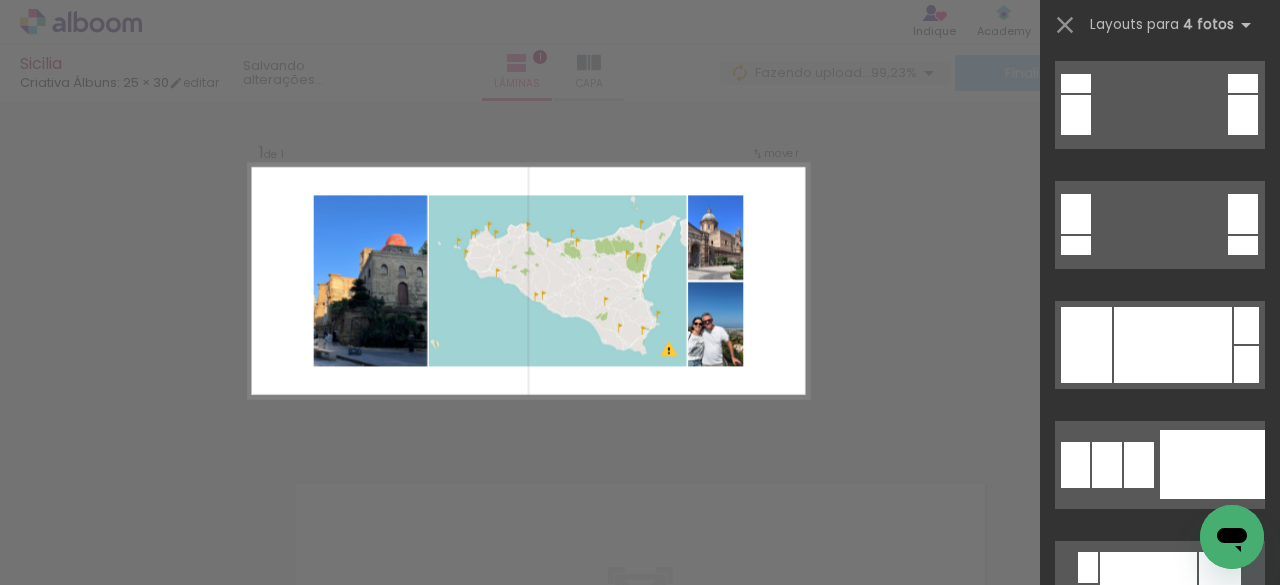 scroll, scrollTop: 2436, scrollLeft: 0, axis: vertical 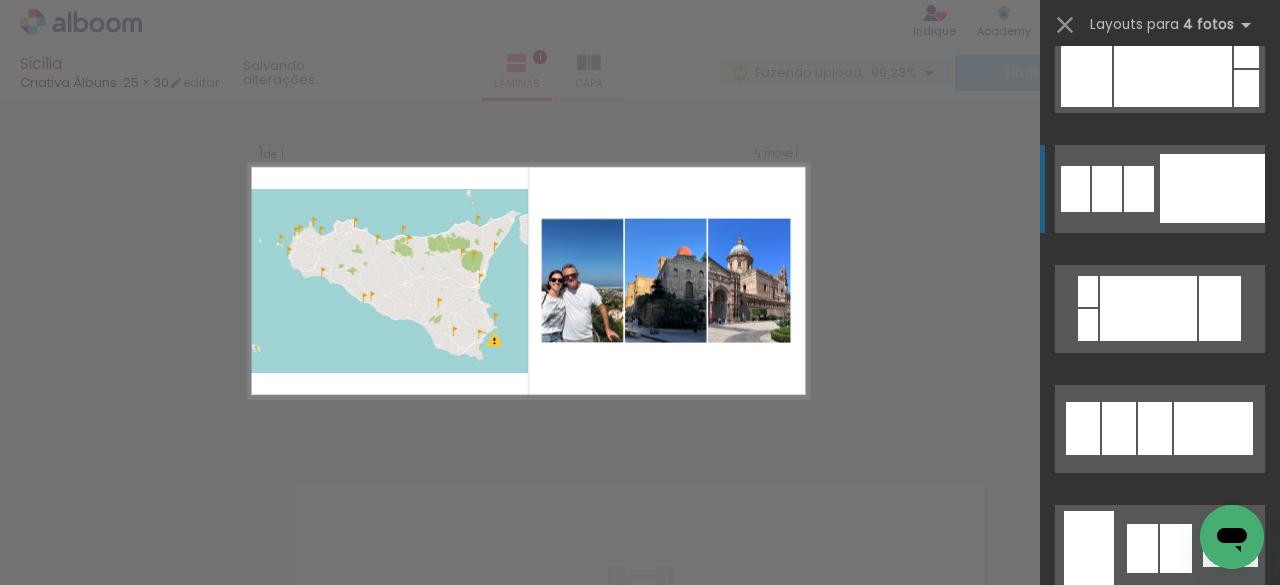 click at bounding box center [1068, 691] 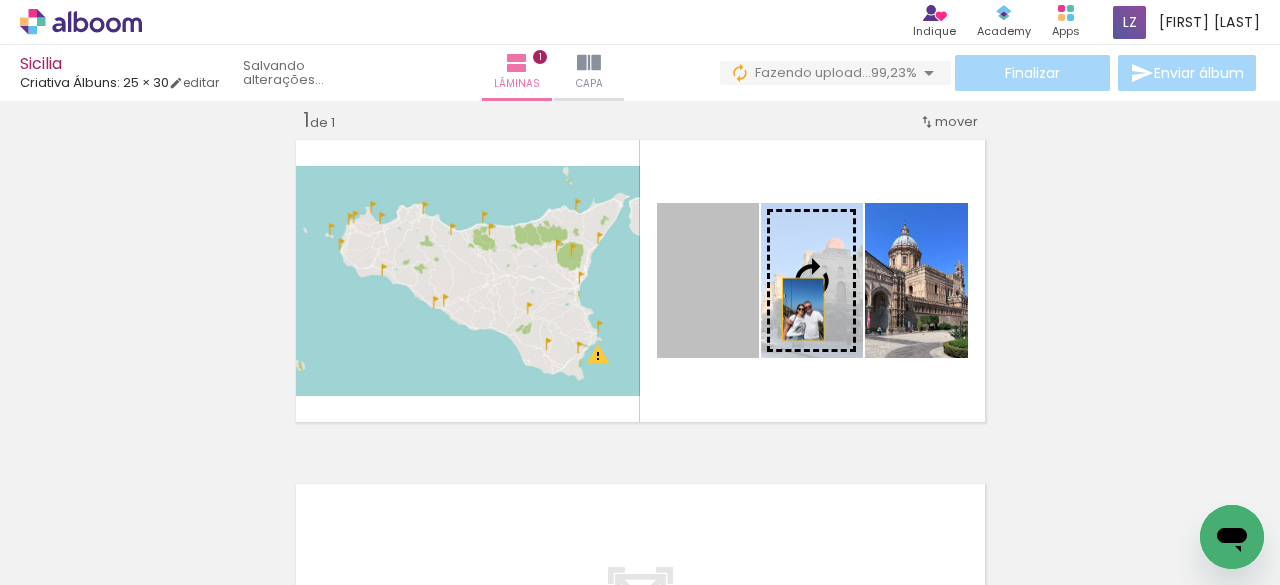 drag, startPoint x: 717, startPoint y: 311, endPoint x: 796, endPoint y: 309, distance: 79.025314 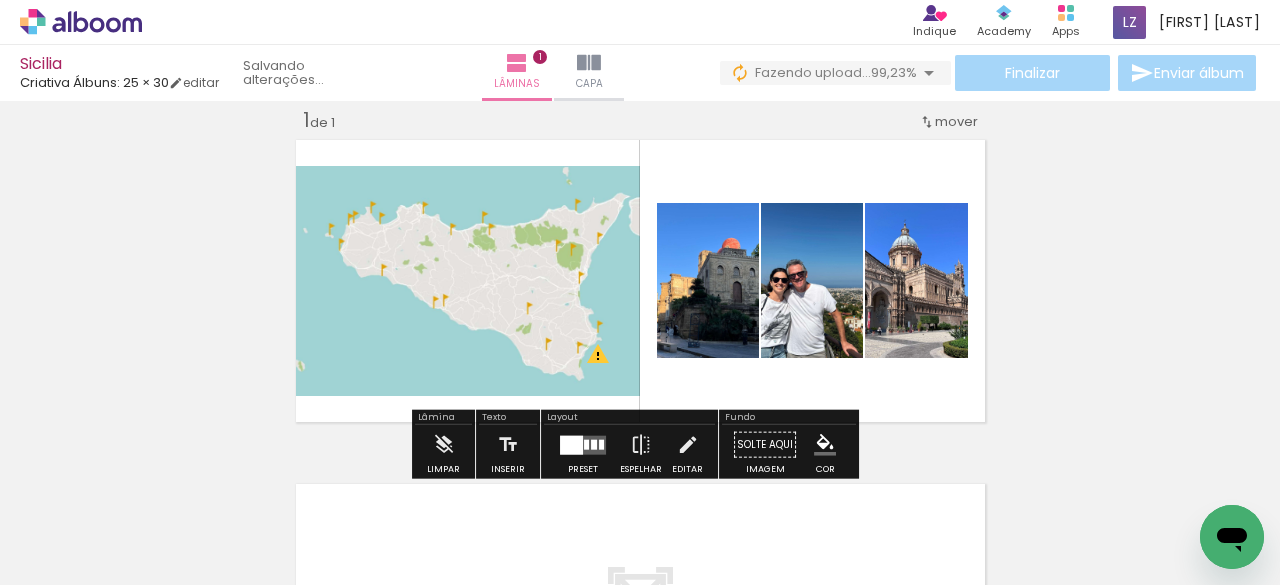 click 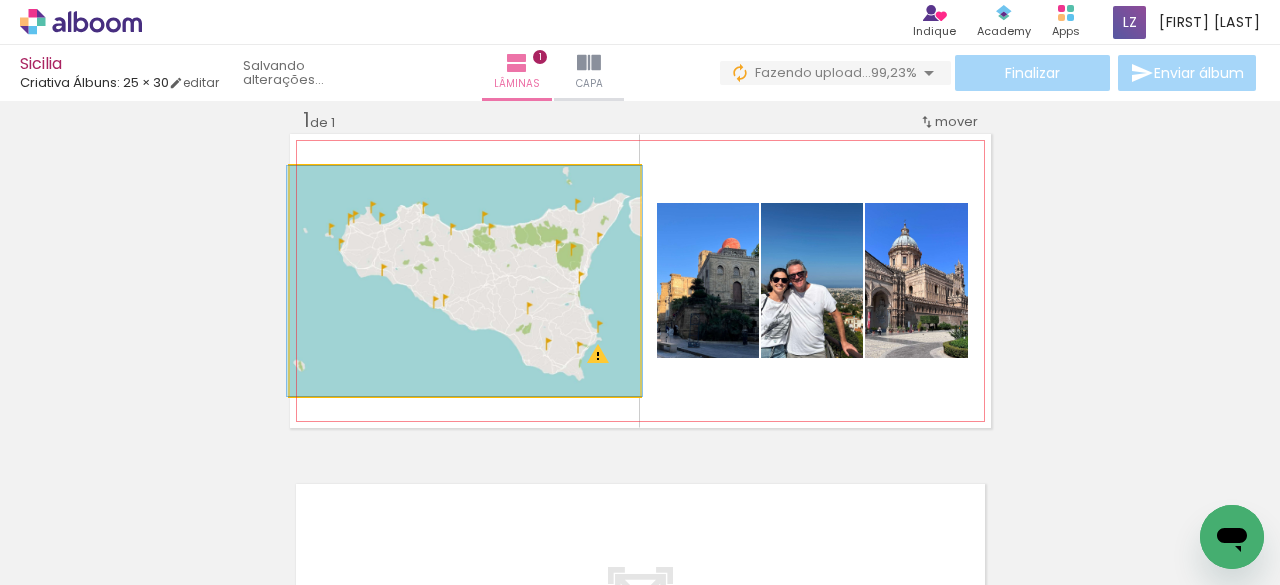 drag, startPoint x: 326, startPoint y: 180, endPoint x: 288, endPoint y: 181, distance: 38.013157 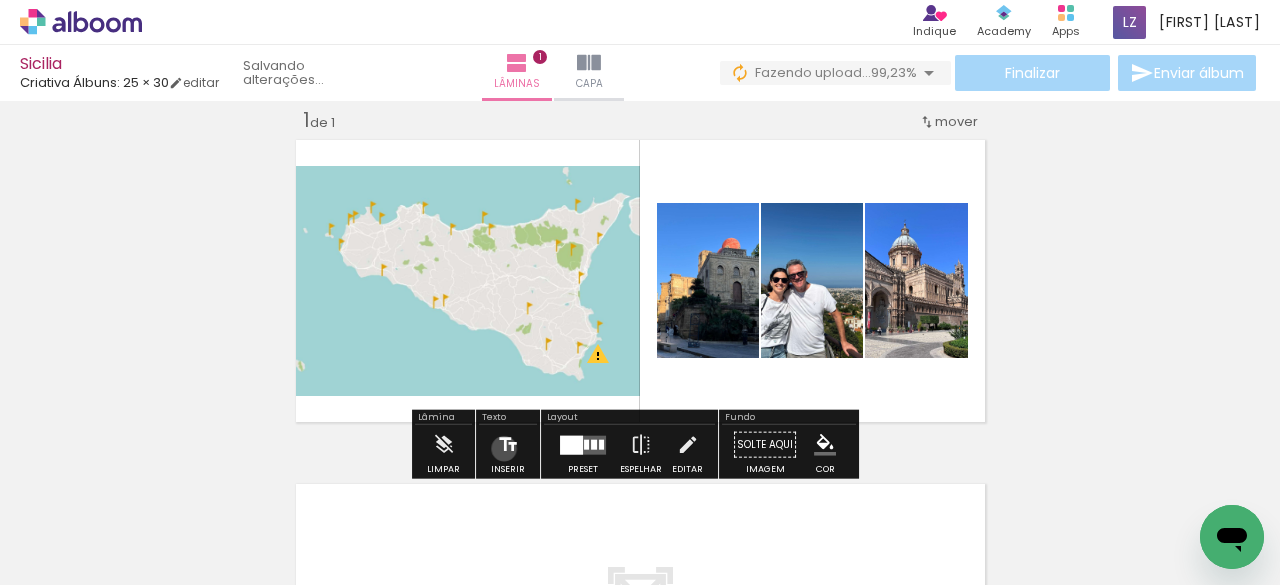 click at bounding box center [508, 445] 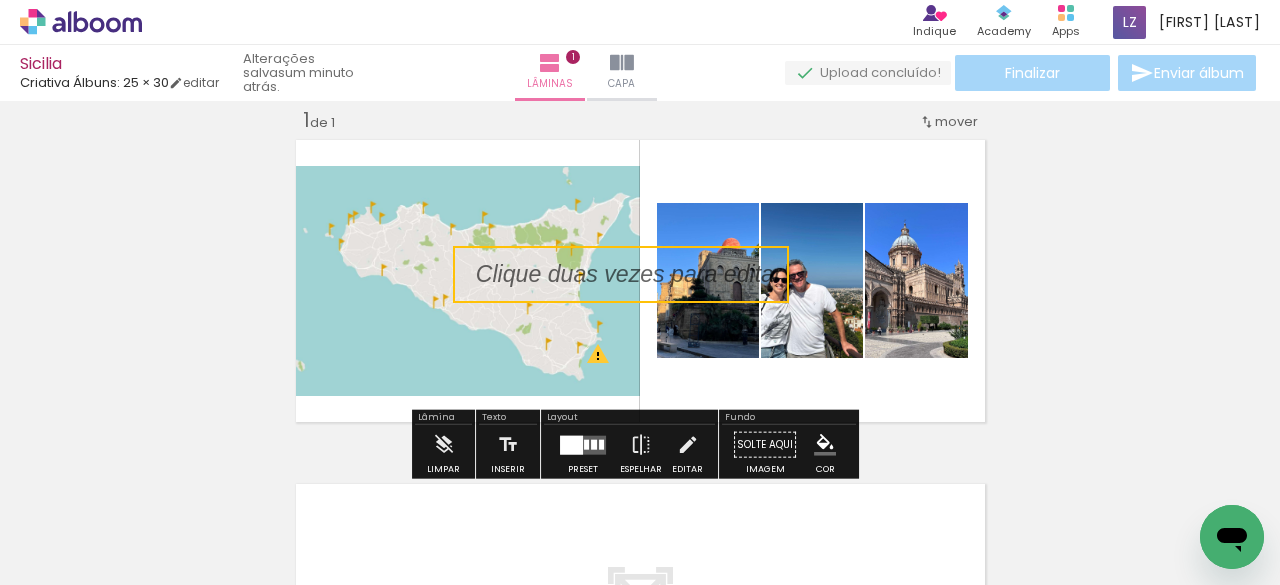 click at bounding box center [621, 274] 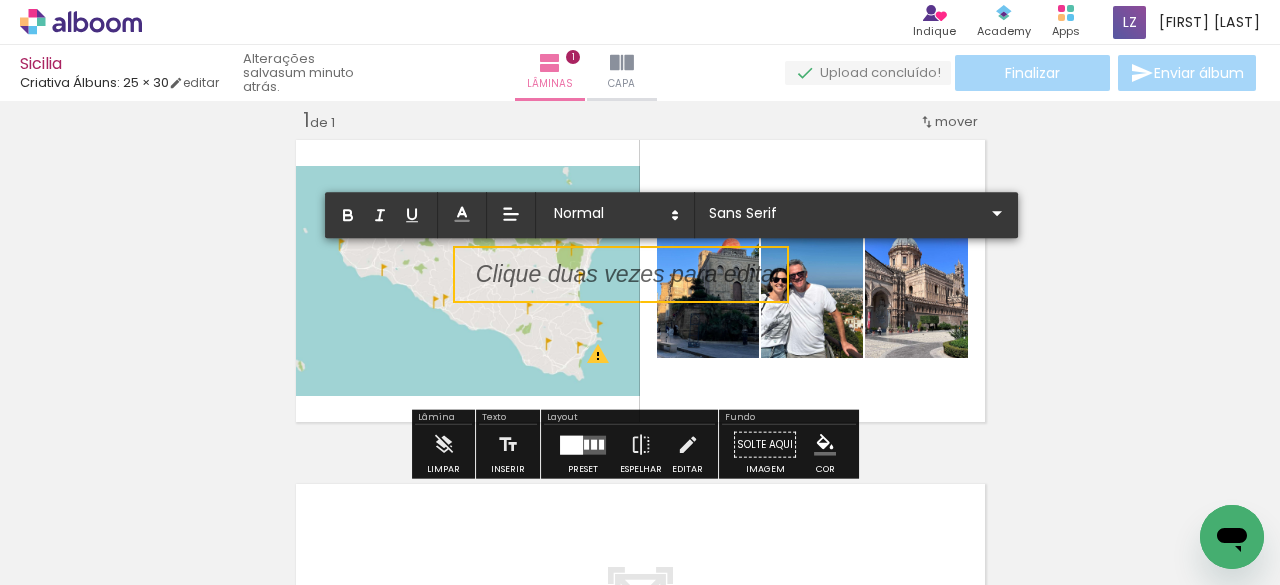 click at bounding box center [629, 286] 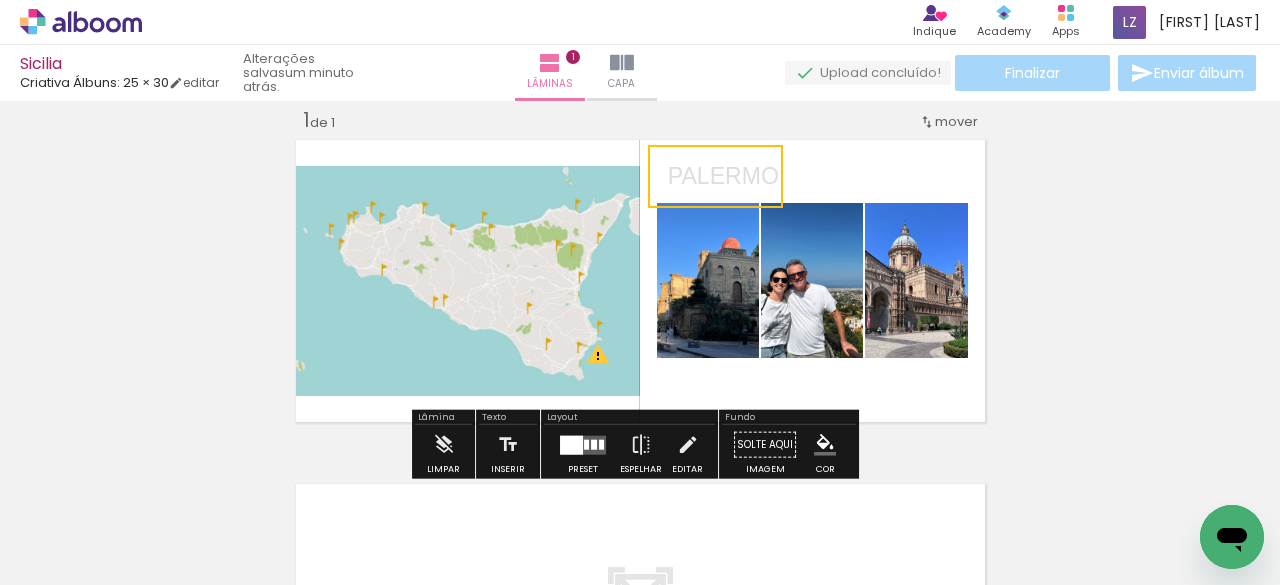 drag, startPoint x: 536, startPoint y: 301, endPoint x: 728, endPoint y: 203, distance: 215.56438 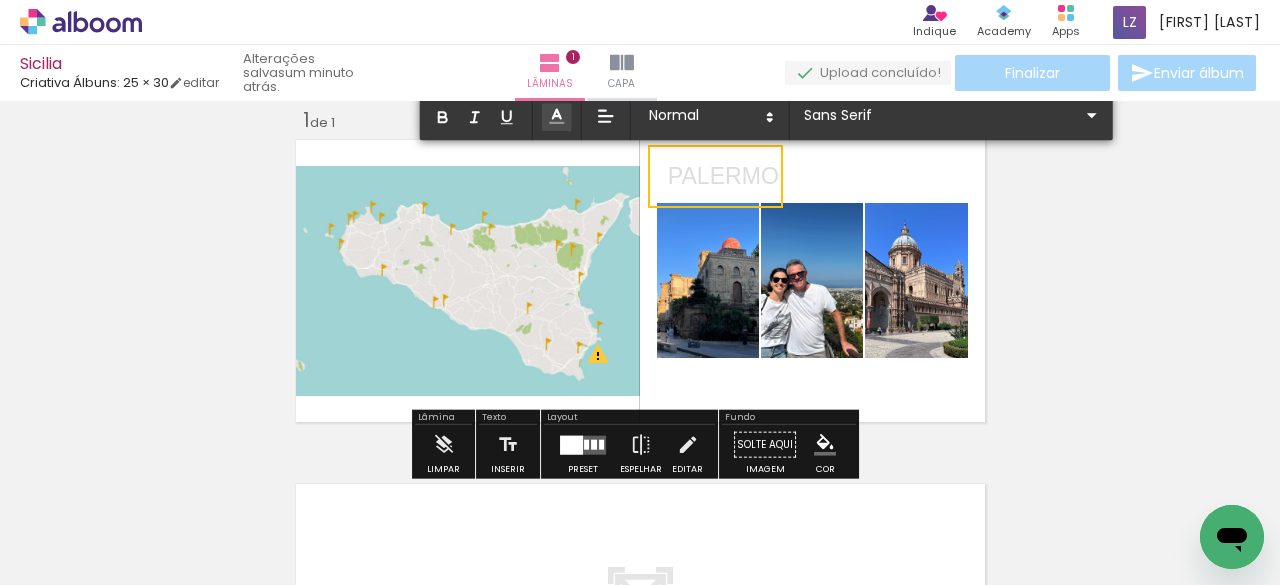 click 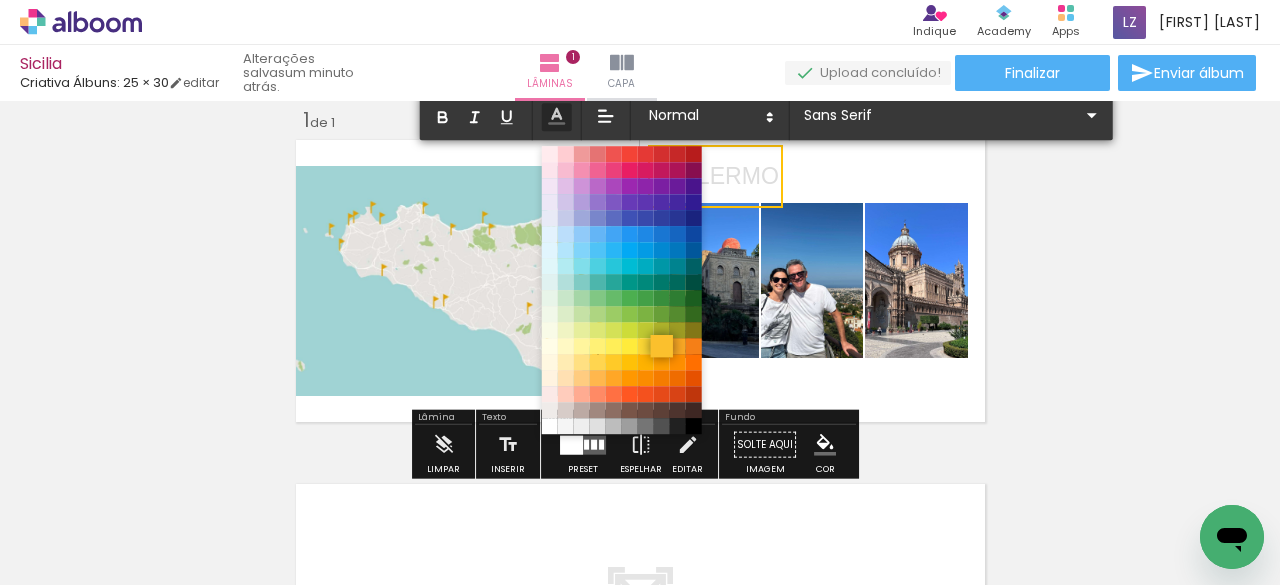 click at bounding box center [662, 346] 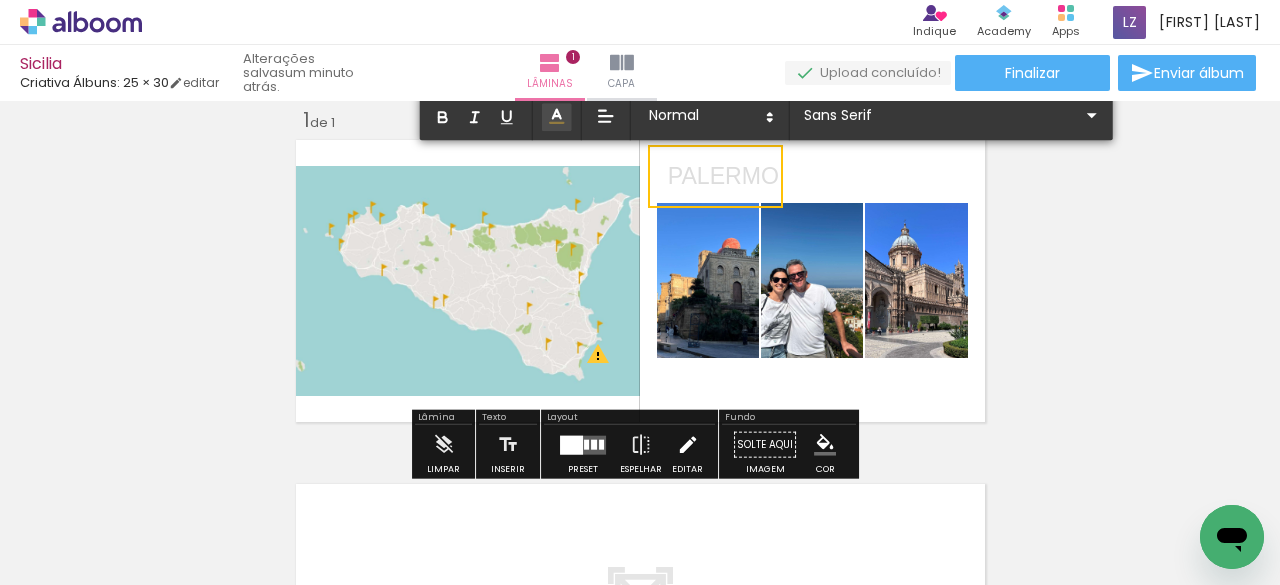 click at bounding box center [688, 445] 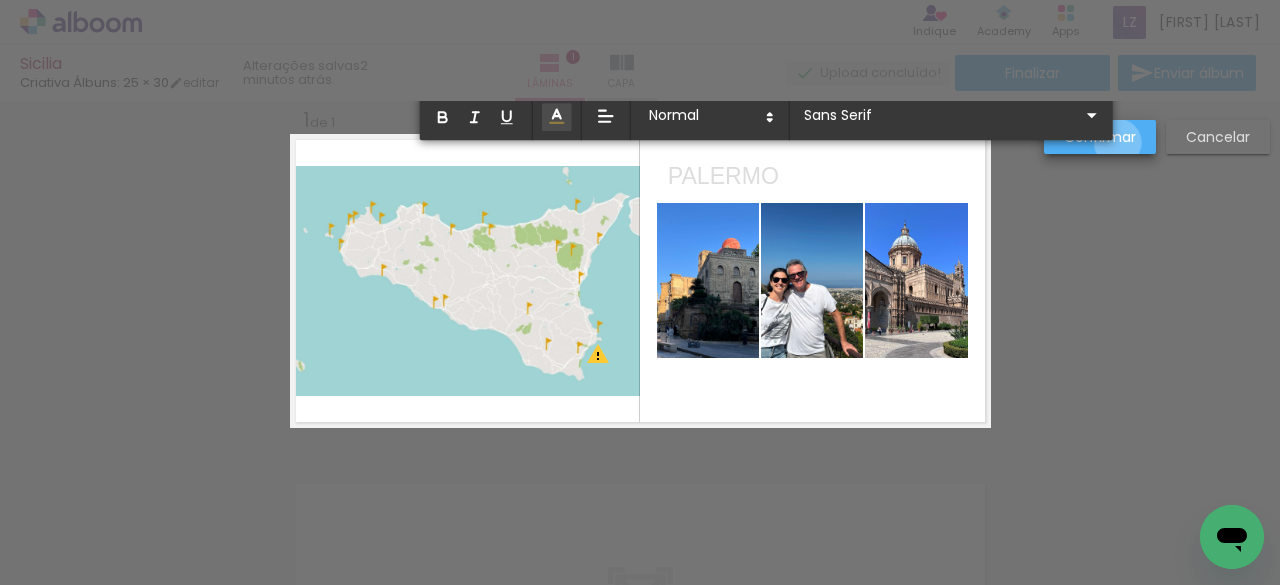 click on "Confirmar" at bounding box center [0, 0] 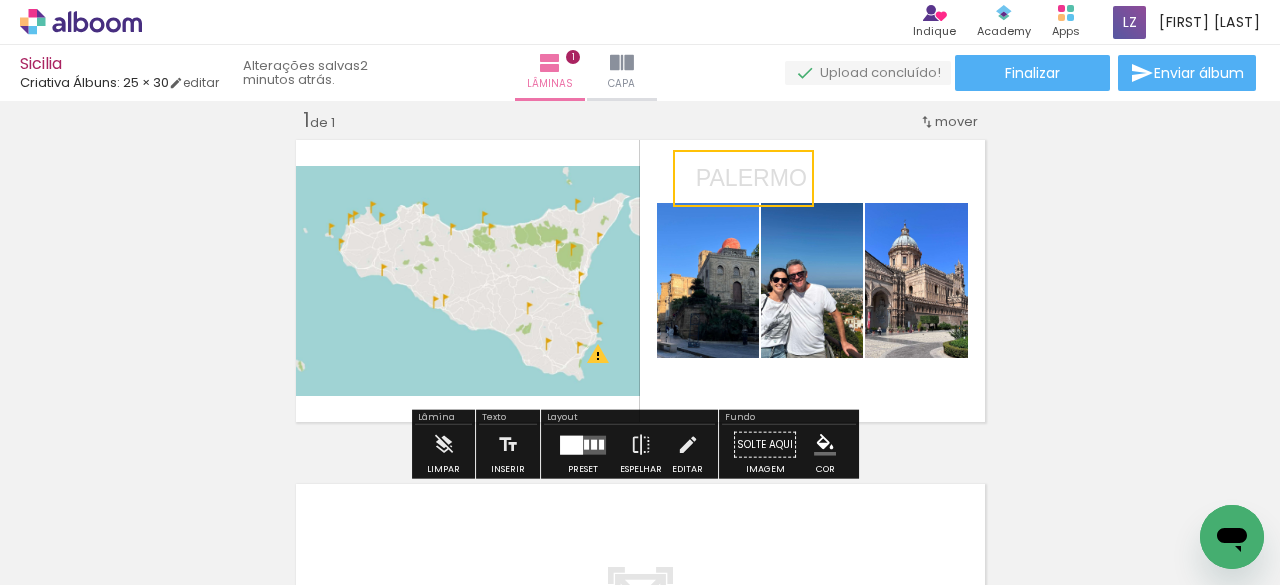 drag, startPoint x: 754, startPoint y: 173, endPoint x: 802, endPoint y: 175, distance: 48.04165 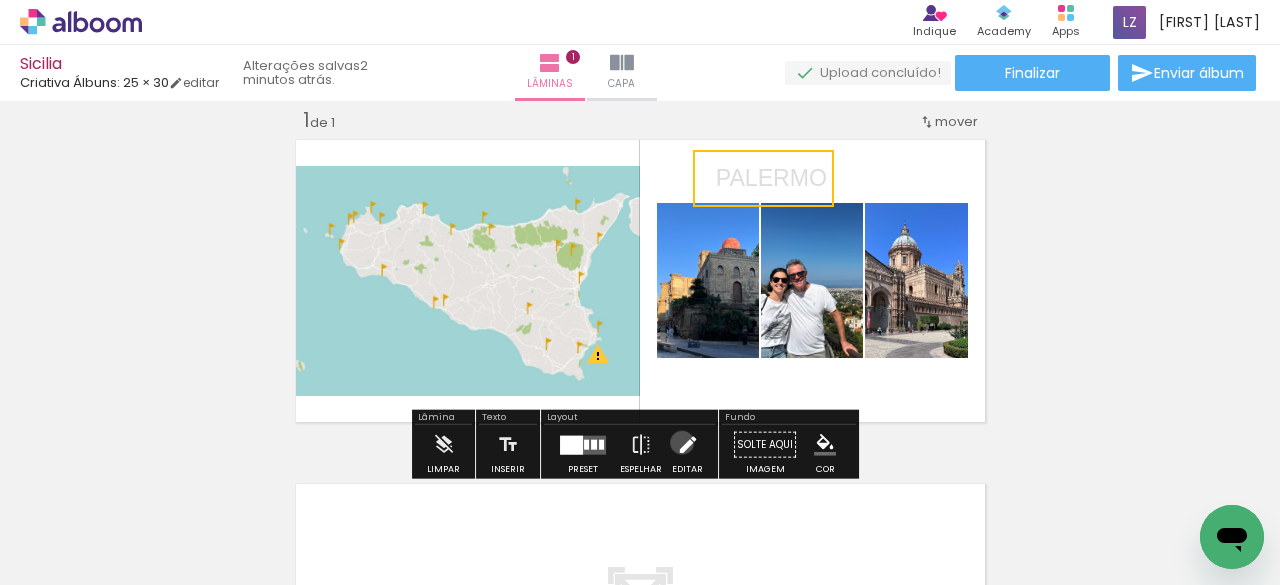 click at bounding box center (688, 445) 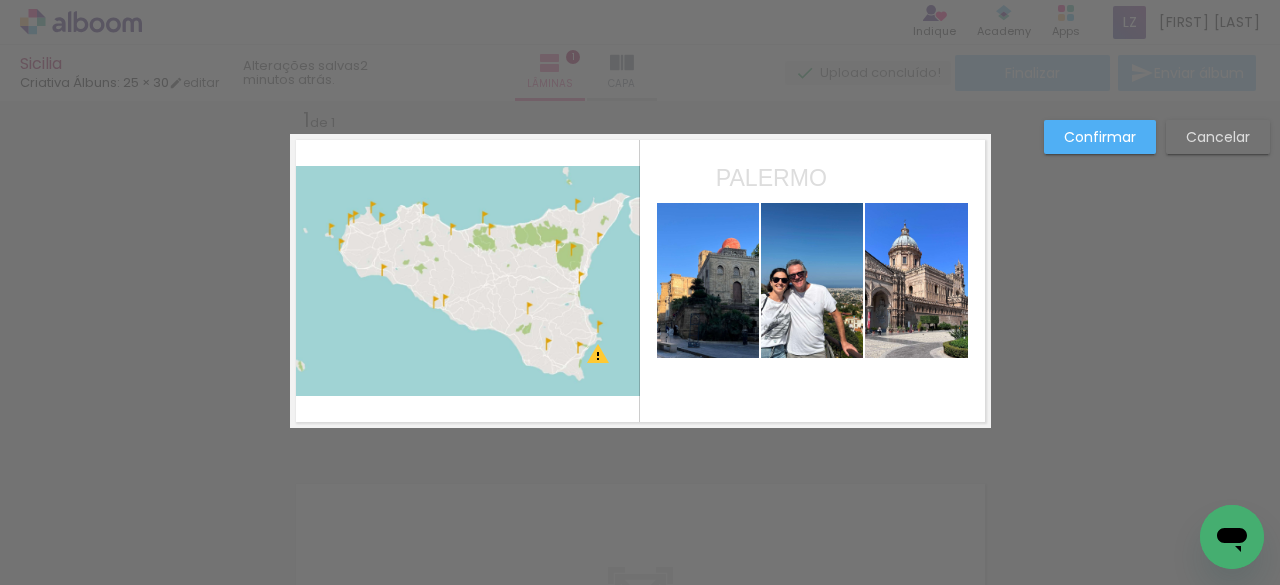 click on "Confirmar" at bounding box center (0, 0) 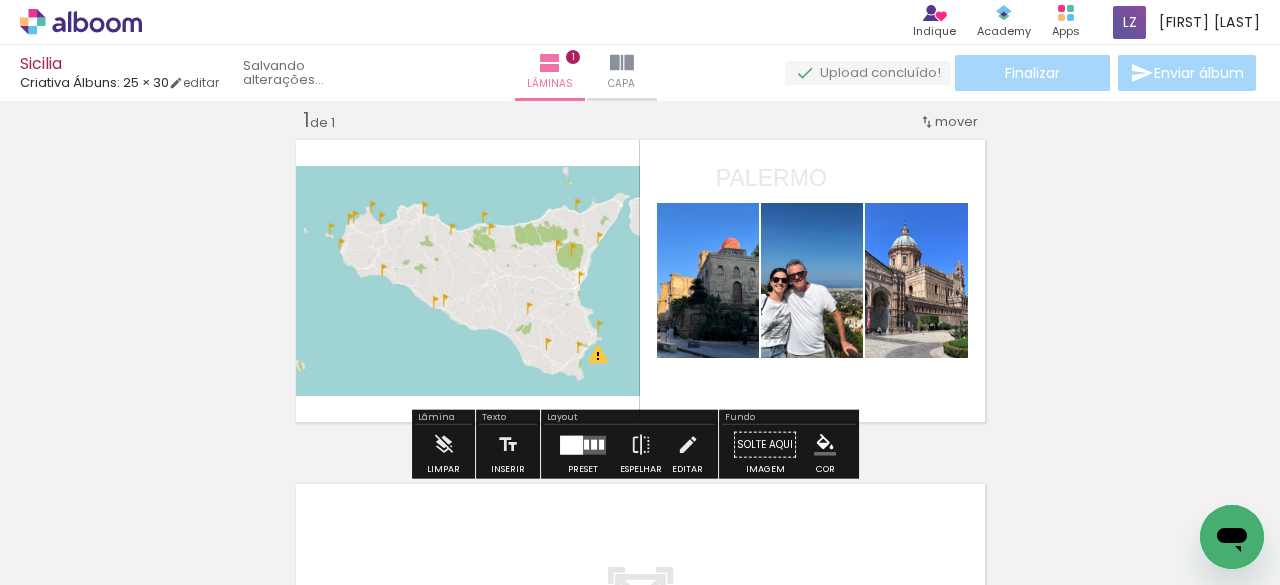 drag, startPoint x: 802, startPoint y: 189, endPoint x: 704, endPoint y: 189, distance: 98 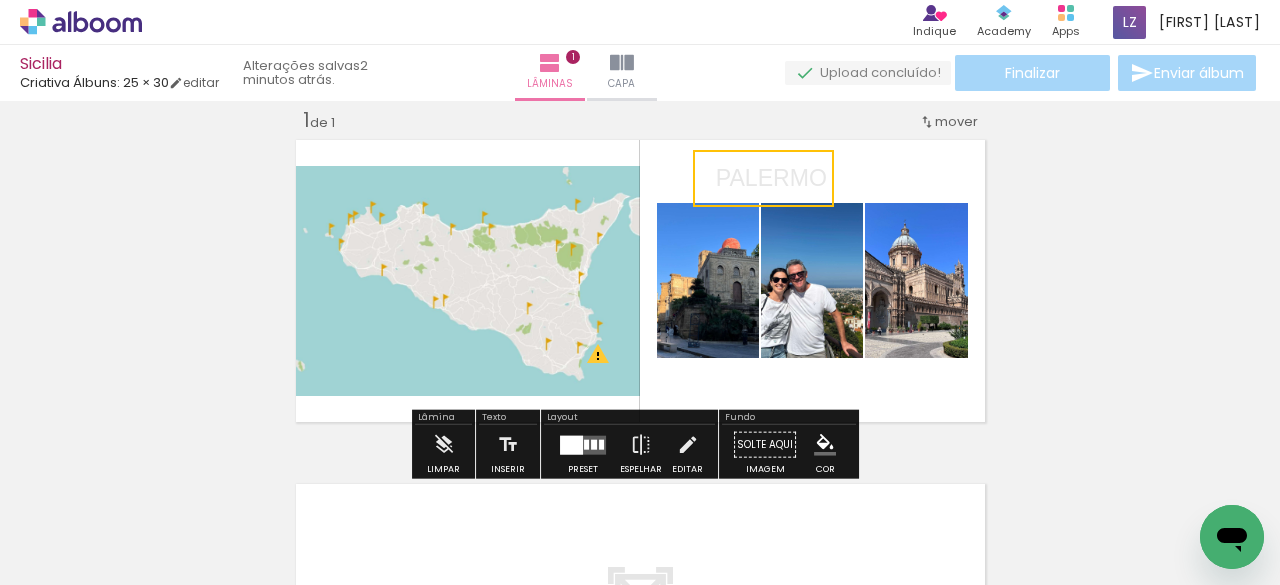 click at bounding box center [763, 178] 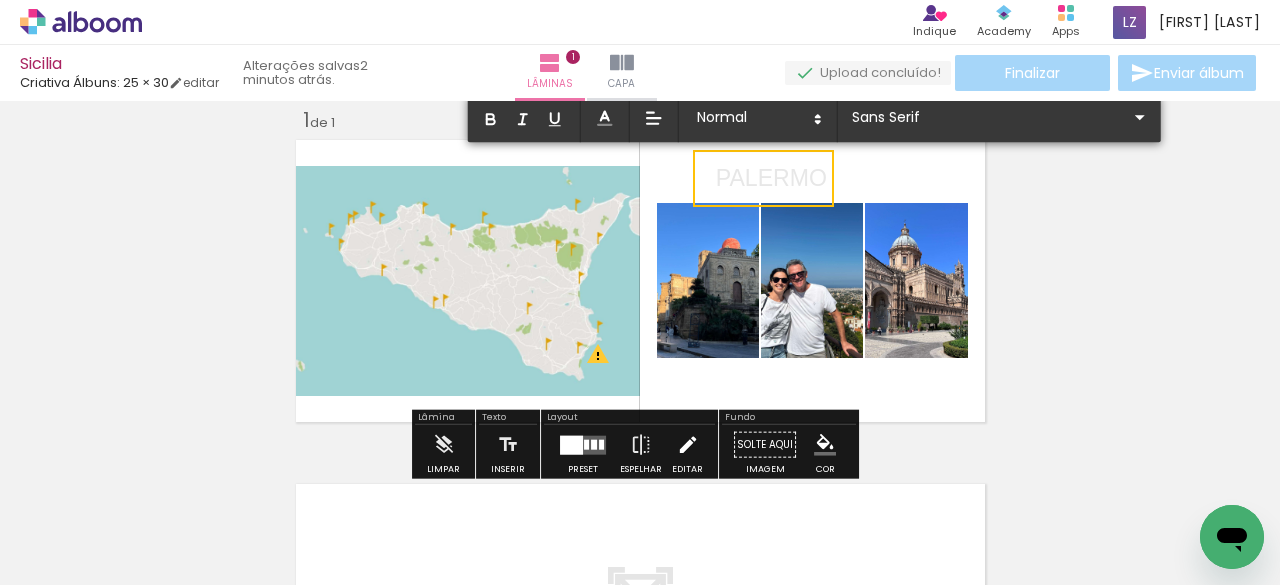 click at bounding box center [688, 445] 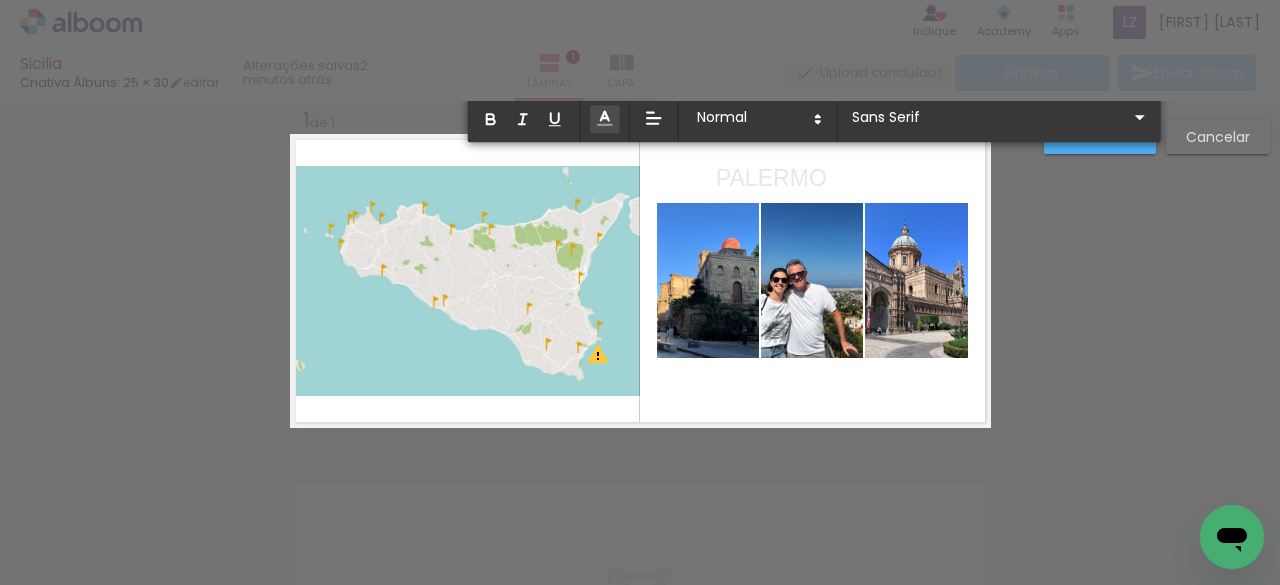 click 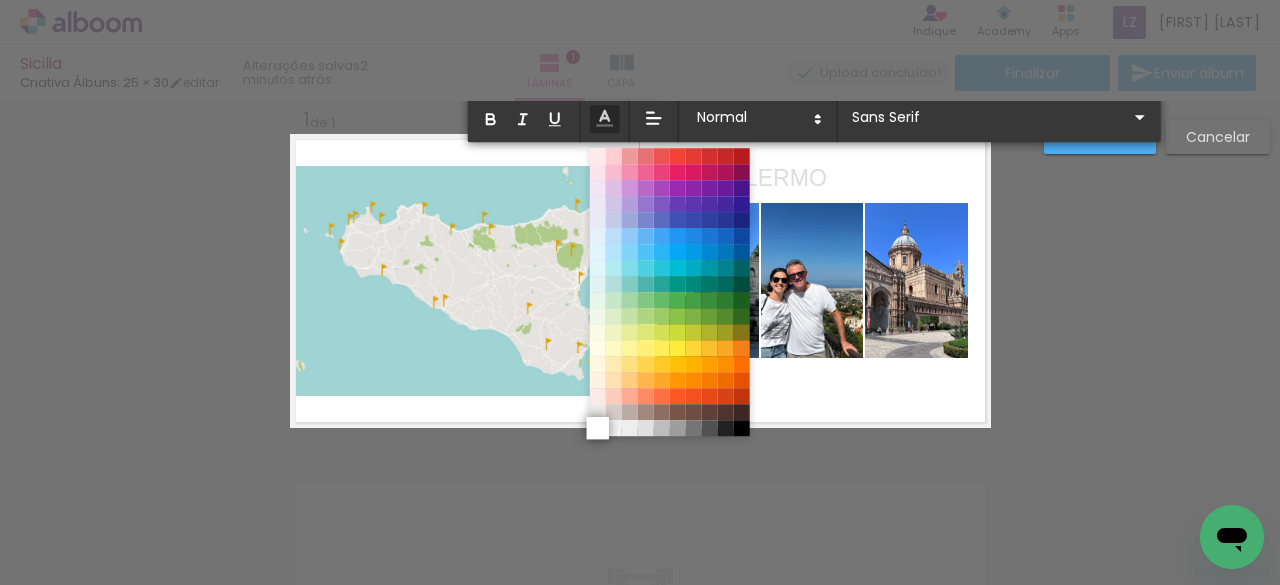 click at bounding box center [598, 428] 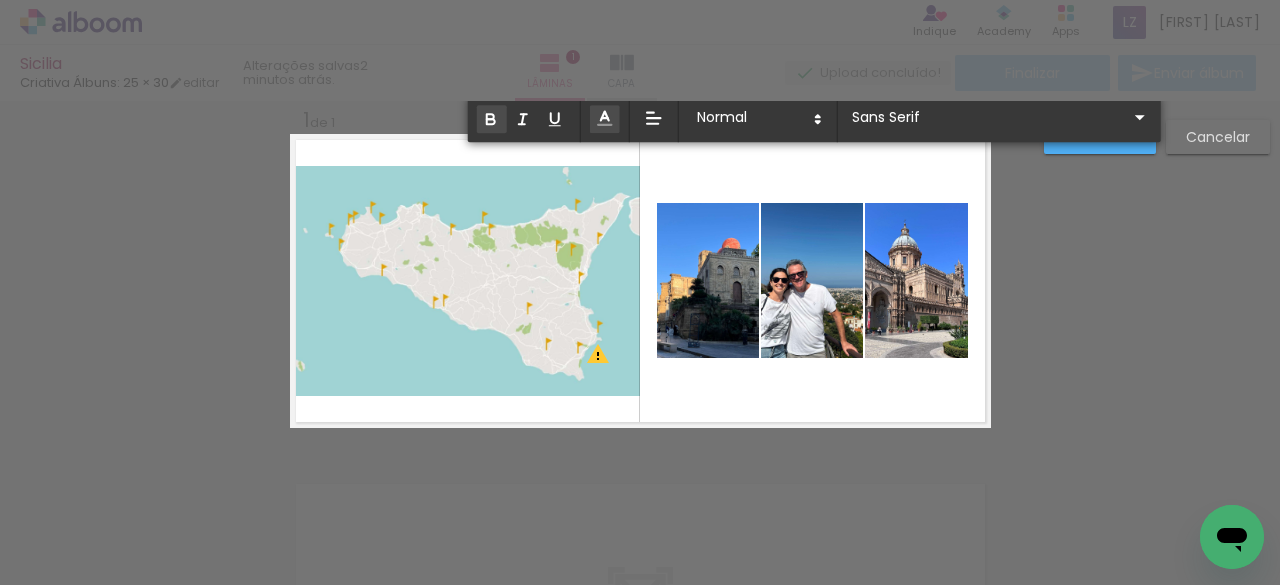 click 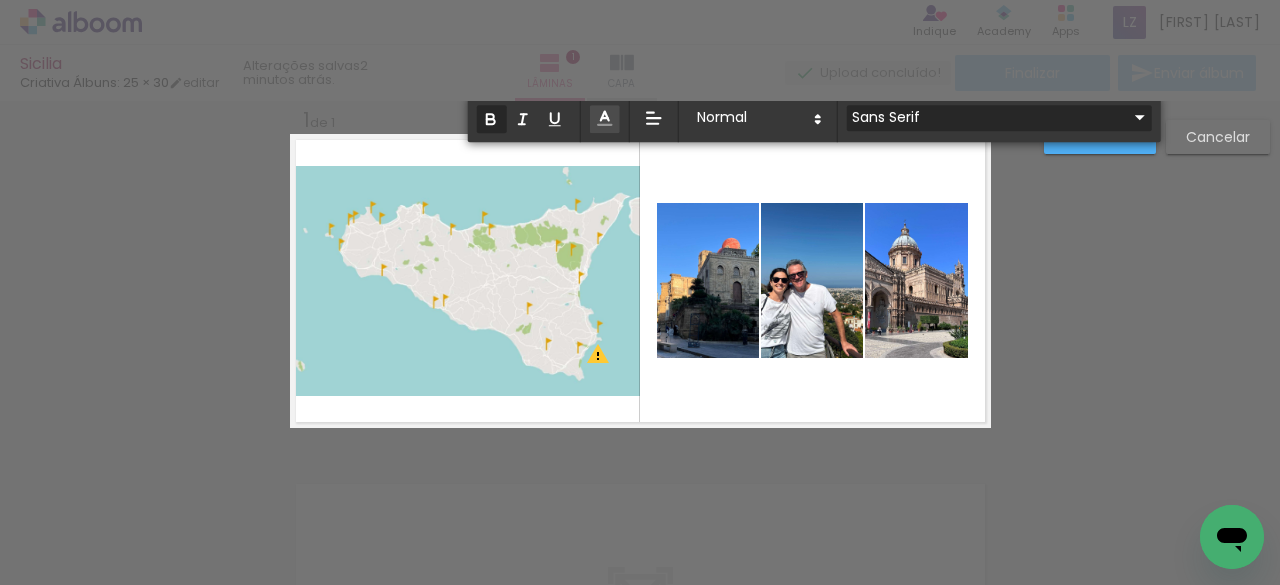click on "Sans Serif" at bounding box center [987, 117] 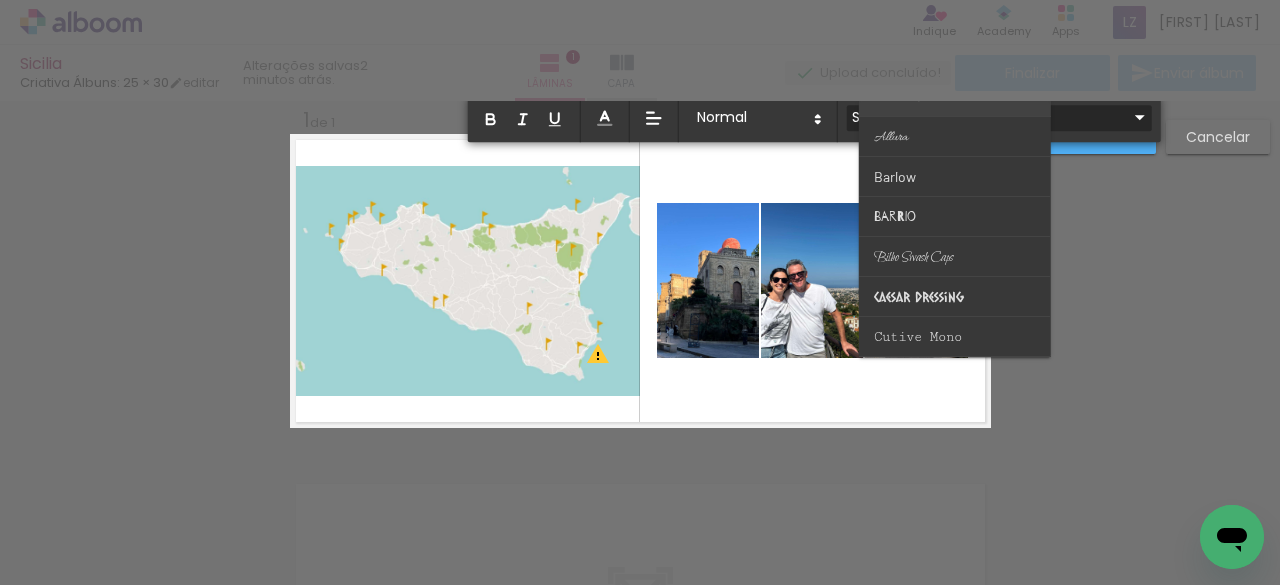 scroll, scrollTop: 0, scrollLeft: 0, axis: both 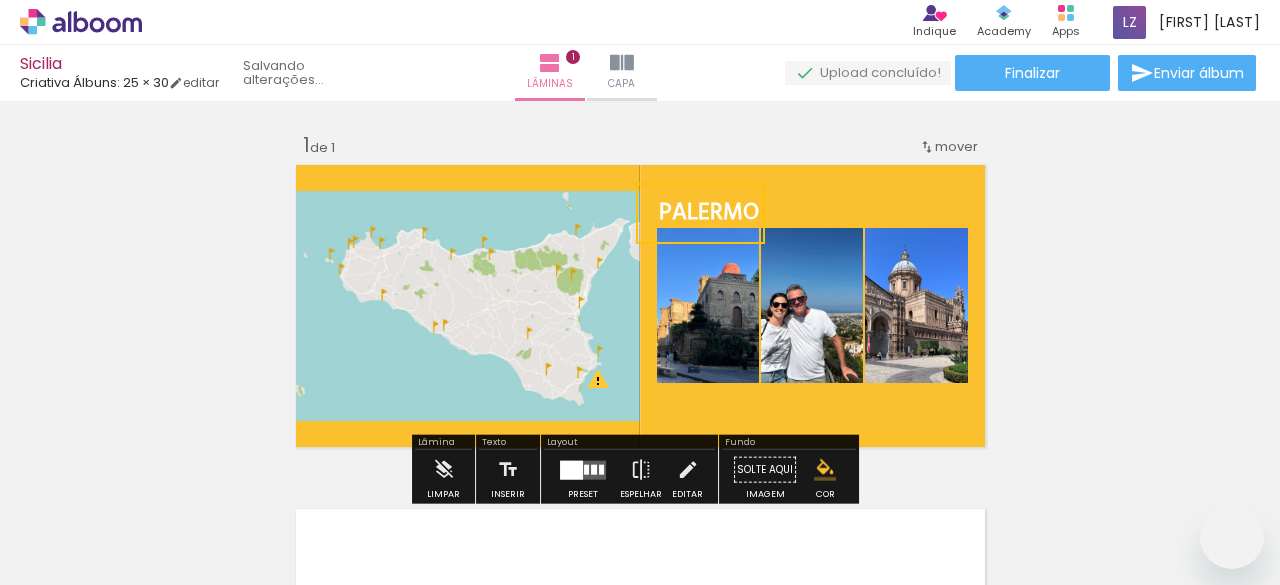 click on "Inserir lâmina 1  de 1 O Designbox precisará aumentar a sua imagem em 269% para exportar para impressão. O Designbox precisará aumentar a sua imagem em 338% para exportar para impressão." at bounding box center [640, 452] 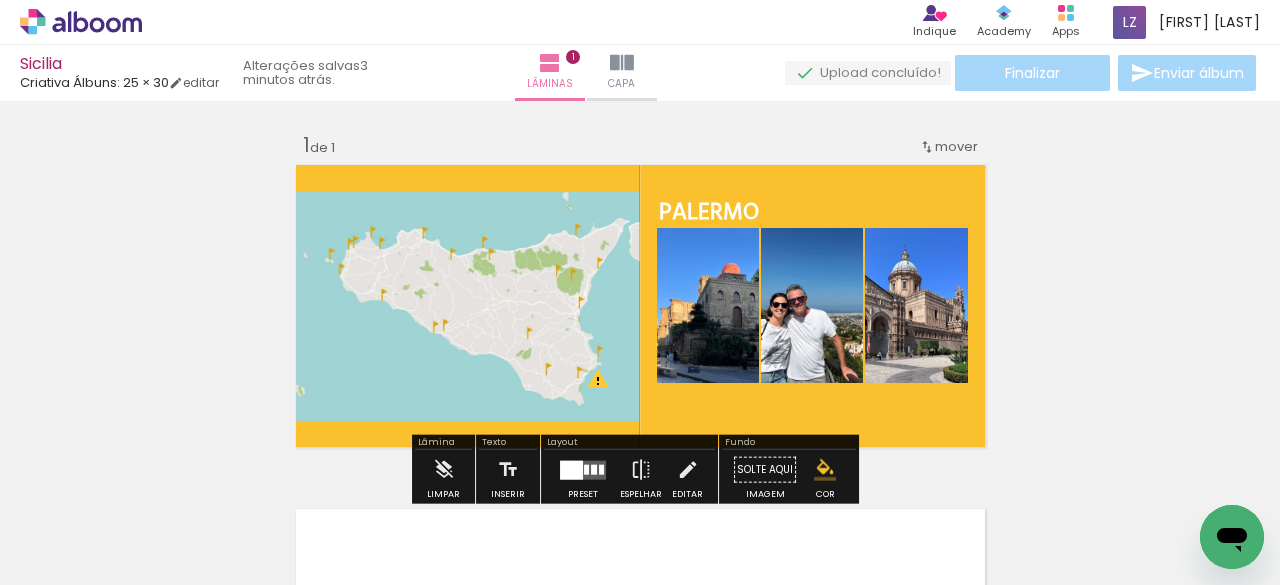 scroll, scrollTop: 0, scrollLeft: 0, axis: both 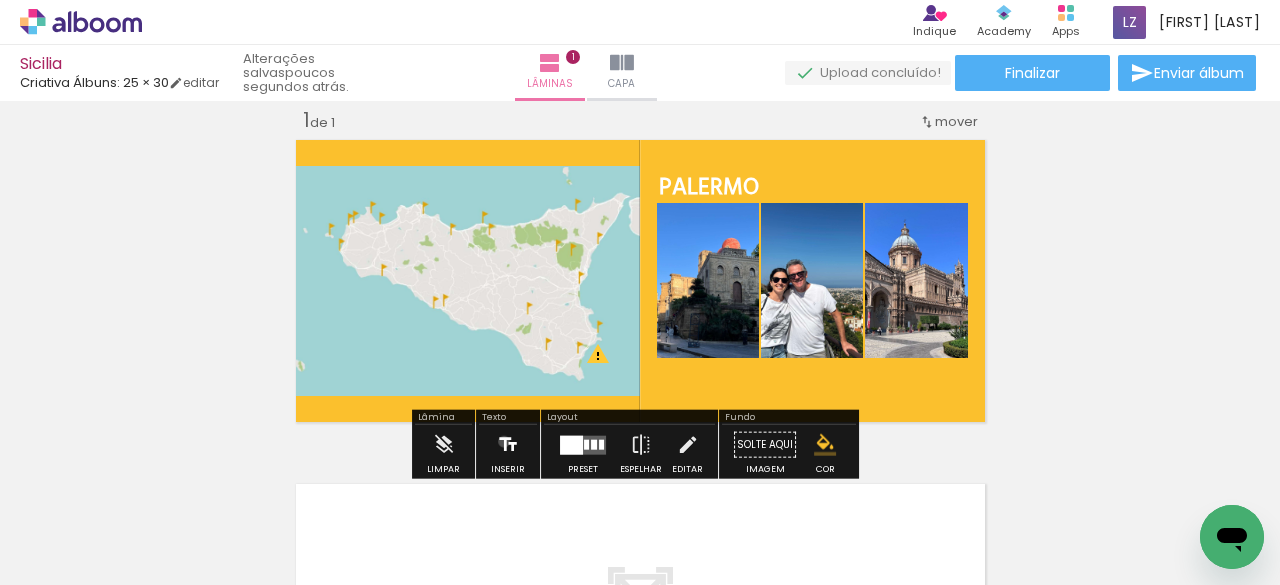 click at bounding box center (508, 445) 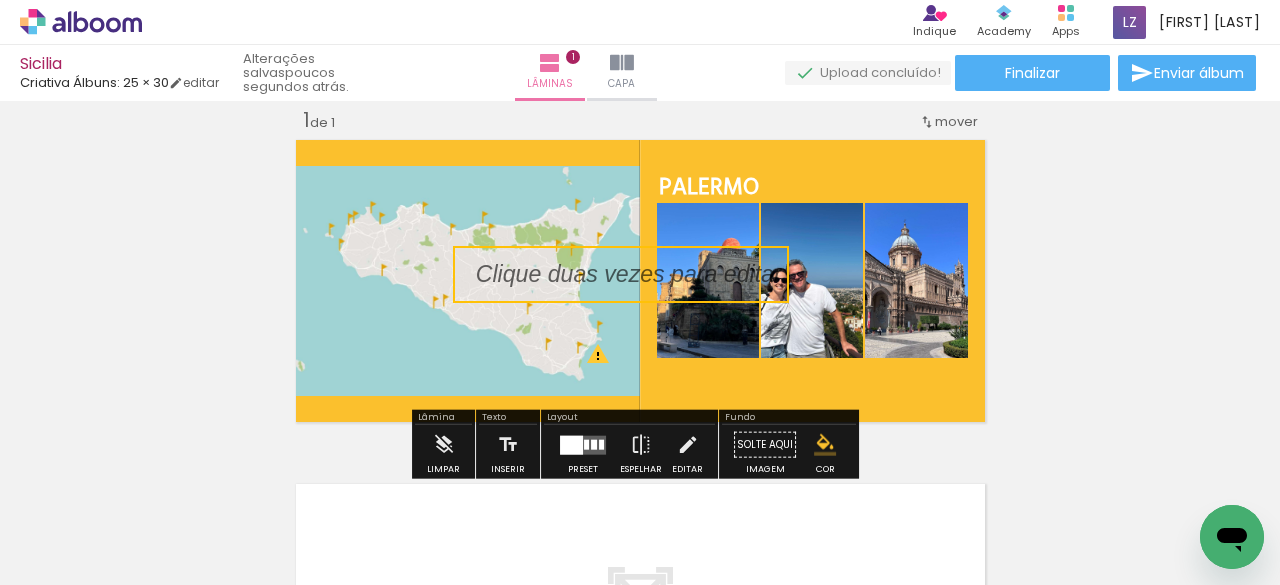 click at bounding box center (621, 274) 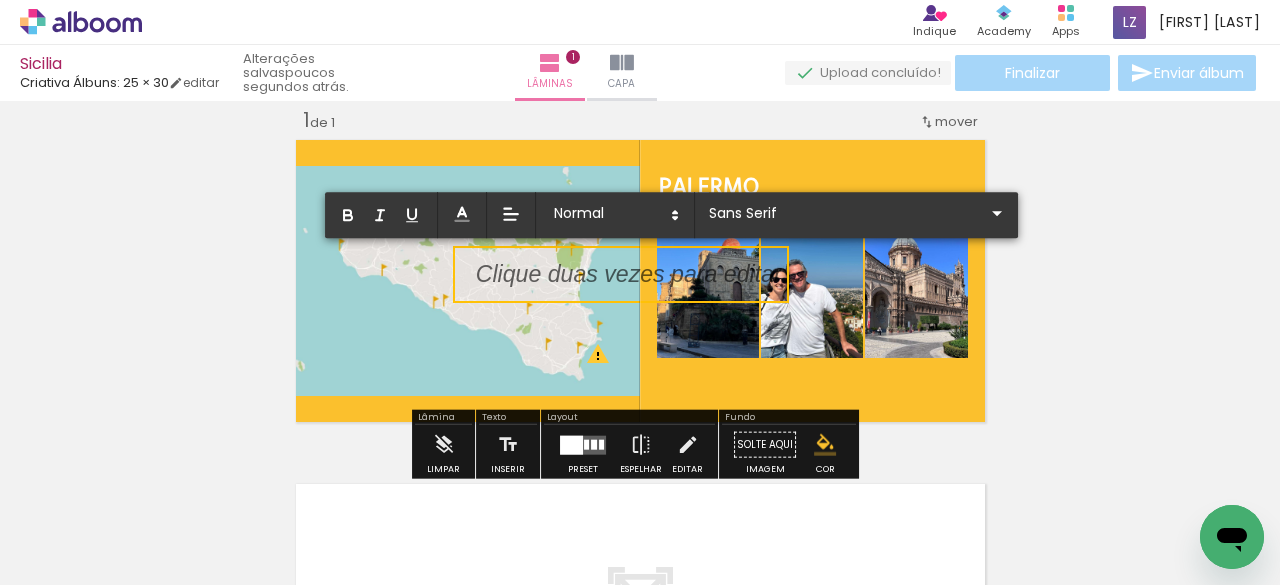 click at bounding box center (629, 286) 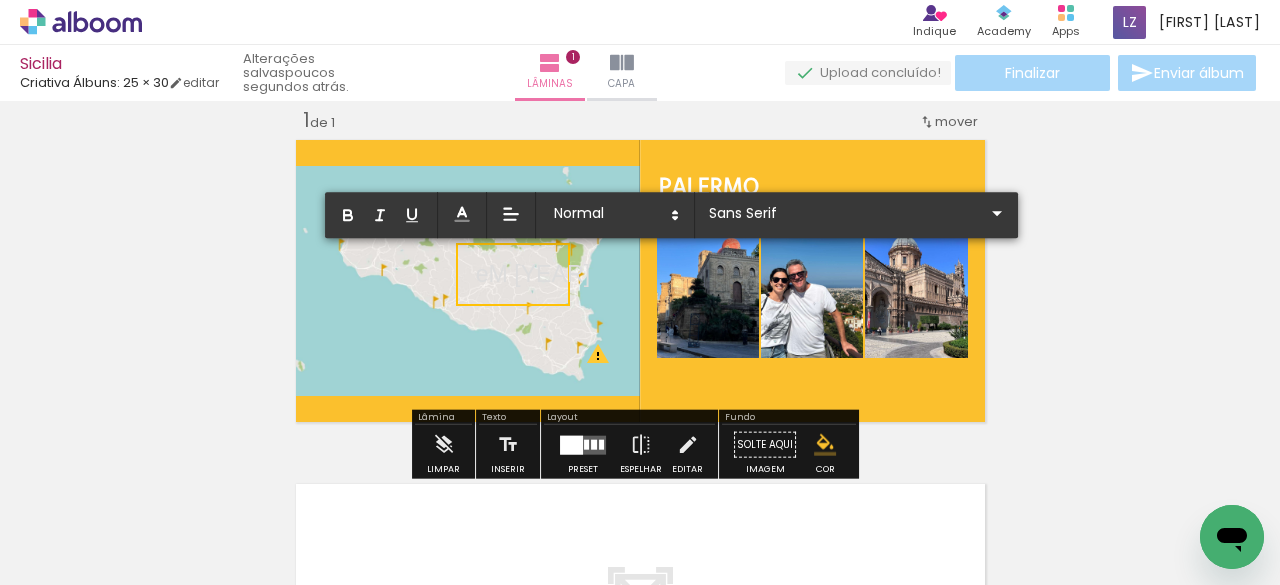 click on "eM [YEAR]" at bounding box center (533, 274) 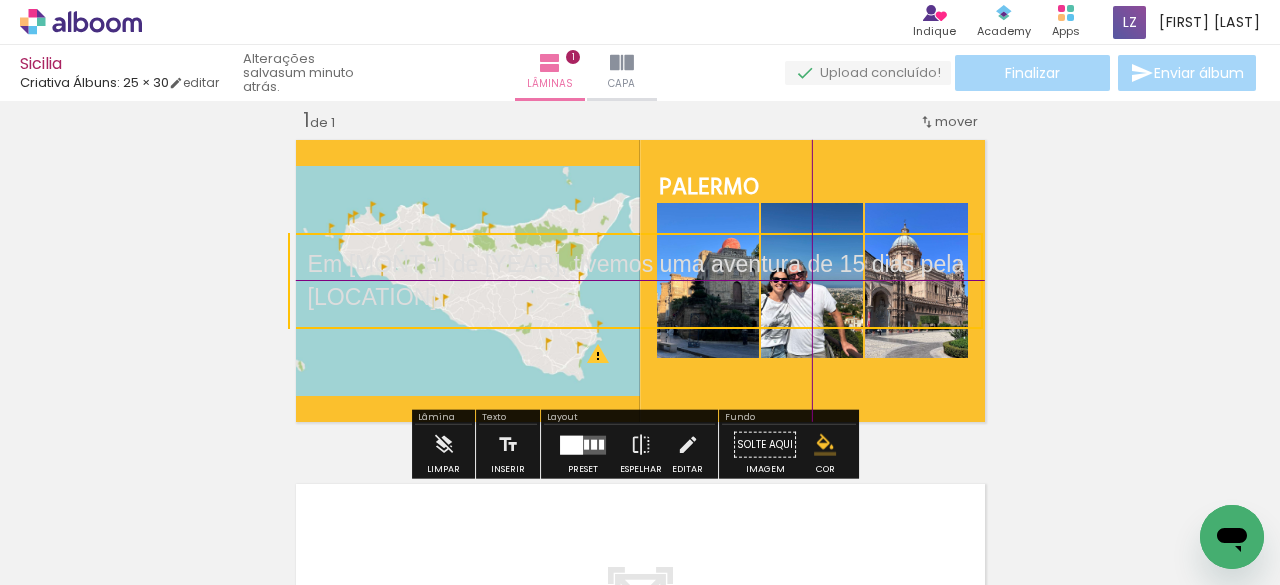 drag, startPoint x: 1148, startPoint y: 281, endPoint x: 899, endPoint y: 267, distance: 249.39326 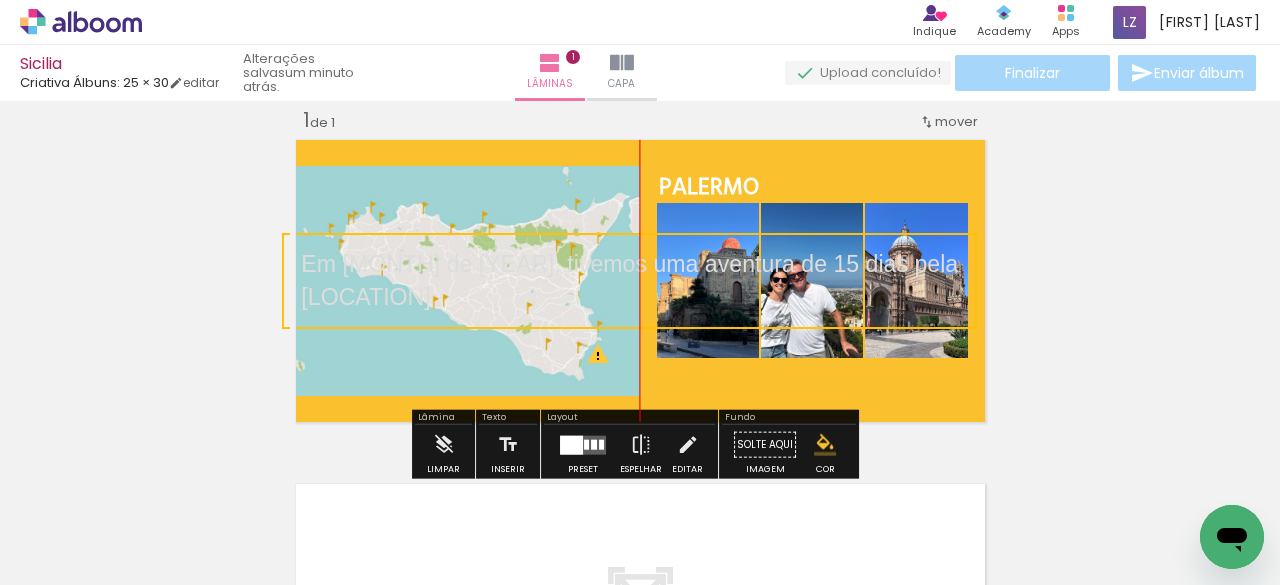 drag, startPoint x: 951, startPoint y: 325, endPoint x: 544, endPoint y: 328, distance: 407.01105 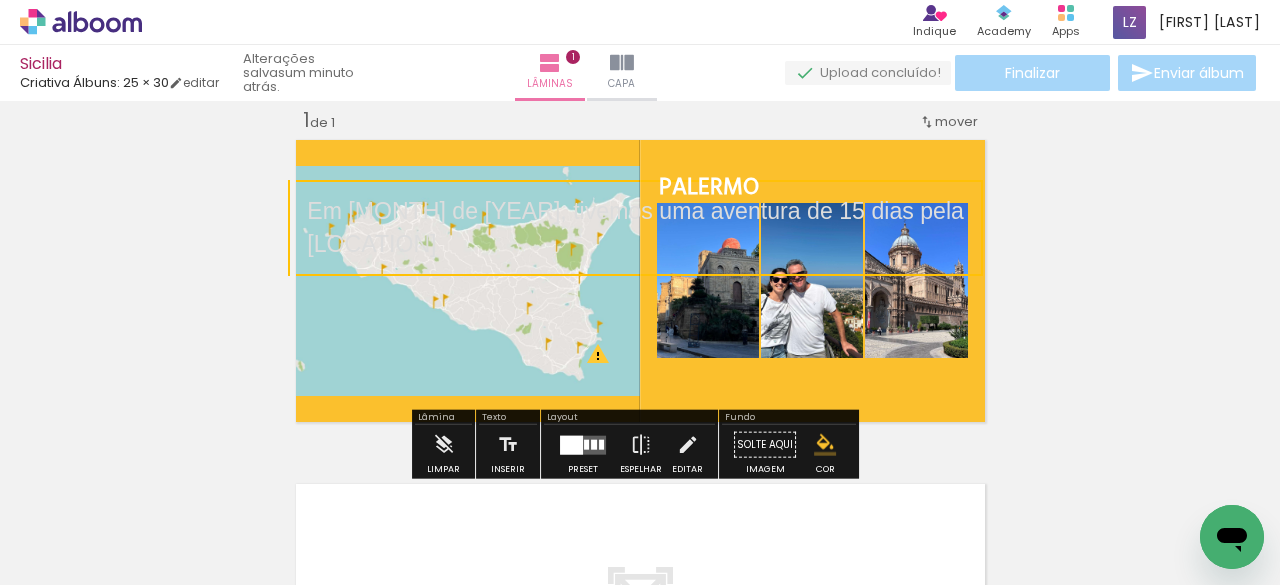 drag, startPoint x: 407, startPoint y: 325, endPoint x: 480, endPoint y: 271, distance: 90.80198 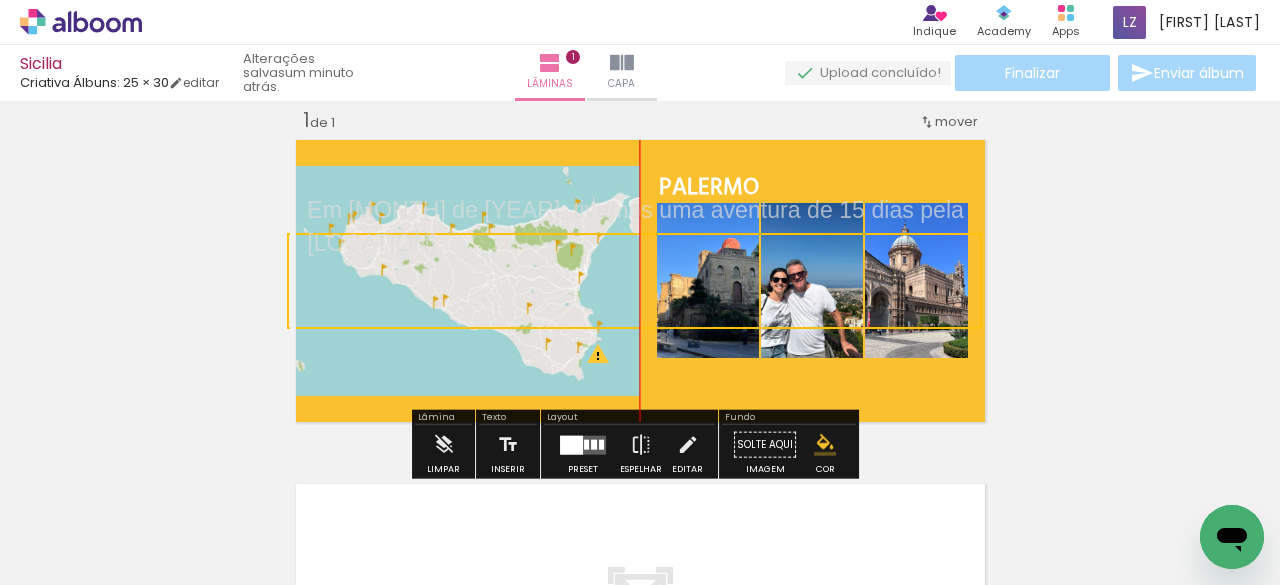 drag, startPoint x: 467, startPoint y: 272, endPoint x: 604, endPoint y: 346, distance: 155.70805 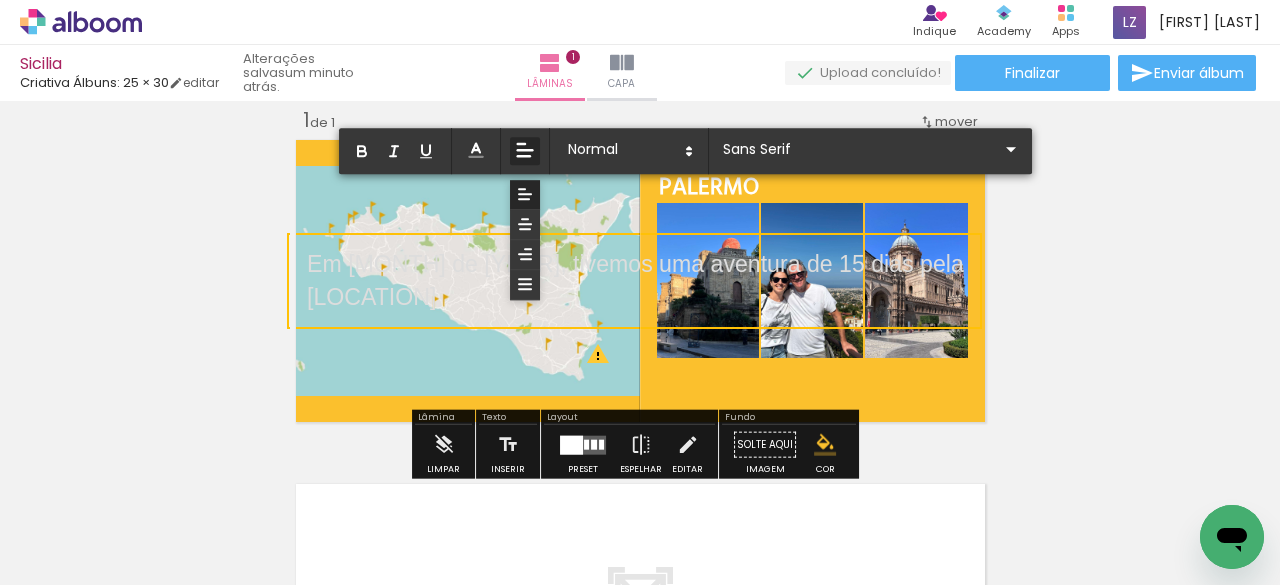 click 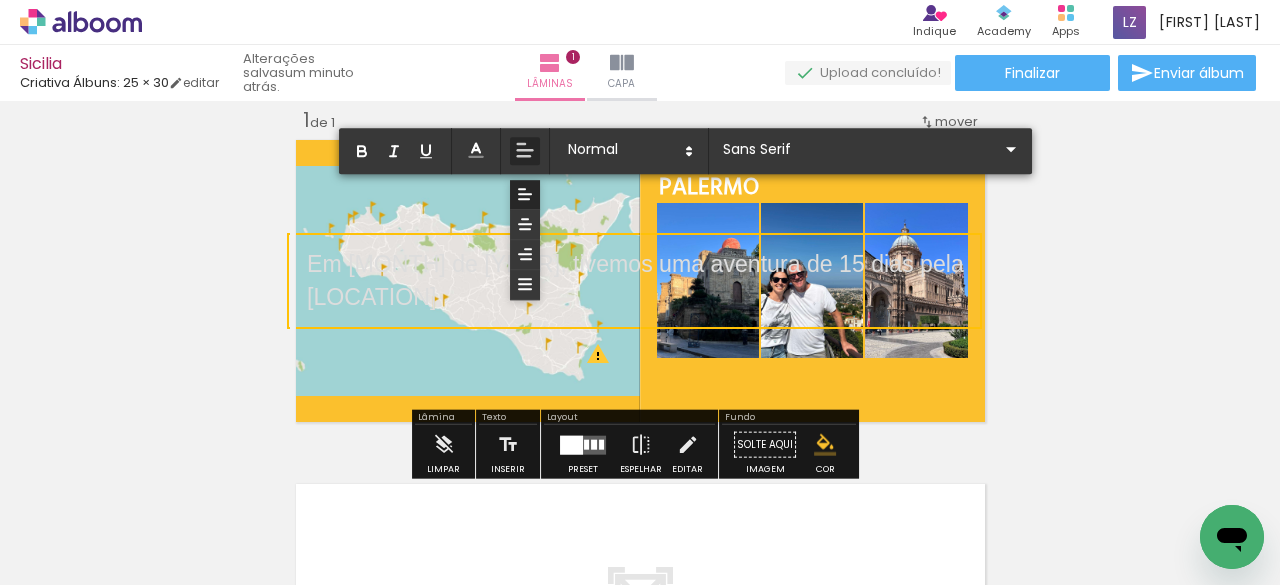 click 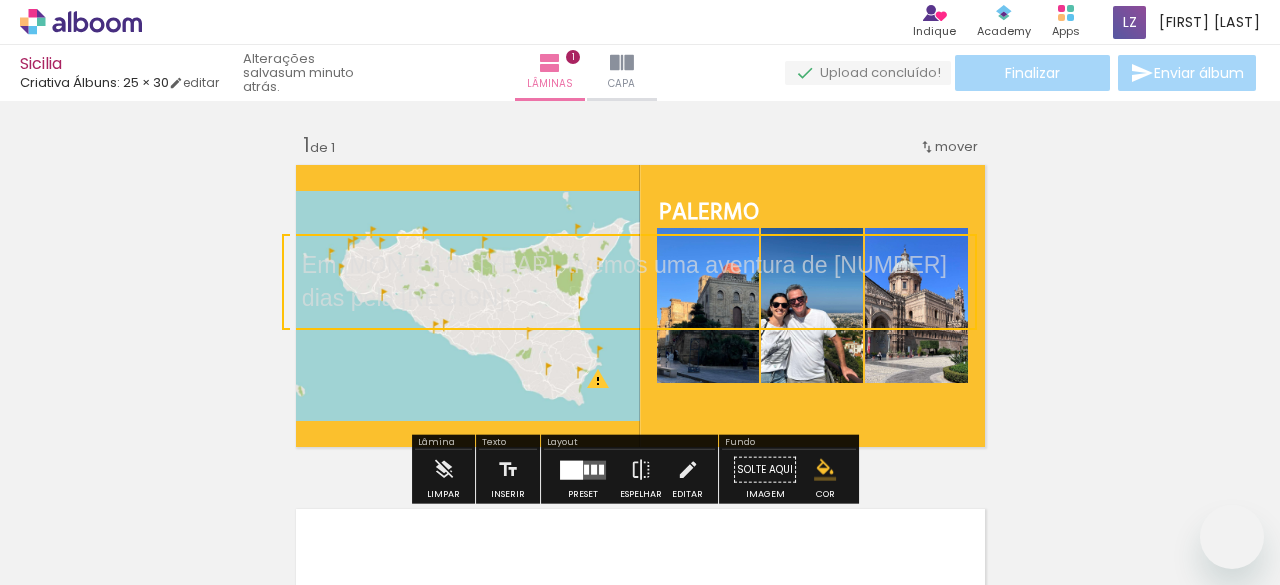 scroll, scrollTop: 0, scrollLeft: 0, axis: both 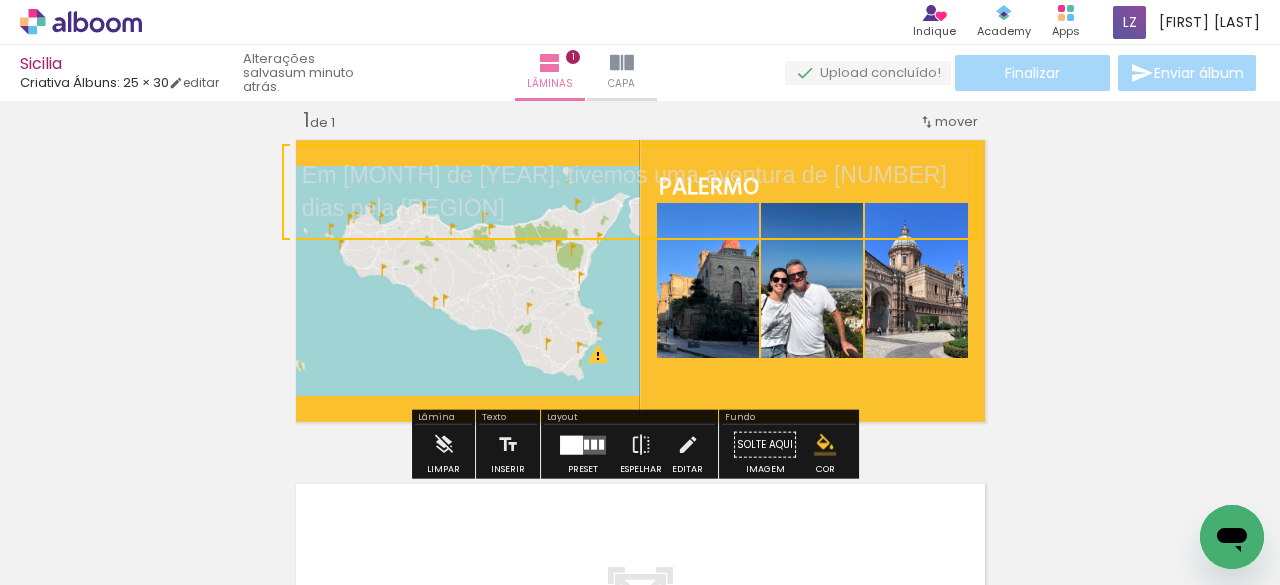 click at bounding box center [629, 192] 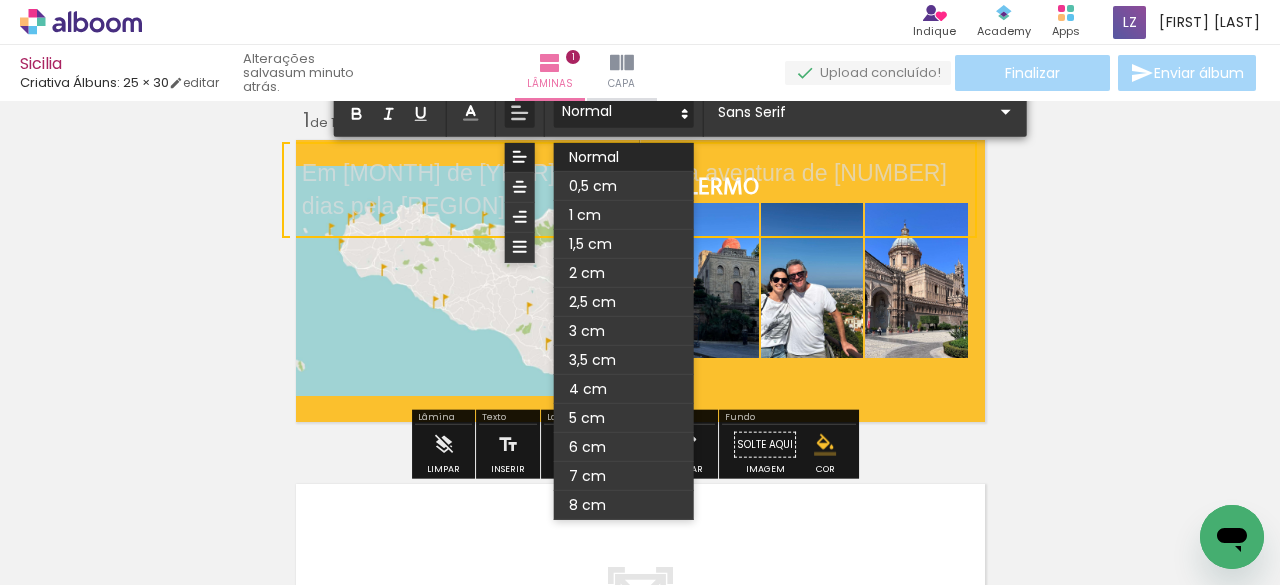 click 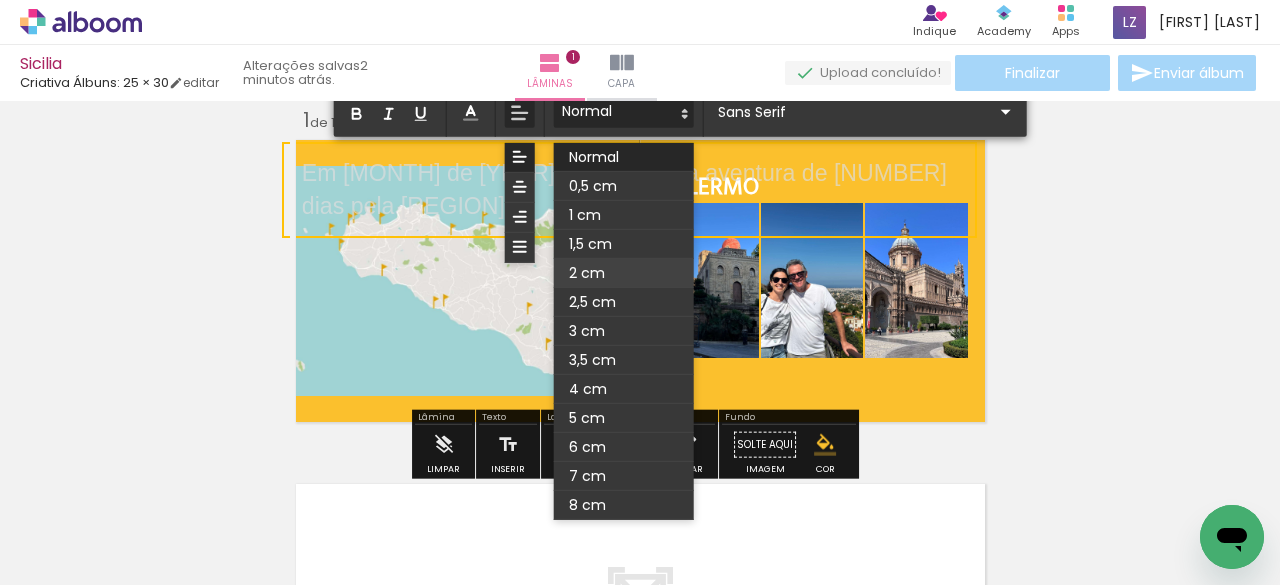 click at bounding box center [624, 273] 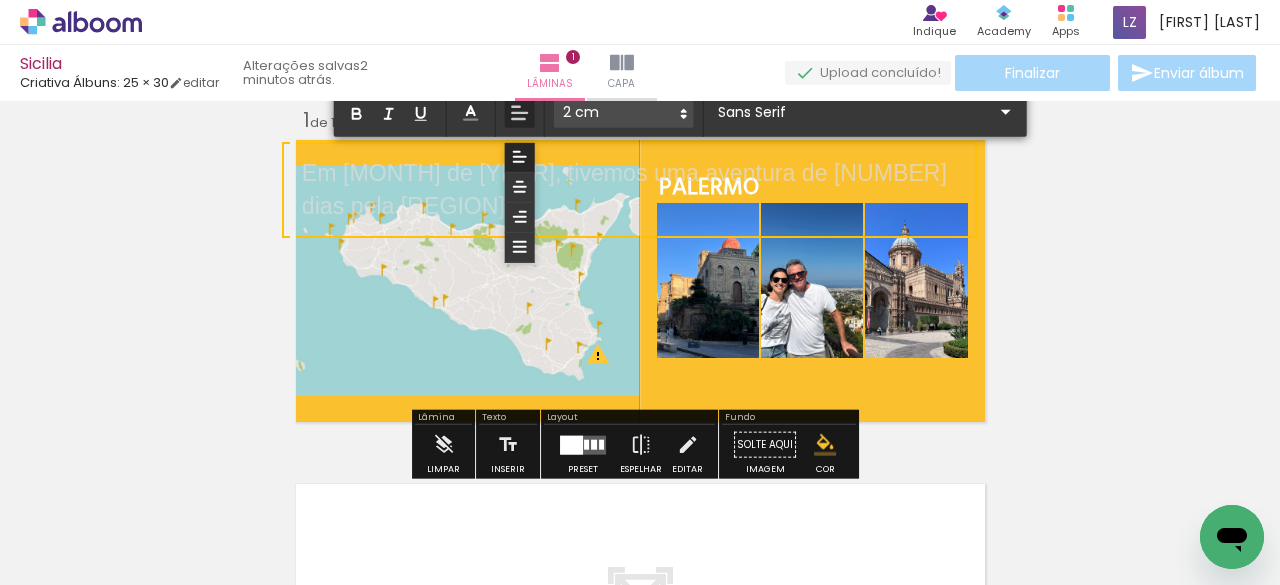 click on "Inserir lâmina 1  de 1 O Designbox precisará aumentar a sua imagem em 269% para exportar para impressão. O Designbox precisará aumentar a sua imagem em 338% para exportar para impressão." at bounding box center (640, 427) 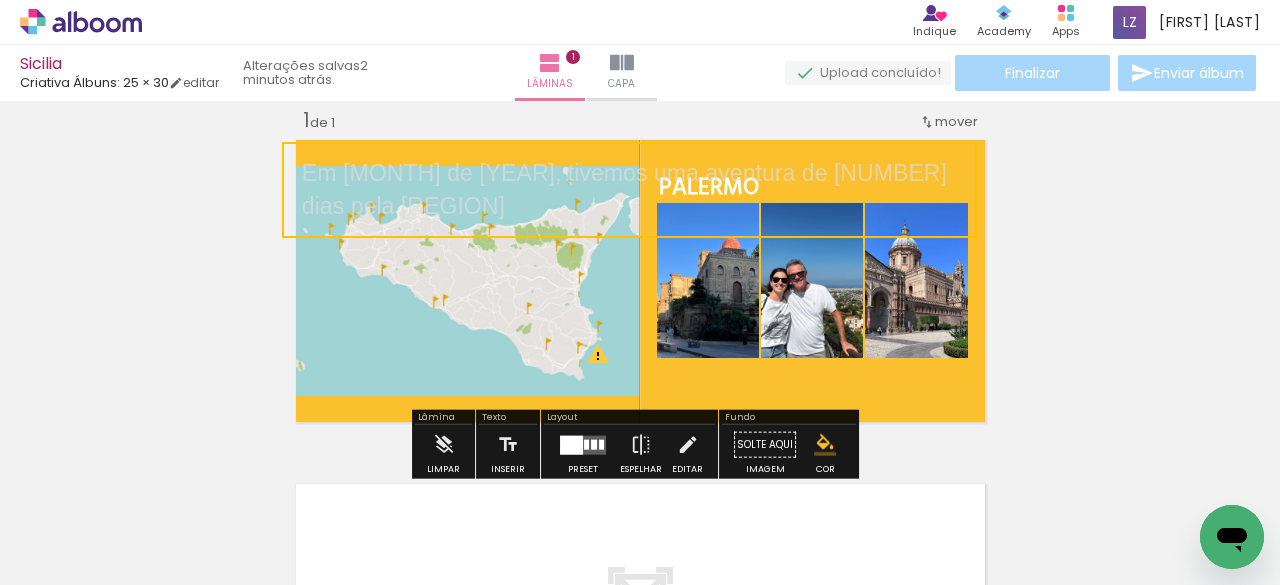 click at bounding box center [629, 190] 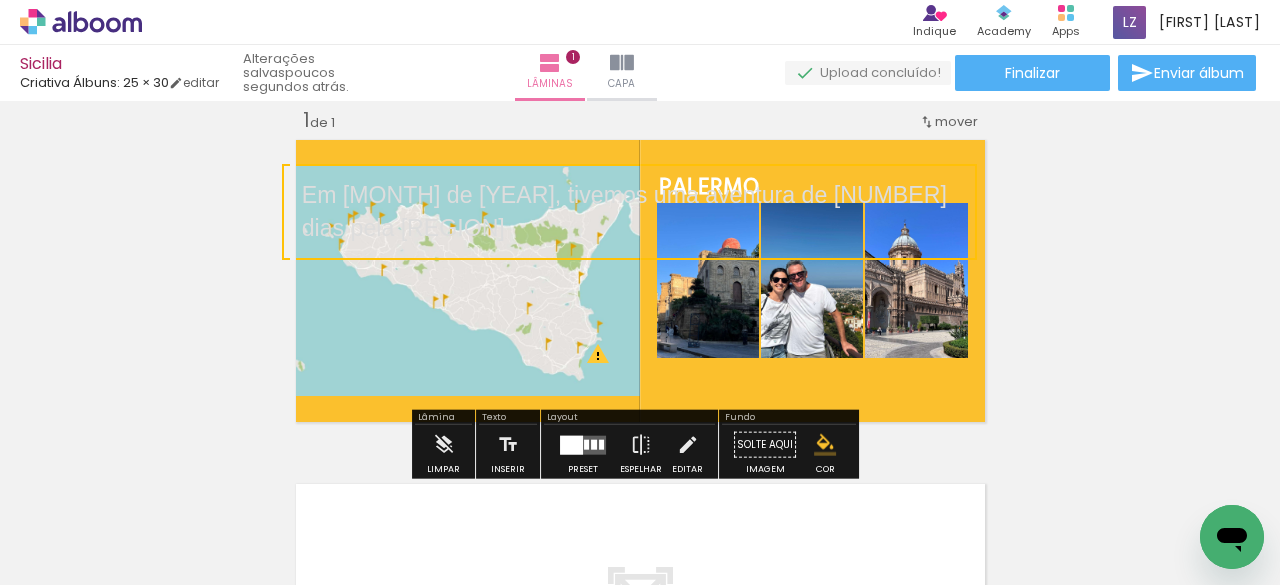 drag, startPoint x: 952, startPoint y: 233, endPoint x: 796, endPoint y: 255, distance: 157.54364 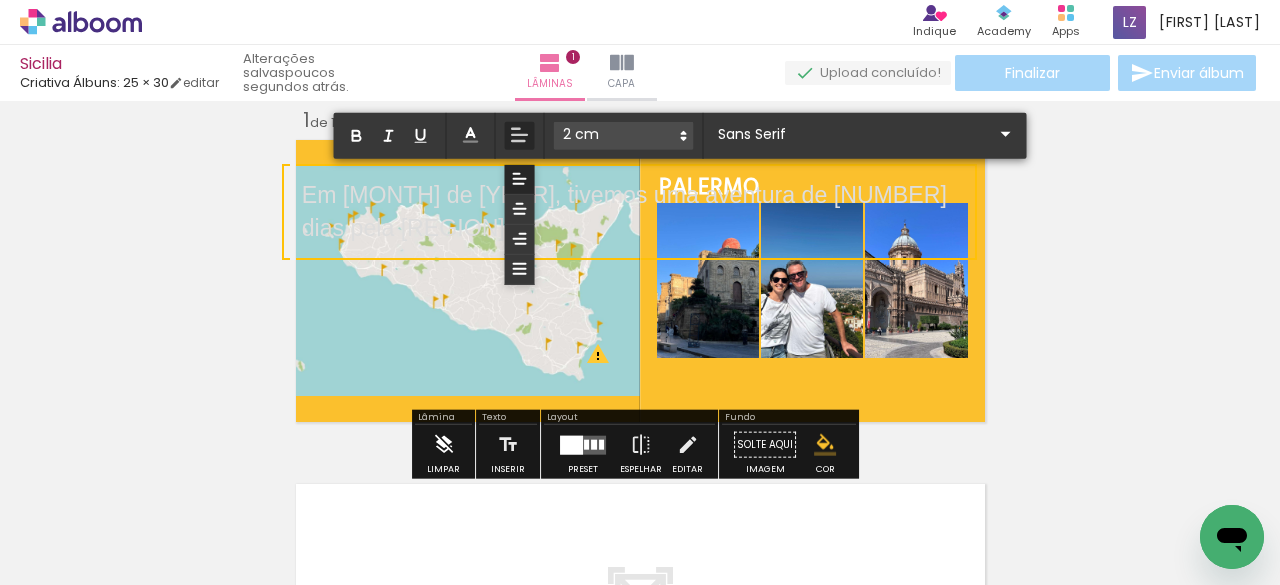 click at bounding box center [444, 445] 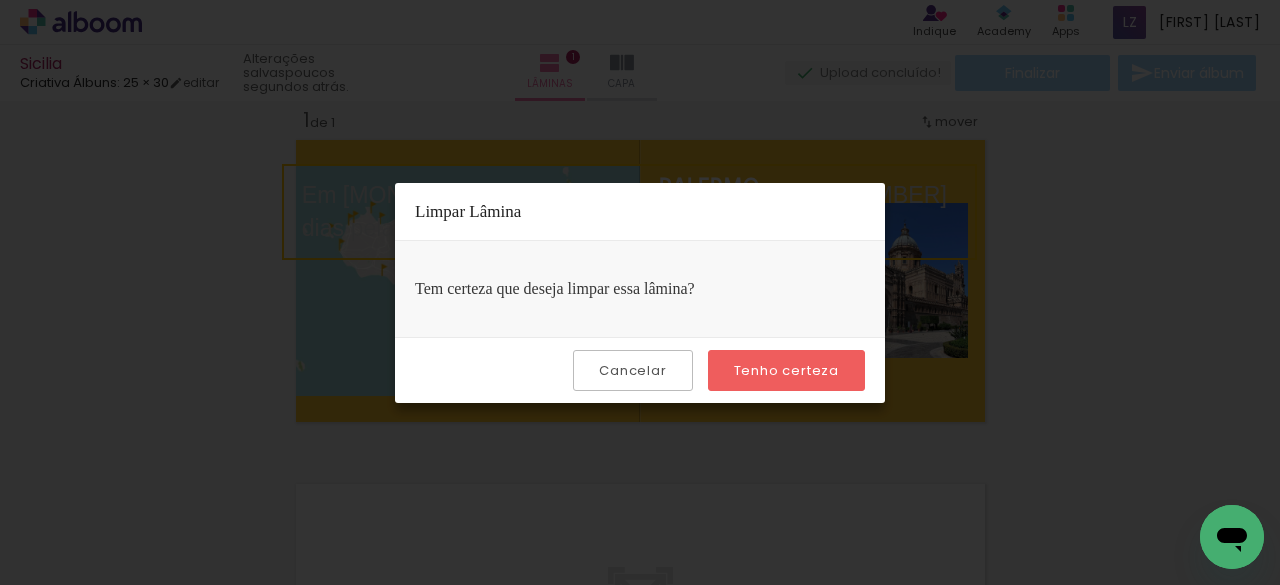 click on "Cancelar" at bounding box center [0, 0] 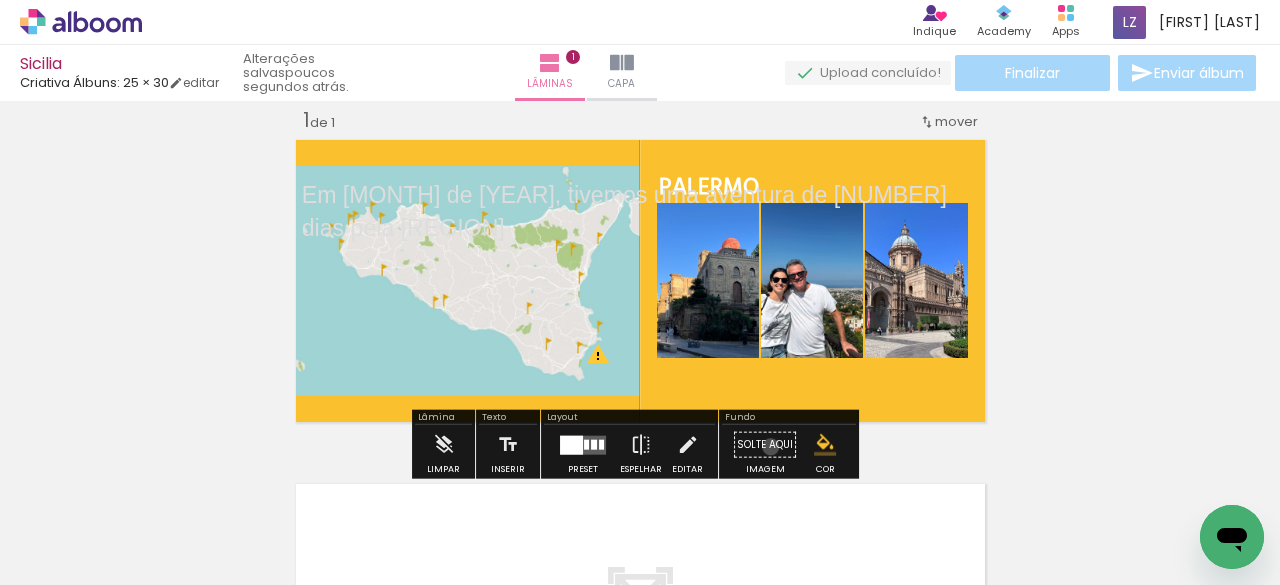 click on "Solte aqui Imagem" at bounding box center (765, 450) 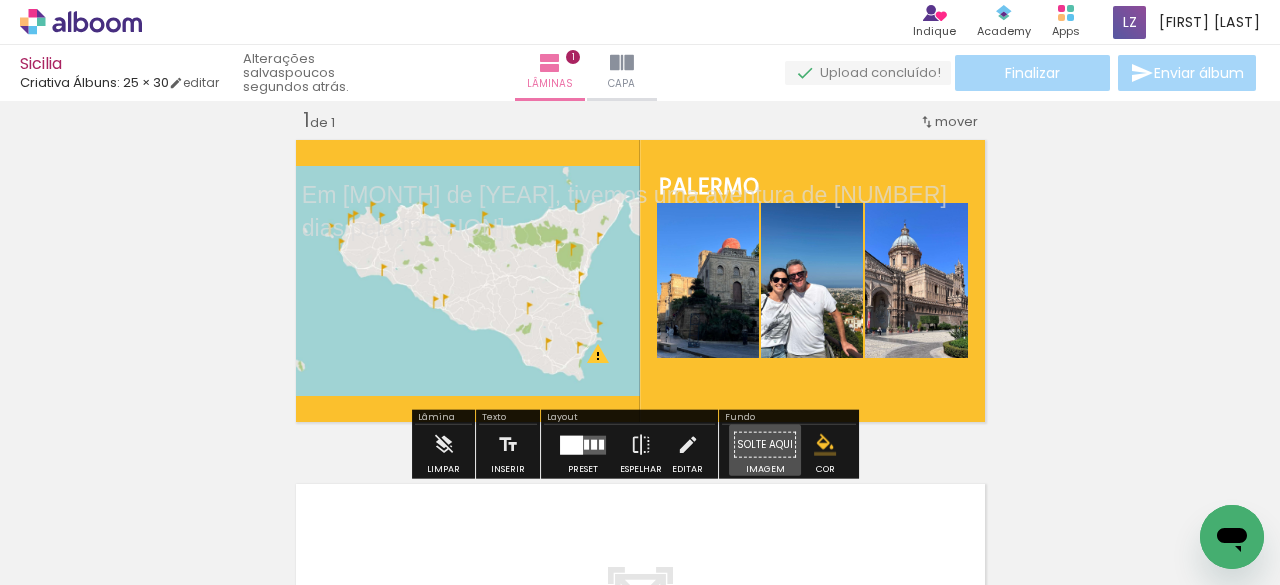click on "Solte aqui Imagem" at bounding box center (765, 450) 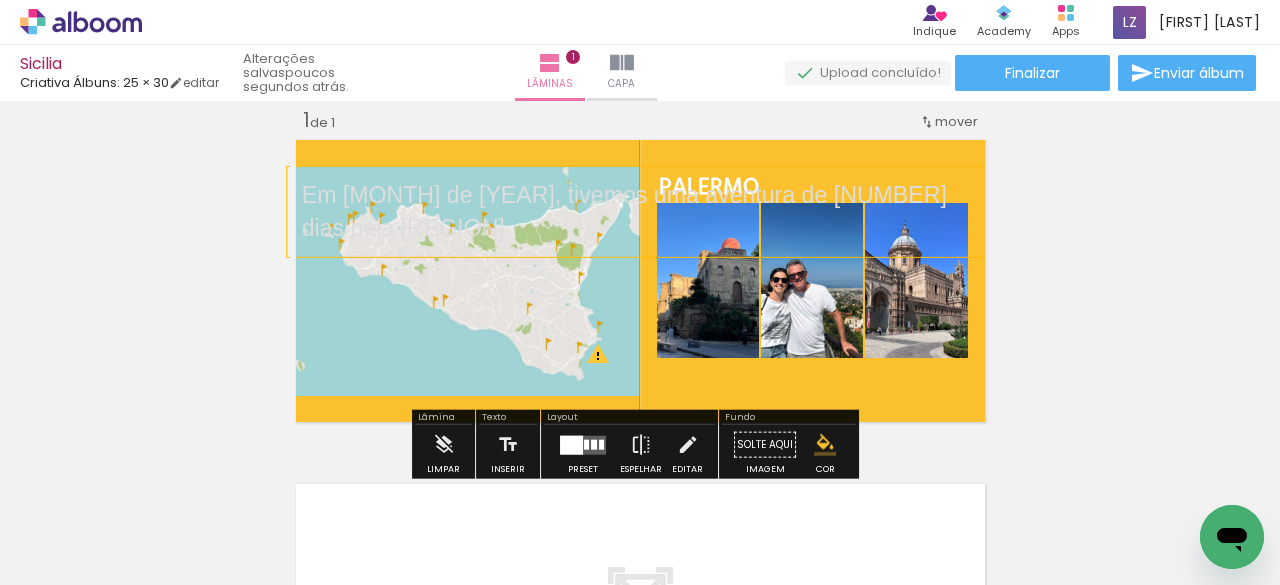 click on "Em setembro de 2024, tivemos uma aventura de 15 dias pela Sícilia ﻿" at bounding box center (637, 212) 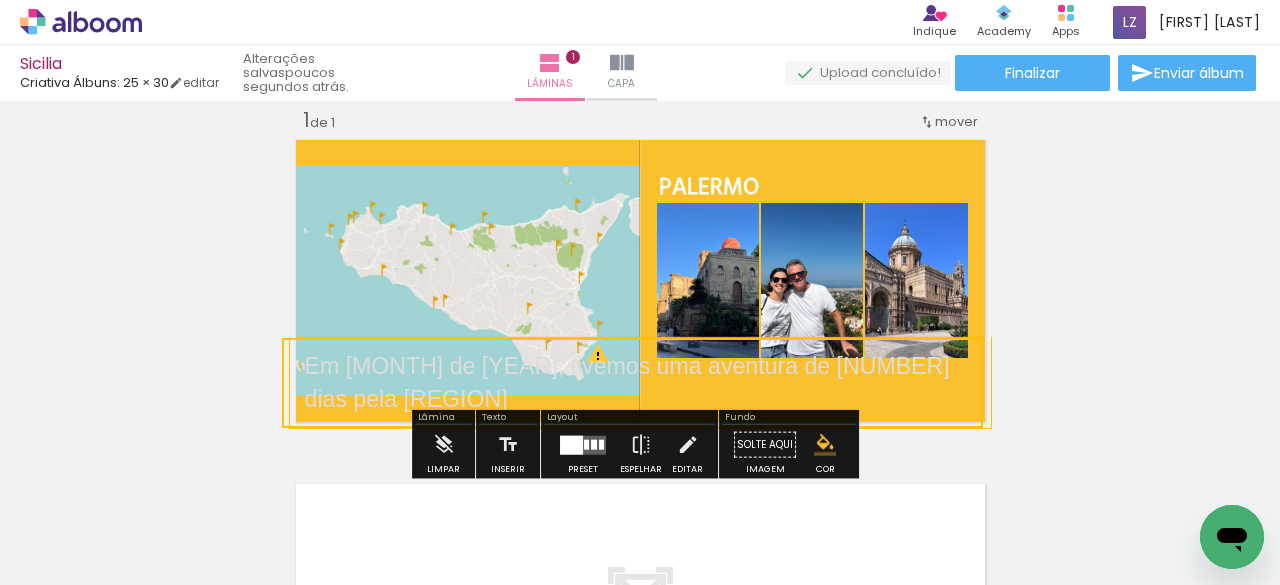 drag, startPoint x: 978, startPoint y: 205, endPoint x: 794, endPoint y: 391, distance: 261.63333 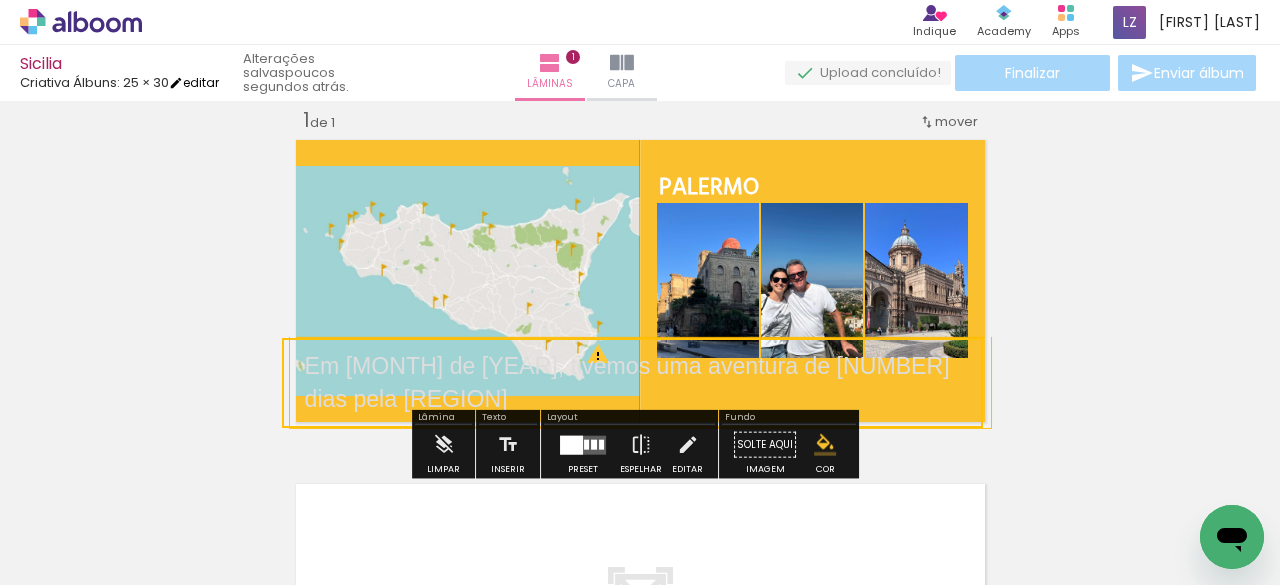 click at bounding box center (176, 83) 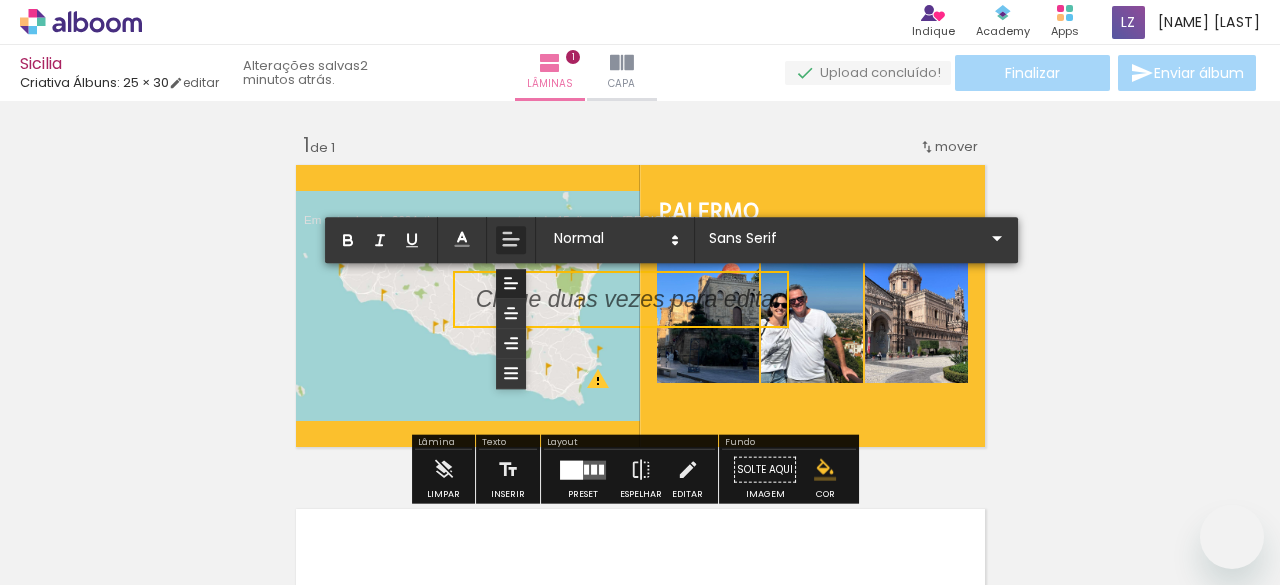type 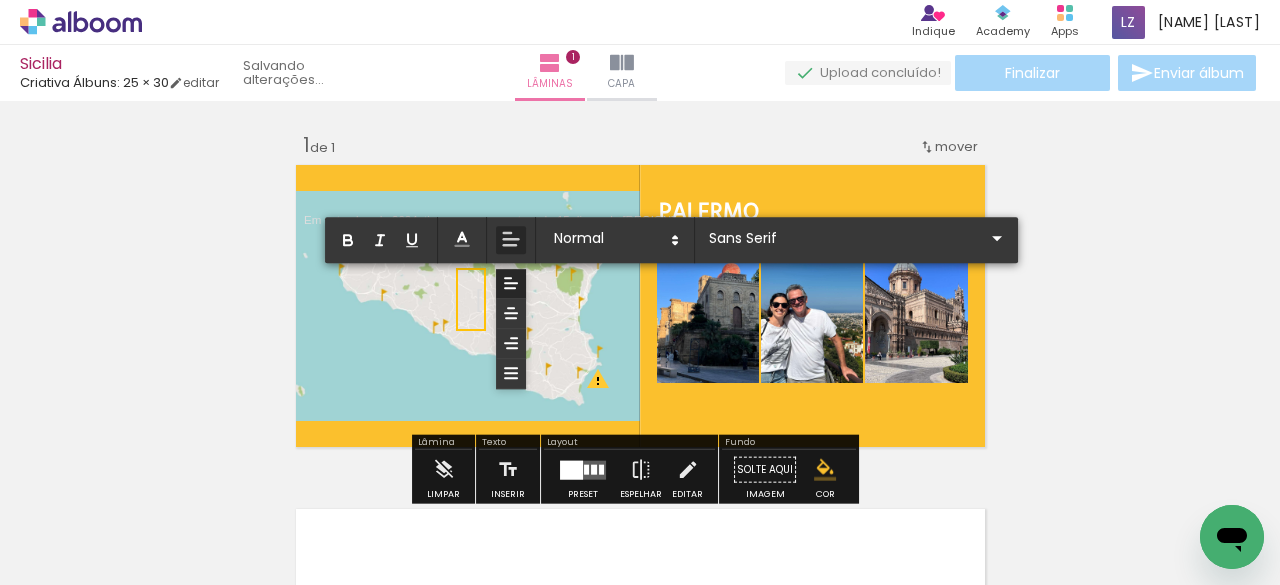 scroll, scrollTop: 25, scrollLeft: 0, axis: vertical 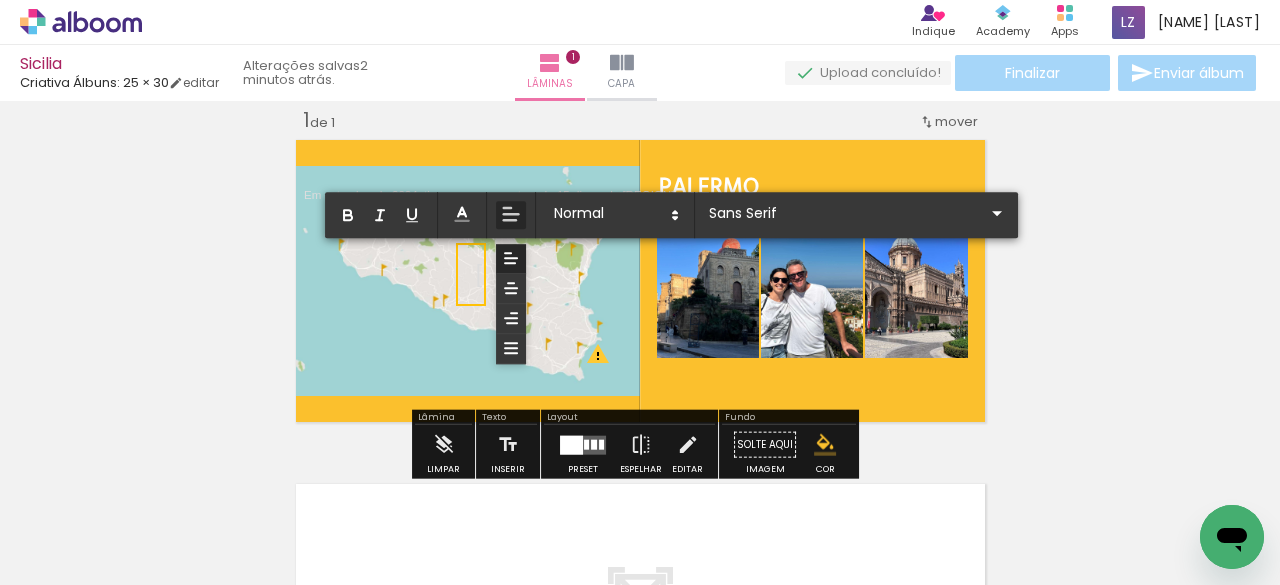 click on "Inserir lâmina 1  de 1 O Designbox precisará aumentar a sua imagem em 269% para exportar para impressão. O Designbox precisará aumentar a sua imagem em 338% para exportar para impressão." at bounding box center [640, 427] 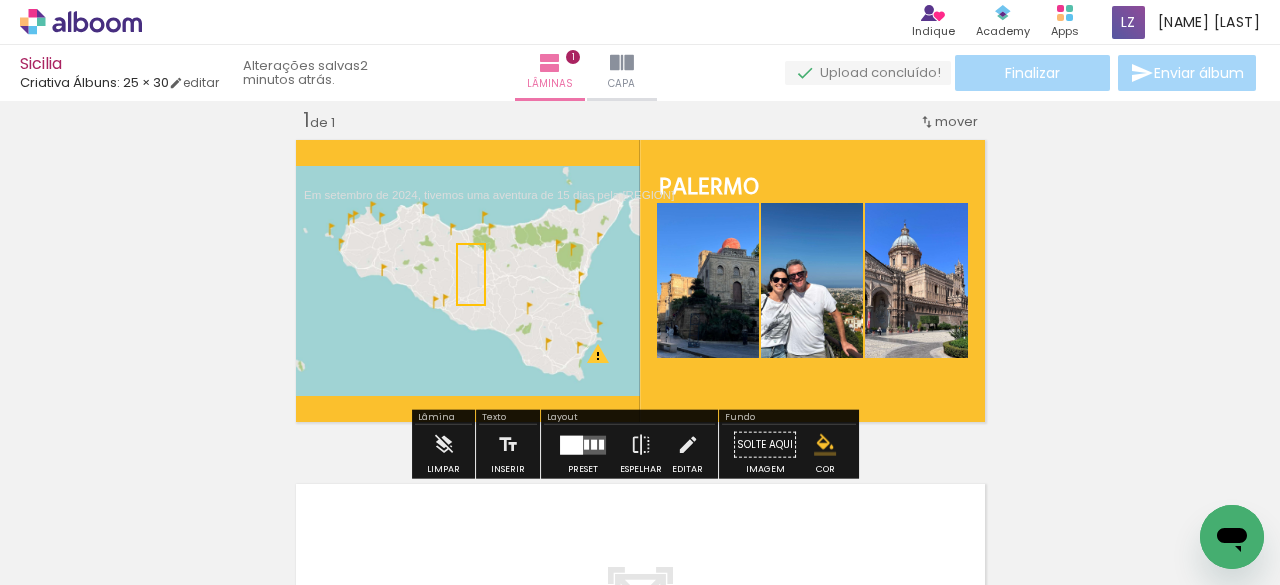 click at bounding box center (471, 274) 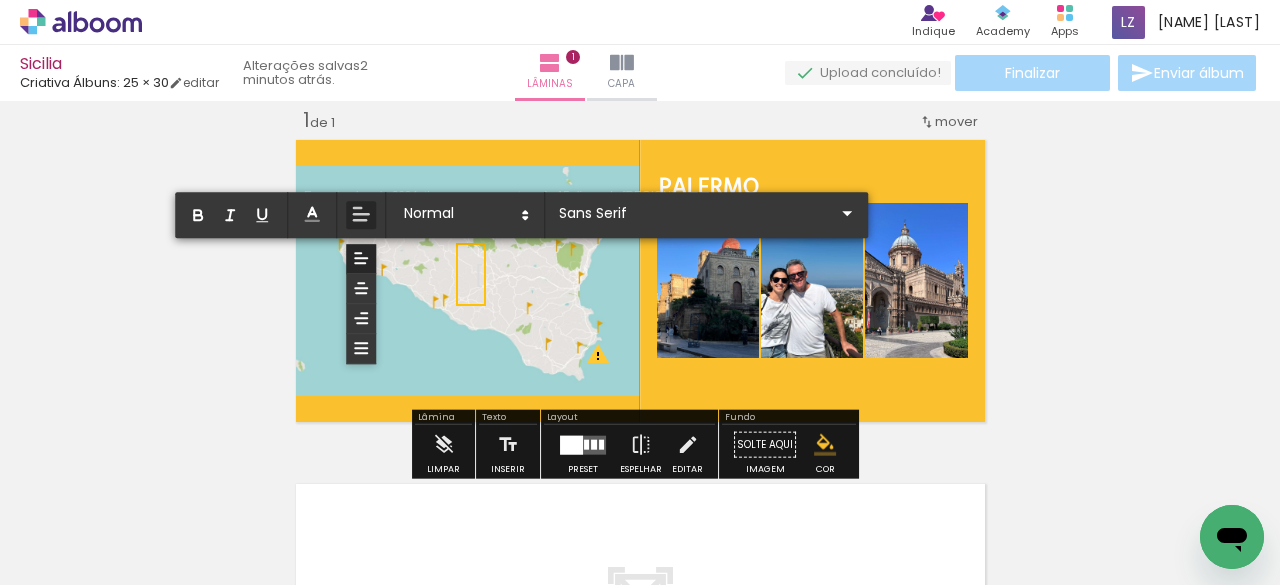 click at bounding box center [471, 274] 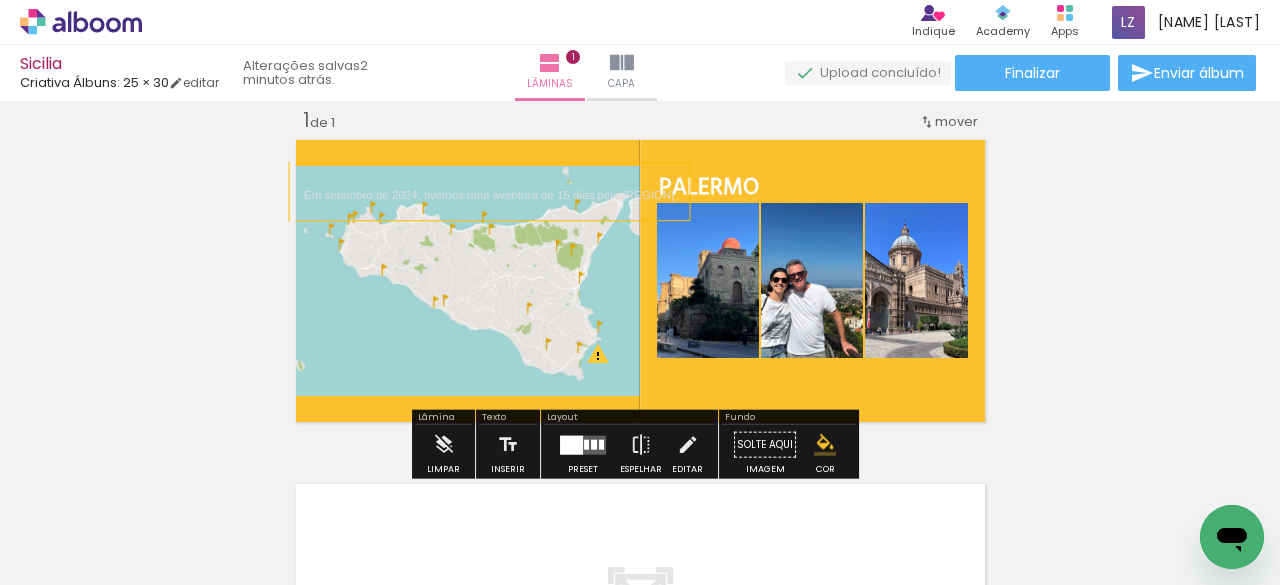 click on "Em setembro de 2024, tivemos uma aventura de 15 dias pela [REGION]" at bounding box center (489, 195) 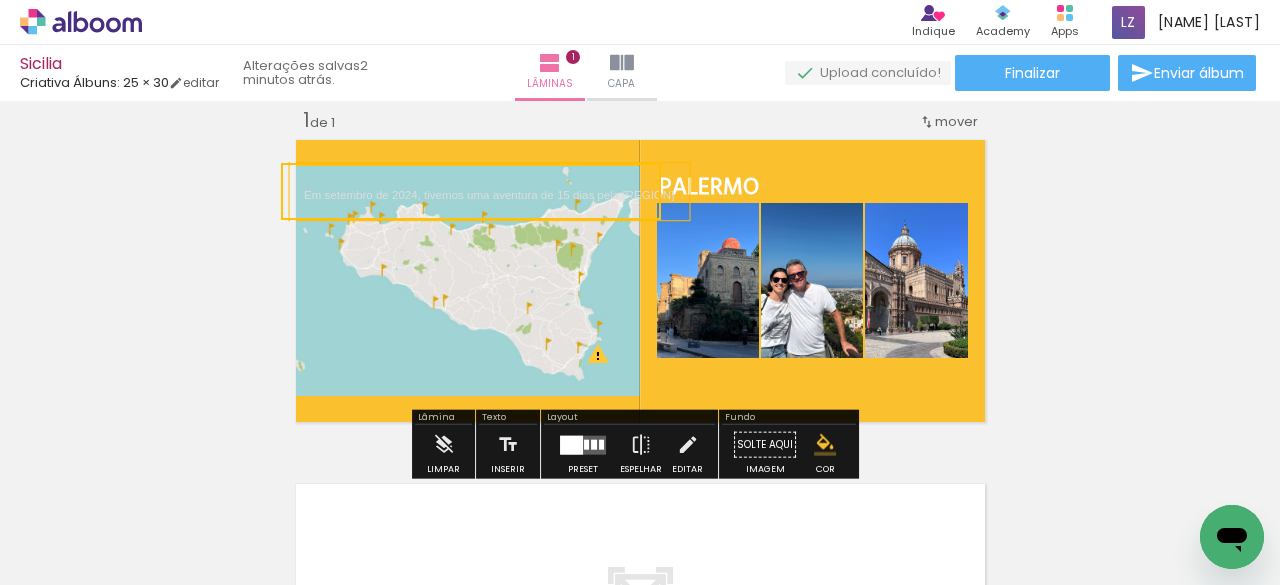 click at bounding box center (471, 191) 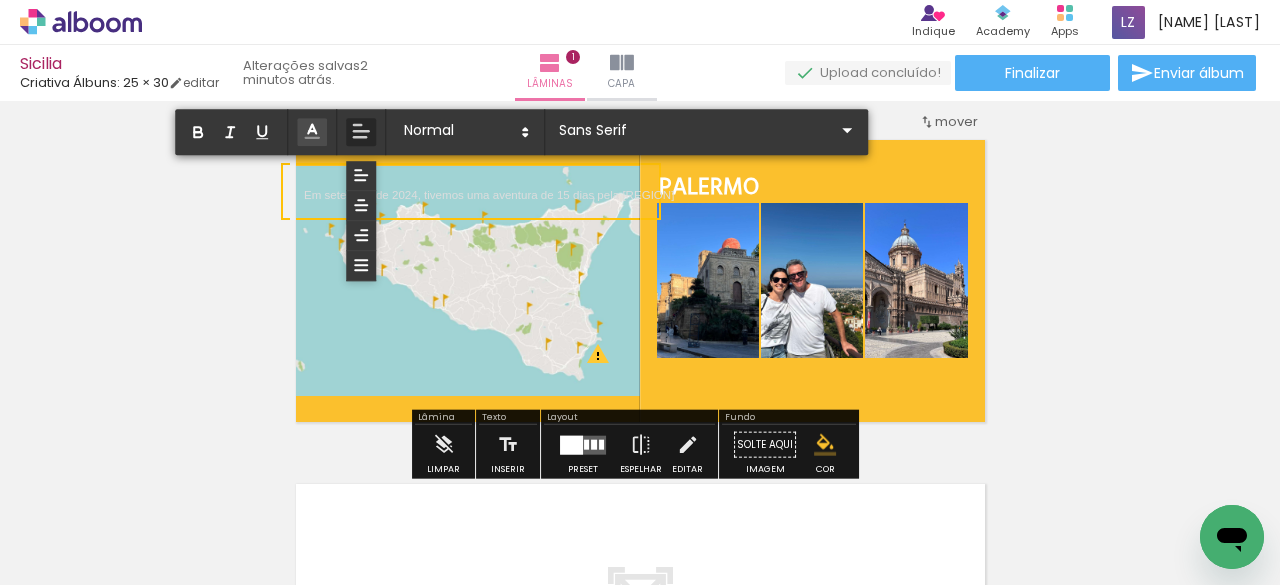 click 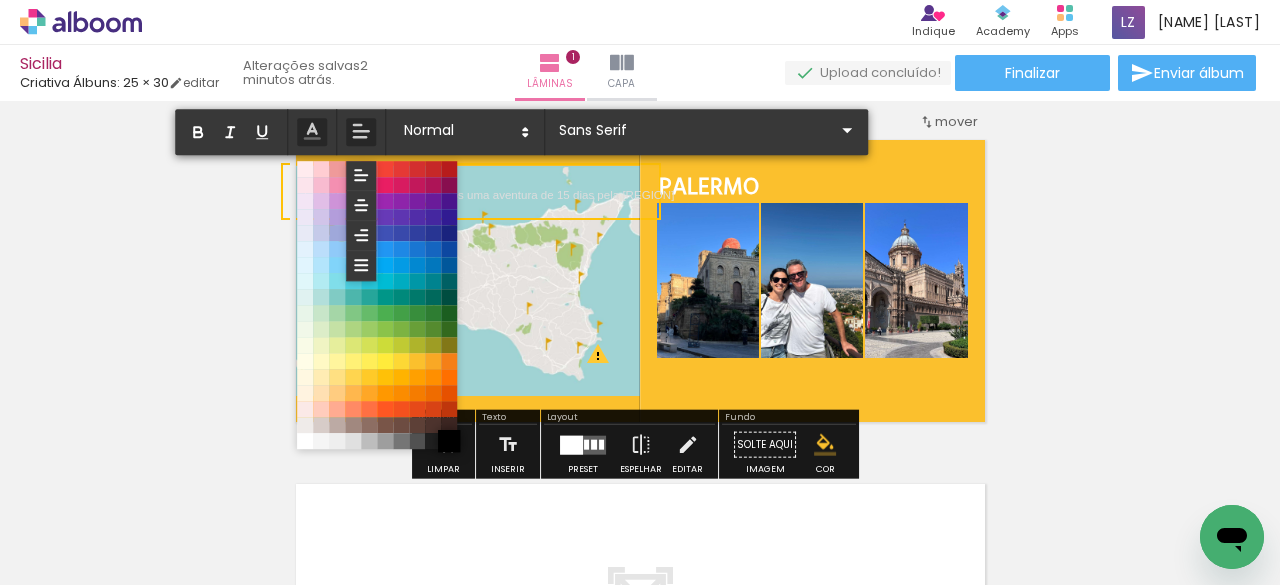 click at bounding box center (449, 441) 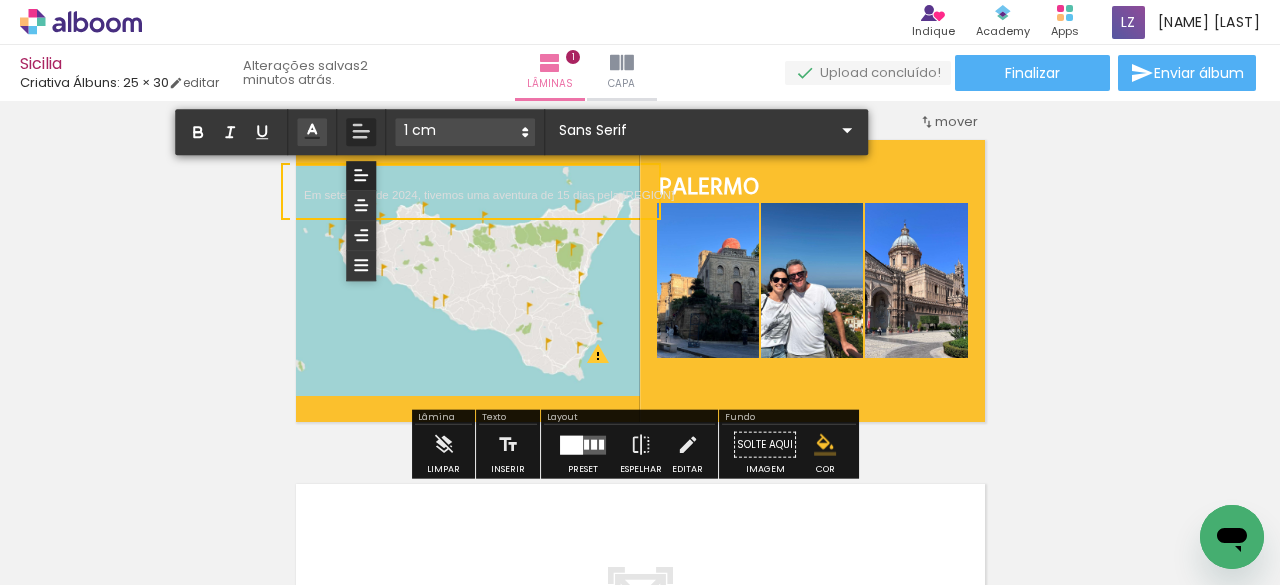 click on "﻿ Em setembro de 2024, tivemos uma aventura de 15 dias pela Sícilia" at bounding box center (489, 191) 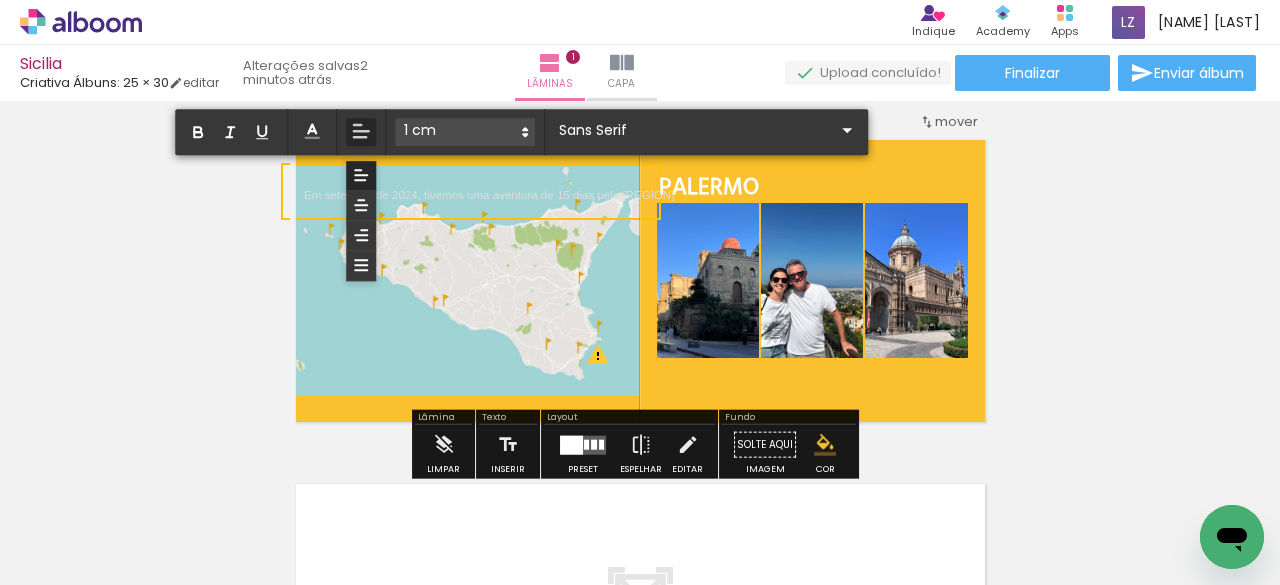 drag, startPoint x: 325, startPoint y: 194, endPoint x: 589, endPoint y: 201, distance: 264.09277 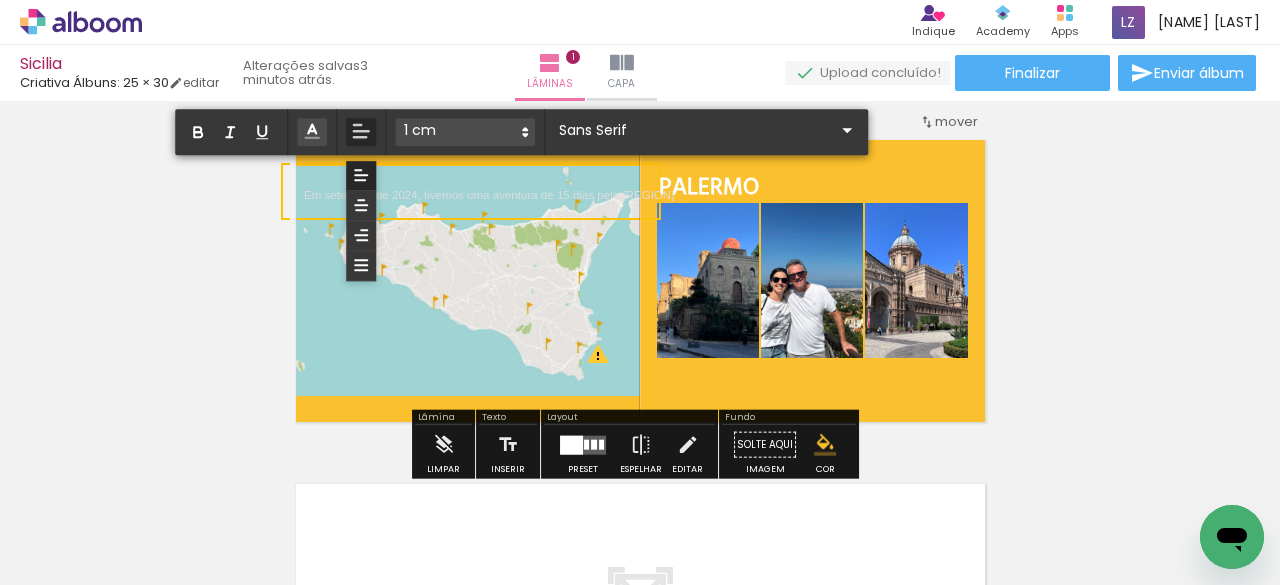 click 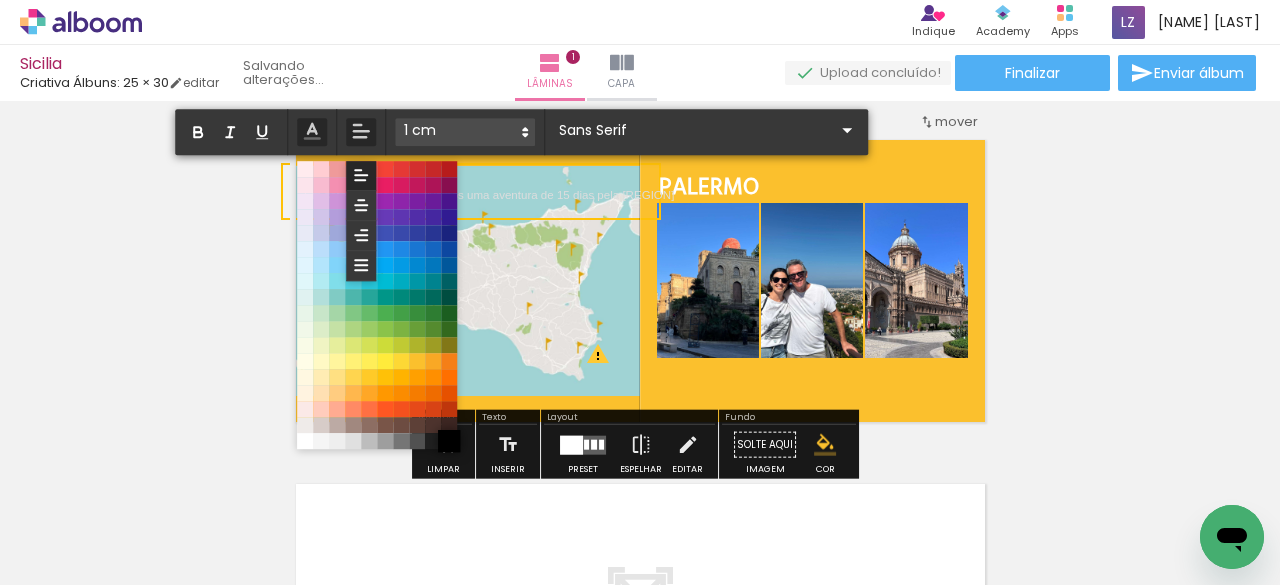 click at bounding box center (449, 441) 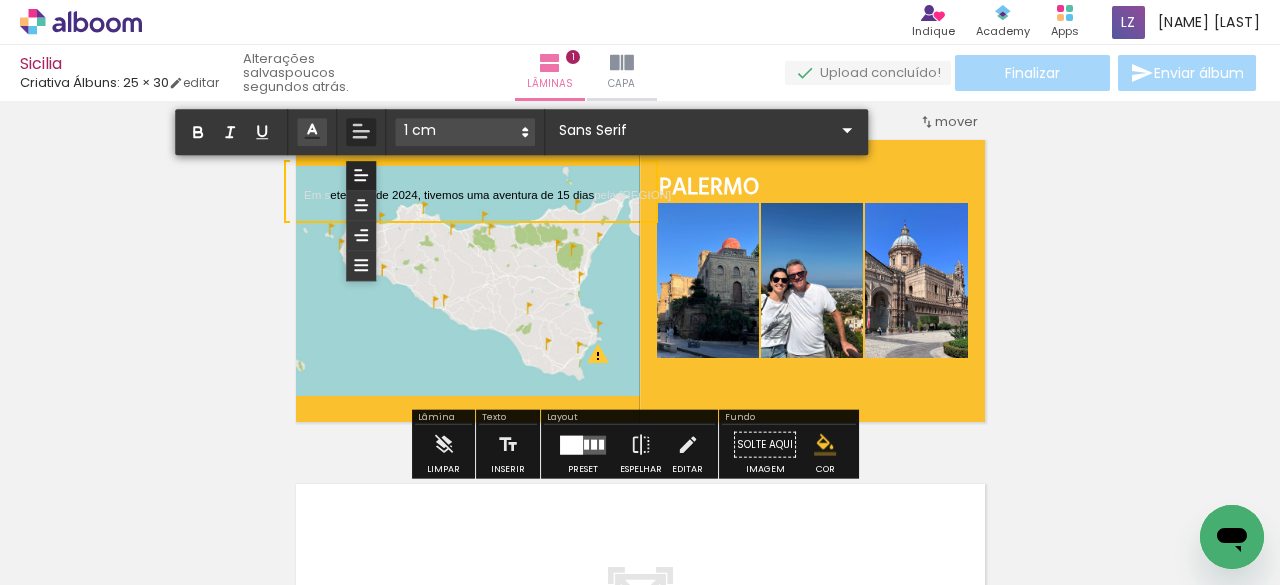 drag, startPoint x: 322, startPoint y: 196, endPoint x: 287, endPoint y: 195, distance: 35.014282 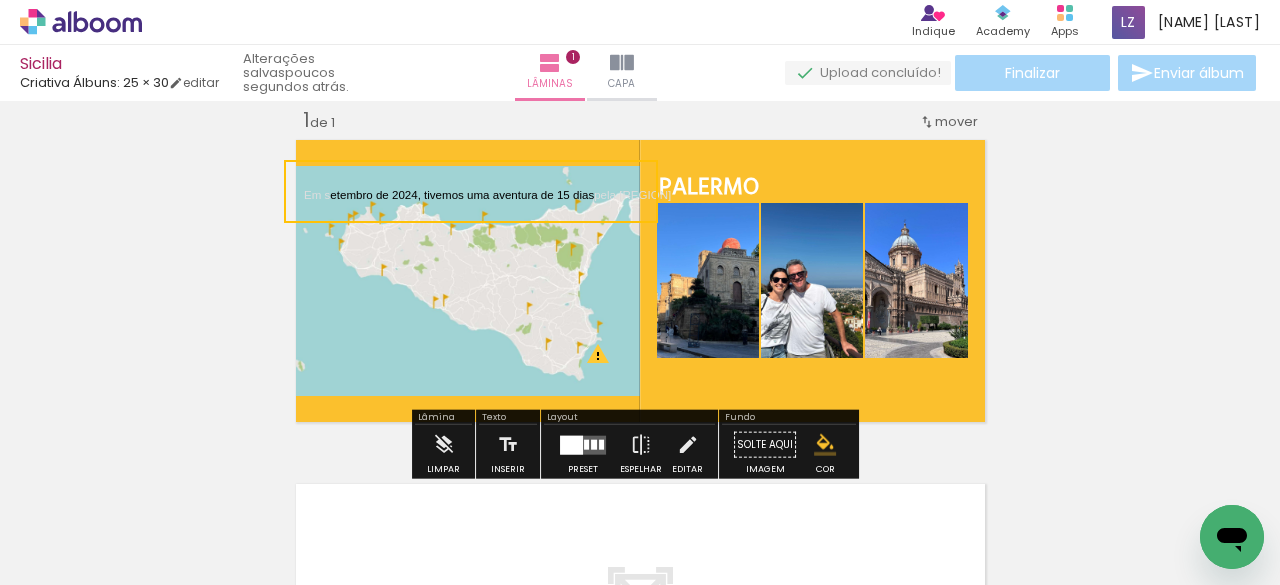 click at bounding box center (471, 191) 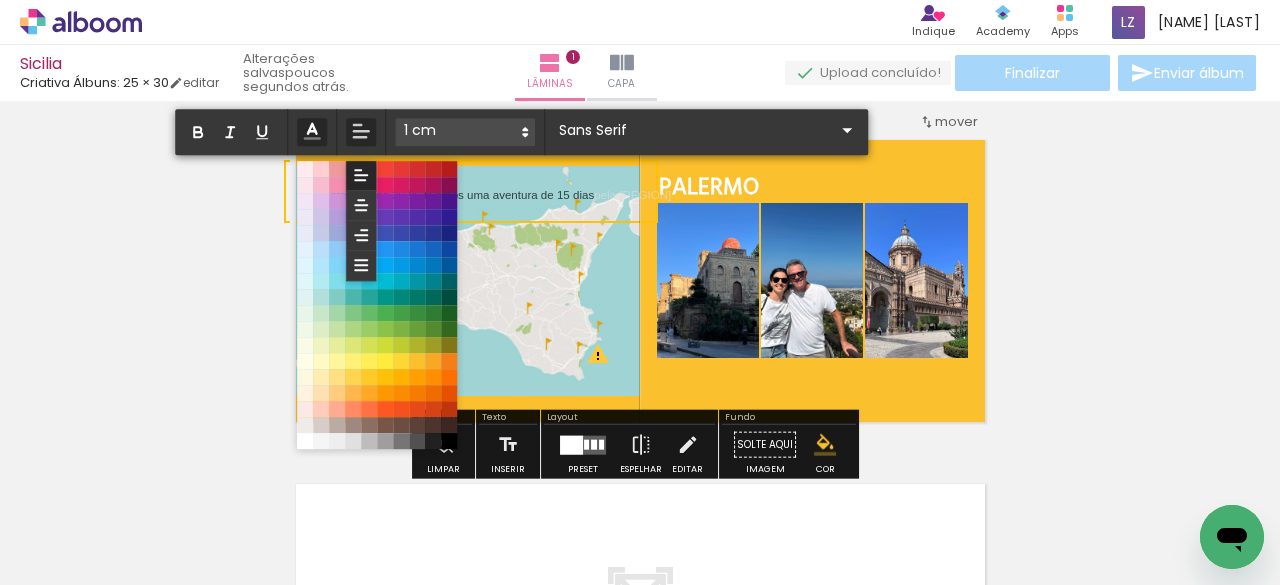 click 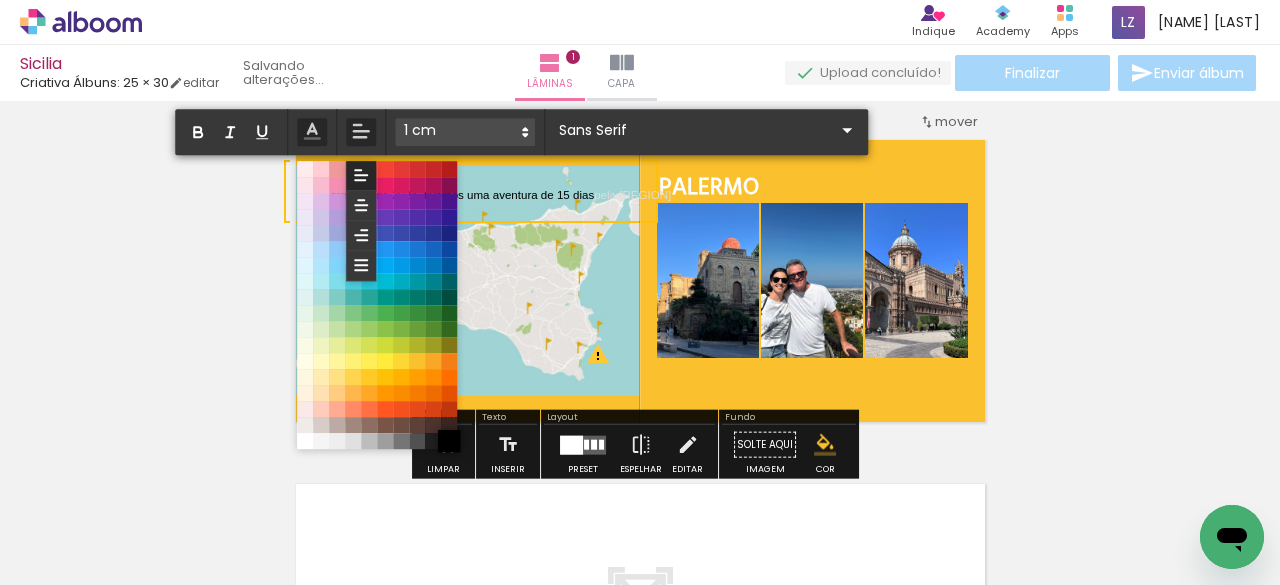 click at bounding box center [449, 441] 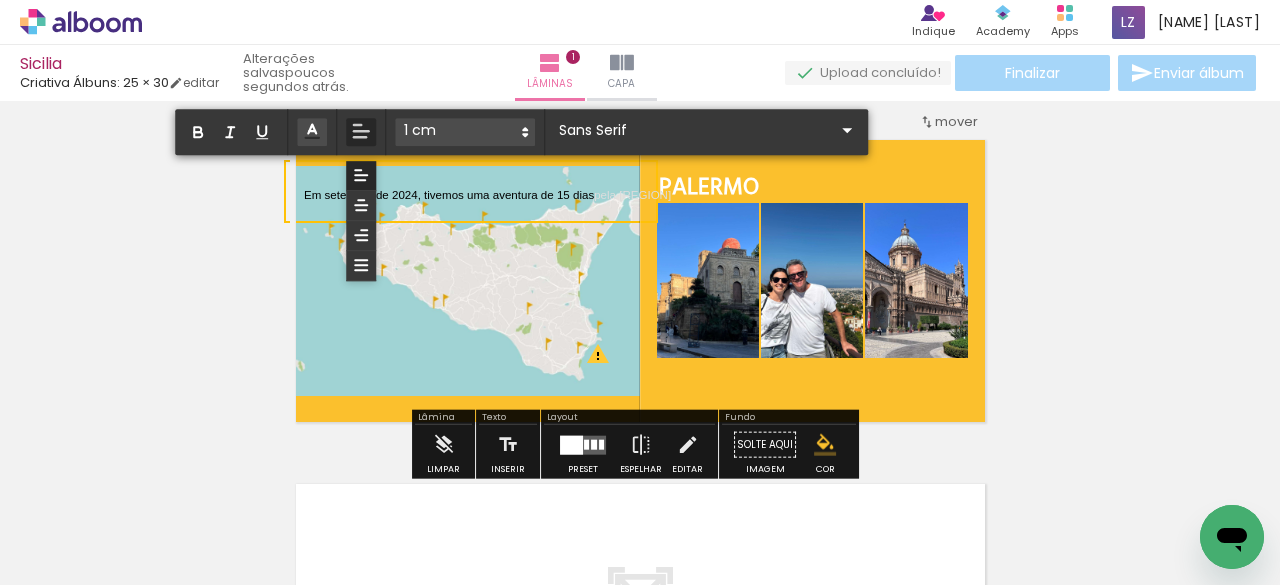 drag, startPoint x: 489, startPoint y: 195, endPoint x: 642, endPoint y: 202, distance: 153.16005 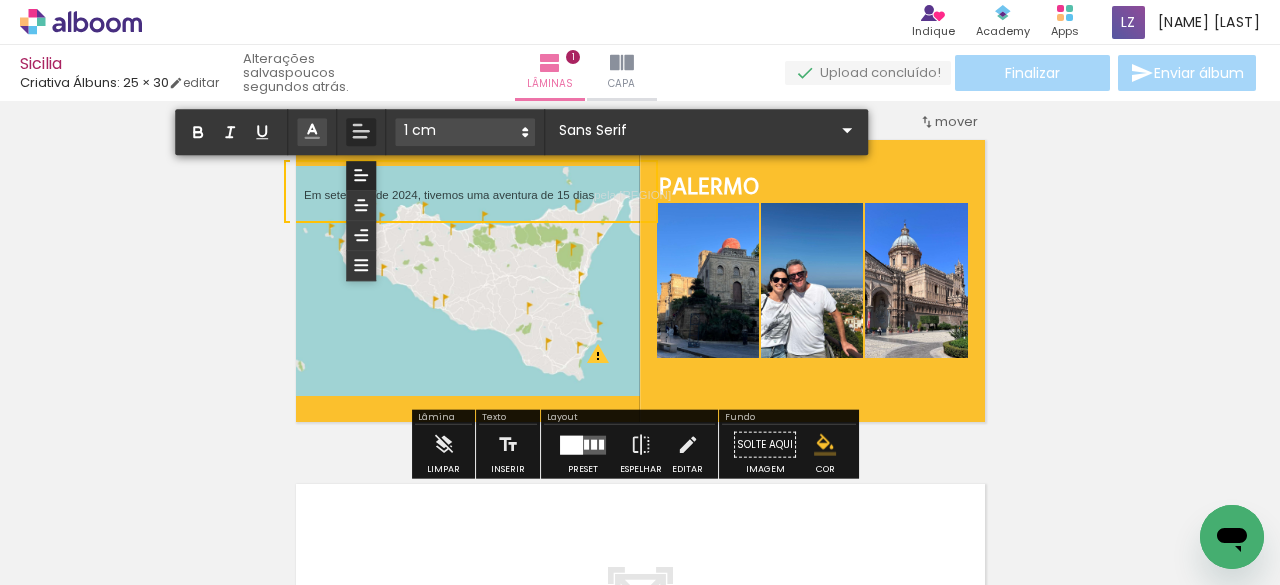click 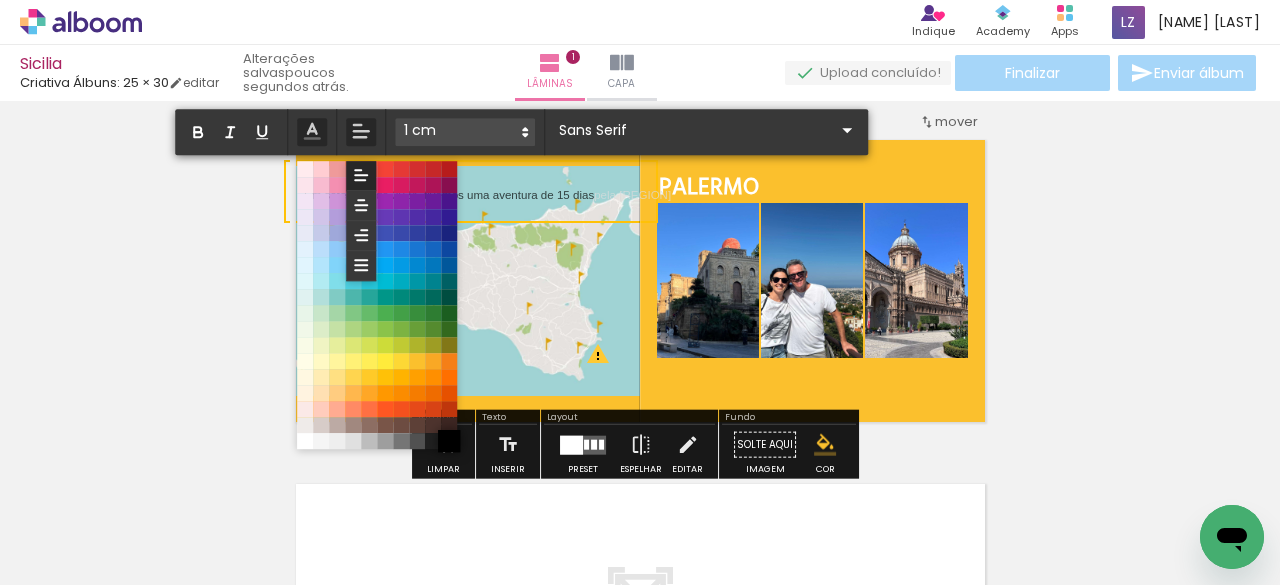 click at bounding box center [449, 441] 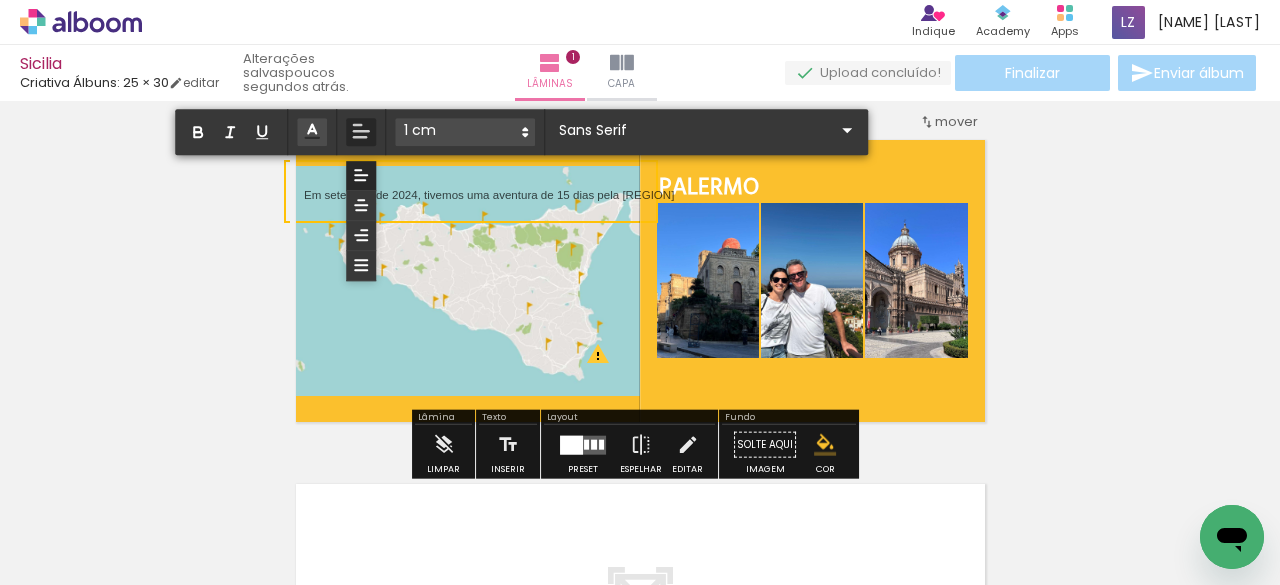 click on "Inserir lâmina 1  de 1 O Designbox precisará aumentar a sua imagem em 269% para exportar para impressão. O Designbox precisará aumentar a sua imagem em 338% para exportar para impressão." at bounding box center (640, 427) 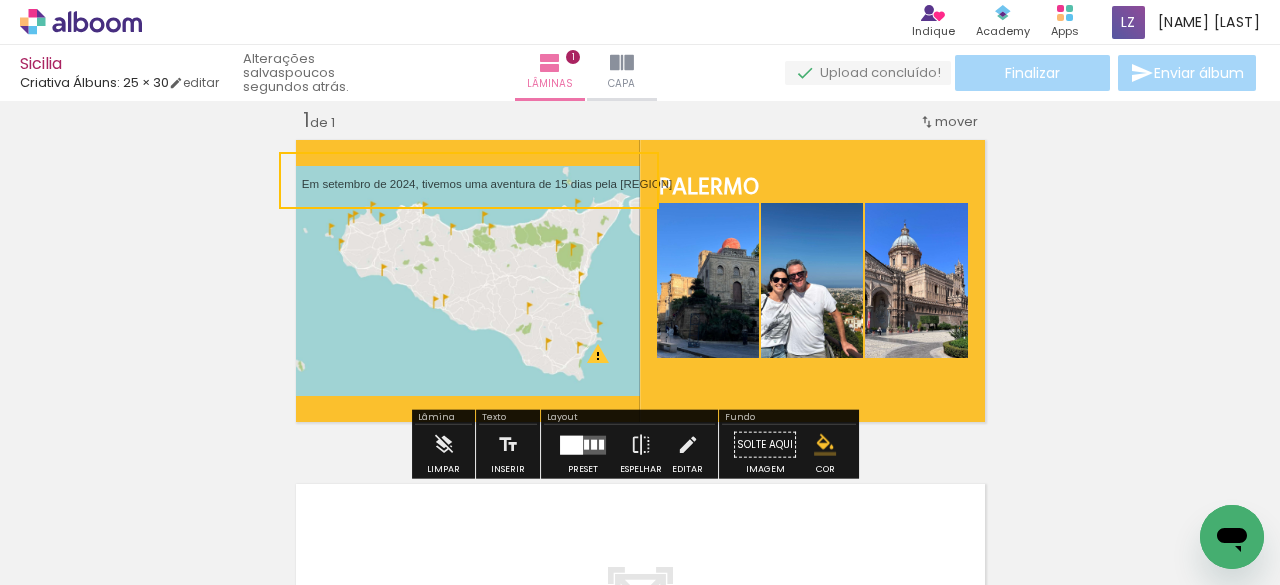 drag, startPoint x: 580, startPoint y: 221, endPoint x: 574, endPoint y: 209, distance: 13.416408 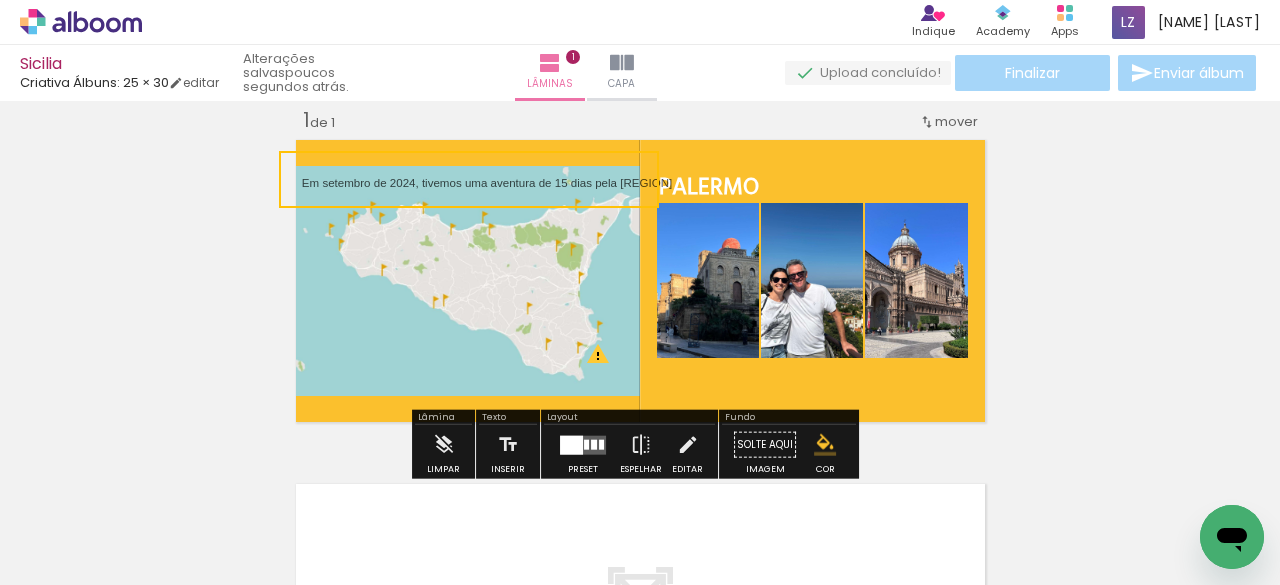 click on "Inserir lâmina 1  de 1 O Designbox precisará aumentar a sua imagem em 269% para exportar para impressão. O Designbox precisará aumentar a sua imagem em 338% para exportar para impressão." at bounding box center (640, 427) 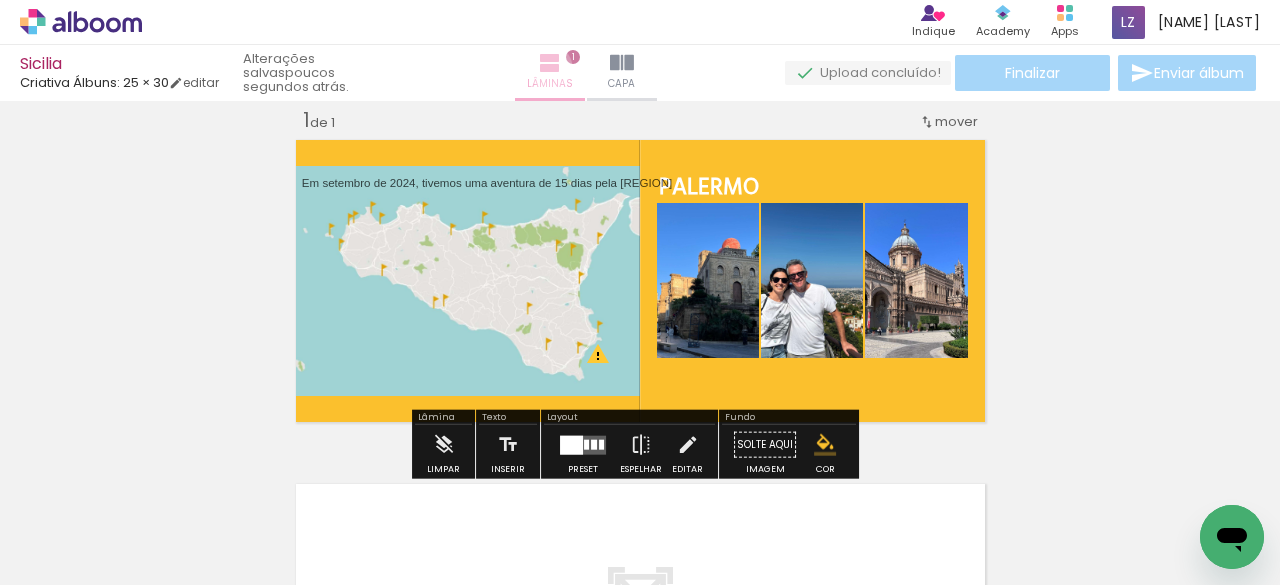 click at bounding box center (550, 63) 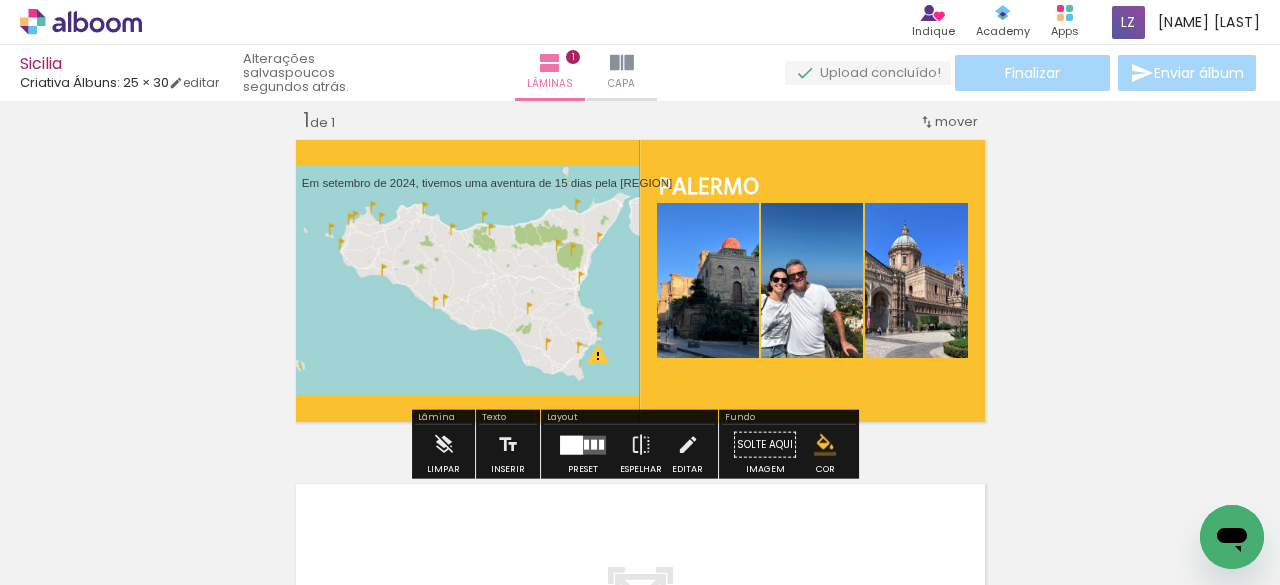 click on "Inserir lâmina 1  de 1 O Designbox precisará aumentar a sua imagem em 269% para exportar para impressão. O Designbox precisará aumentar a sua imagem em 338% para exportar para impressão." at bounding box center (640, 427) 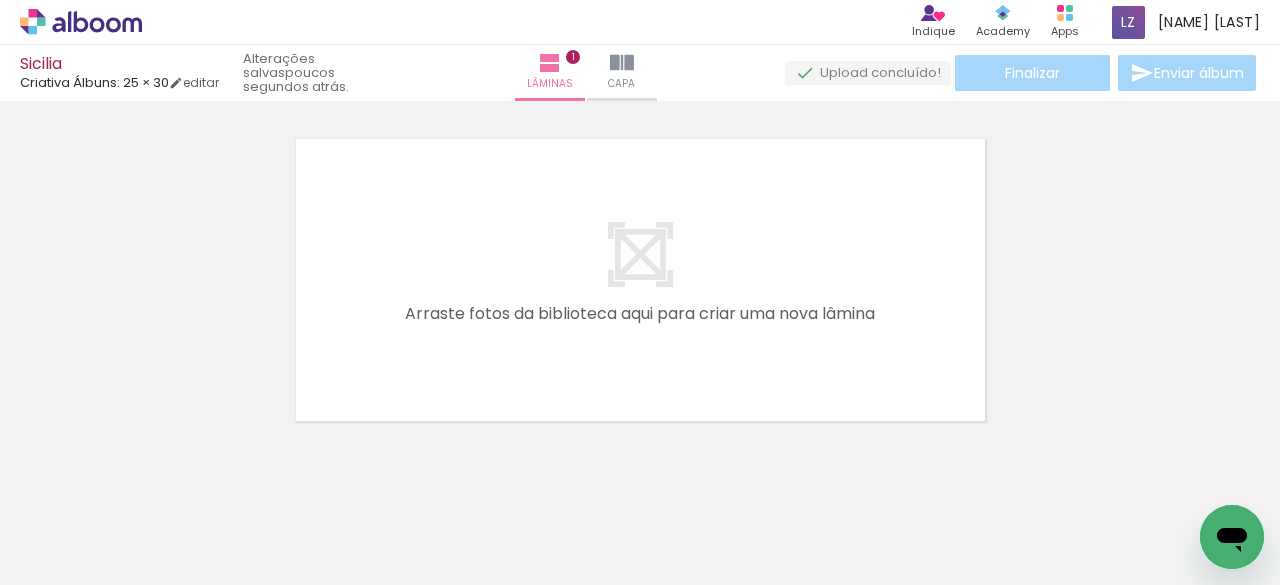 scroll, scrollTop: 381, scrollLeft: 0, axis: vertical 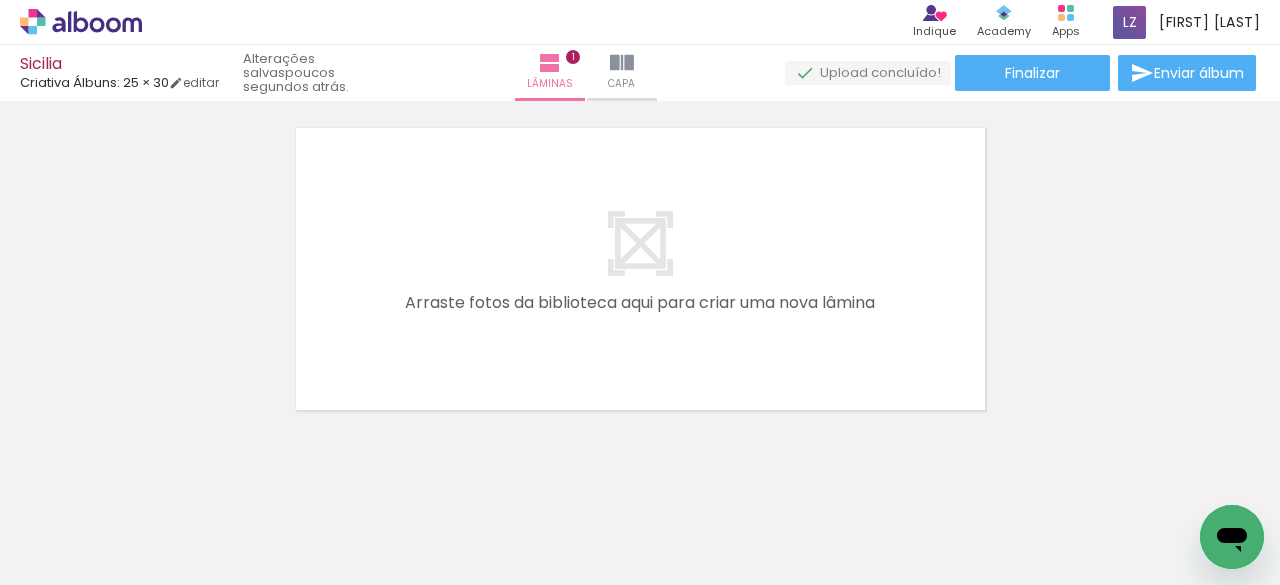 click on "Todas as fotos" at bounding box center [56, 524] 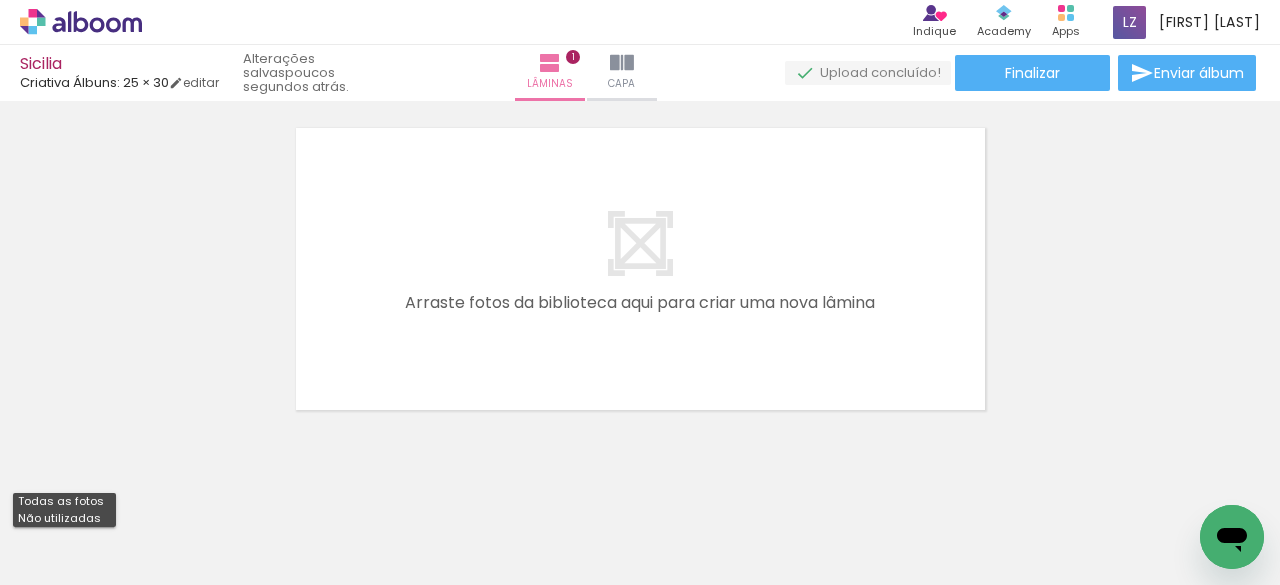 click on "Não utilizadas" at bounding box center [0, 0] 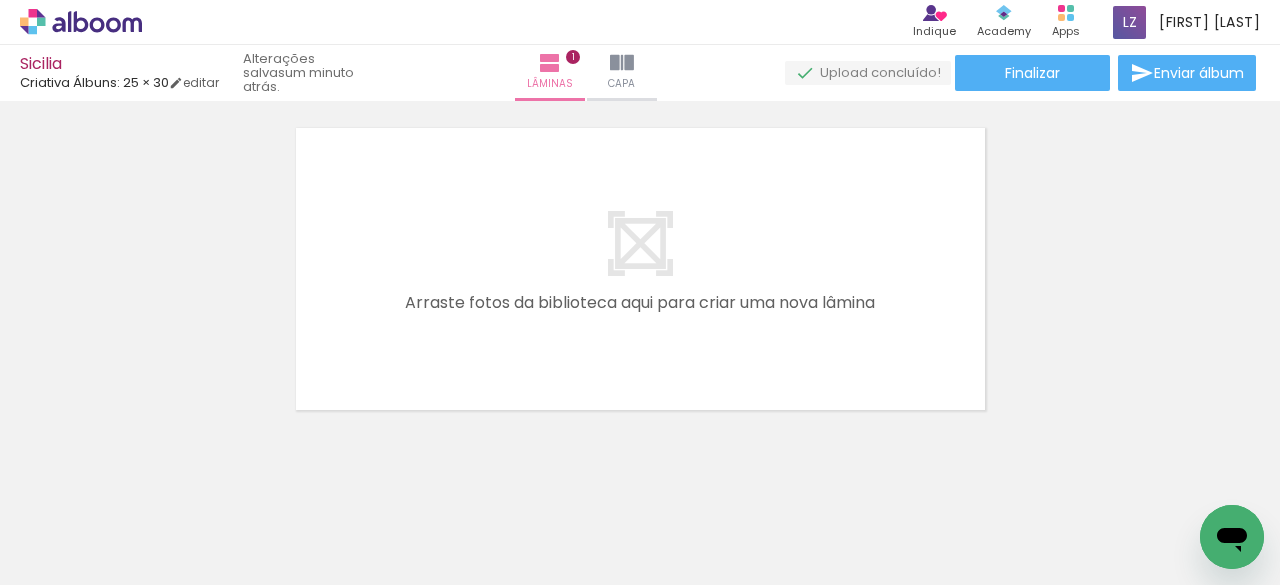 scroll, scrollTop: 0, scrollLeft: 12708, axis: horizontal 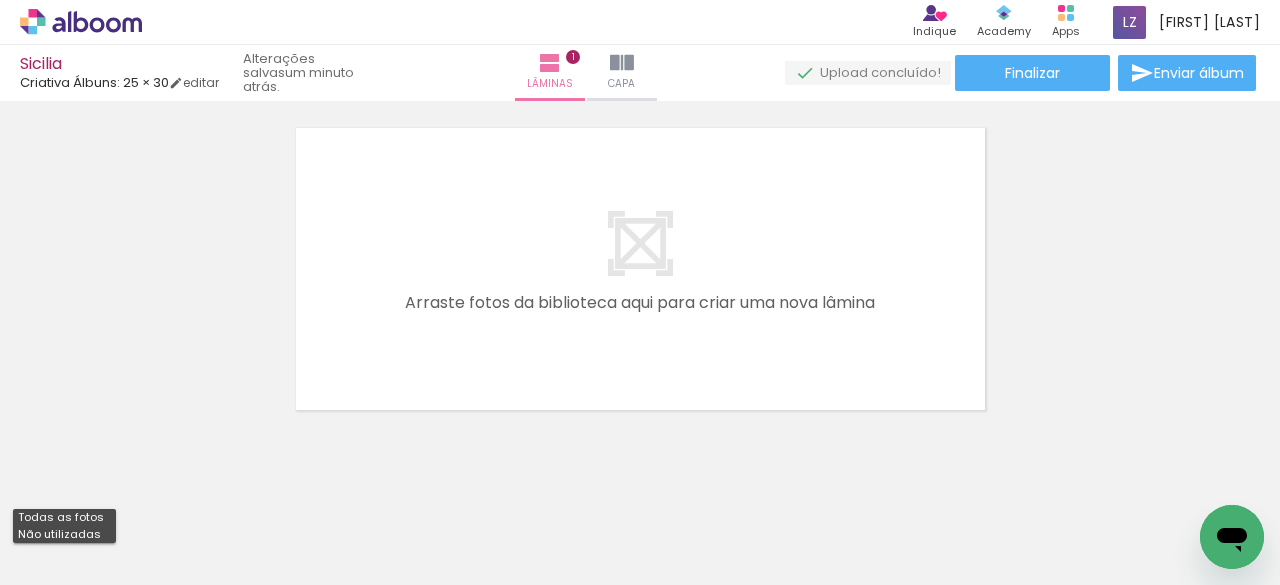 click on "Todas as fotos" at bounding box center [0, 0] 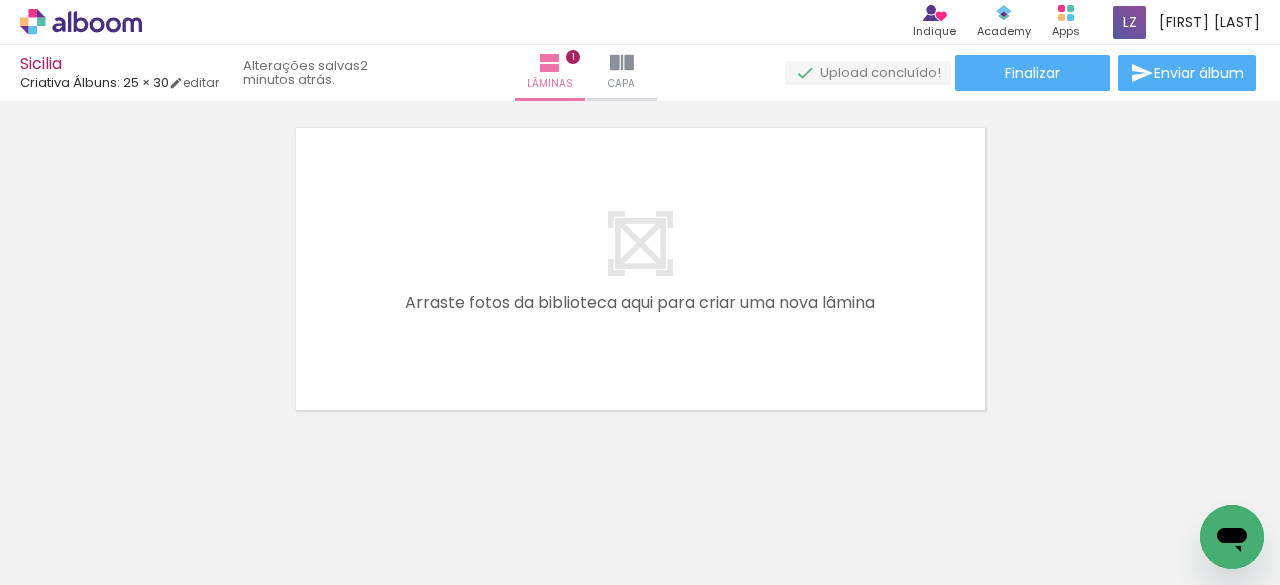 scroll, scrollTop: 0, scrollLeft: 12906, axis: horizontal 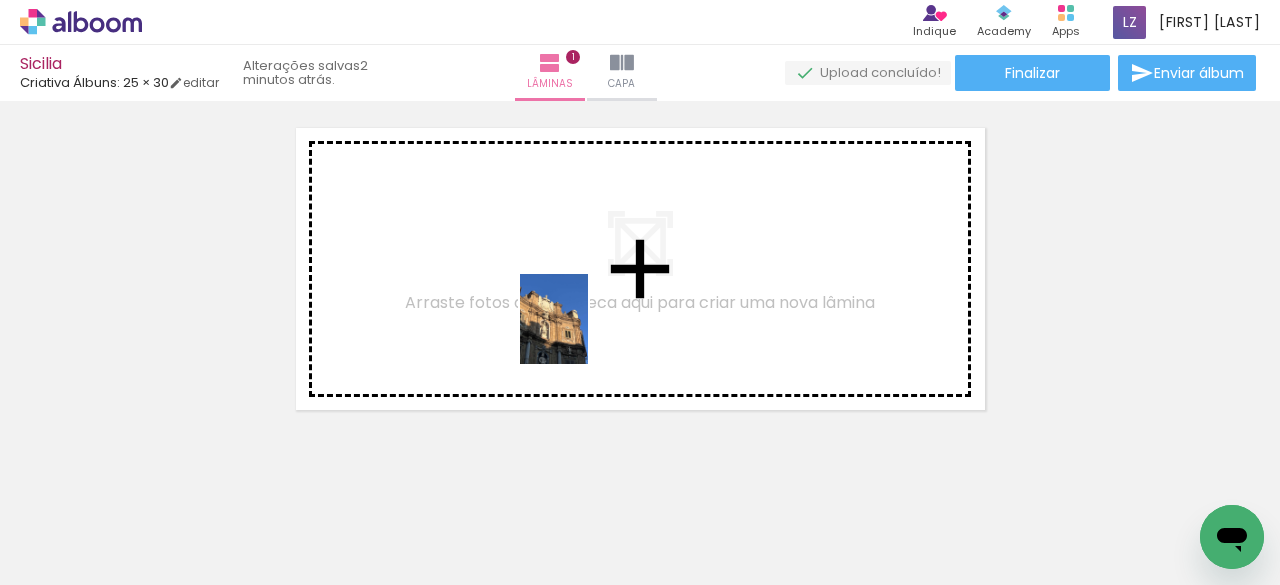 drag, startPoint x: 616, startPoint y: 539, endPoint x: 580, endPoint y: 320, distance: 221.93918 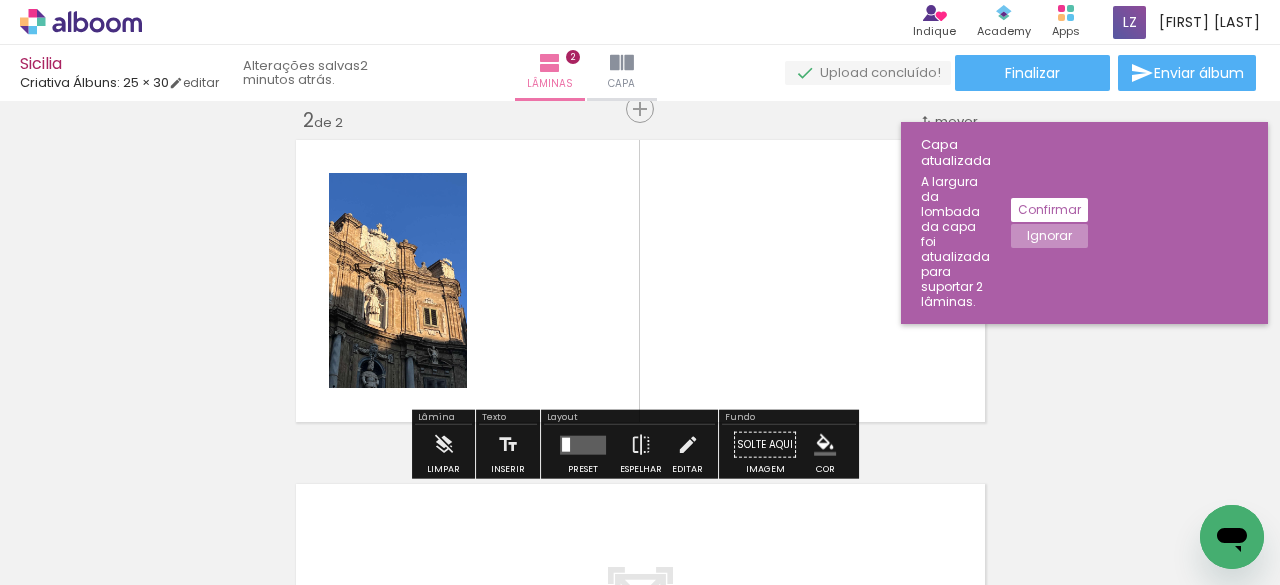 scroll, scrollTop: 369, scrollLeft: 0, axis: vertical 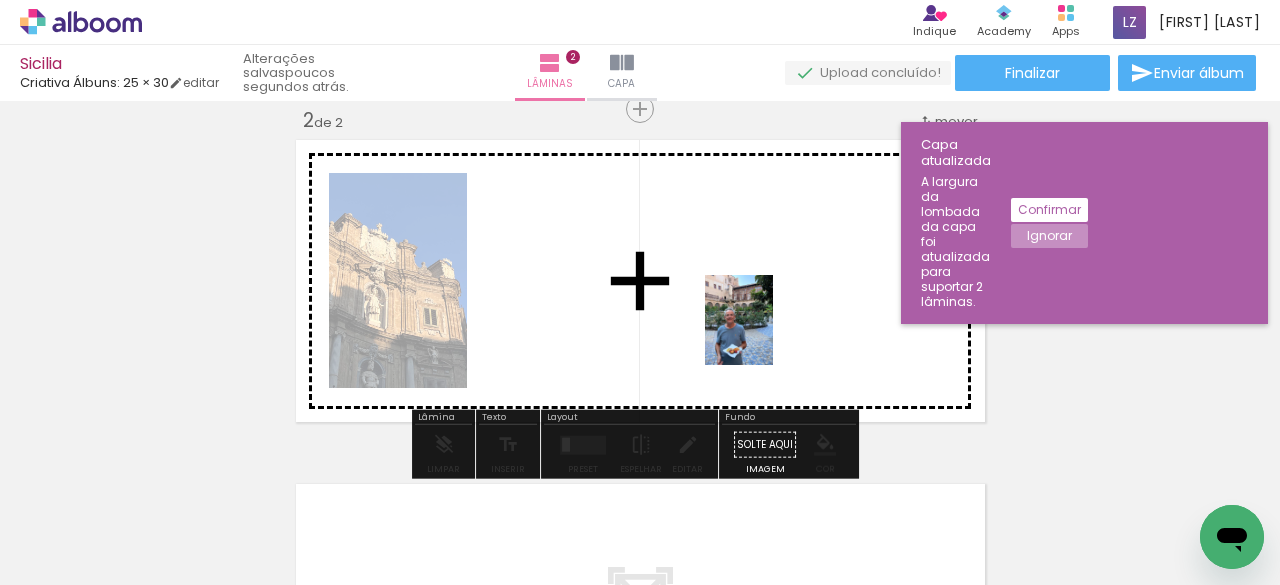 drag, startPoint x: 646, startPoint y: 525, endPoint x: 765, endPoint y: 333, distance: 225.88715 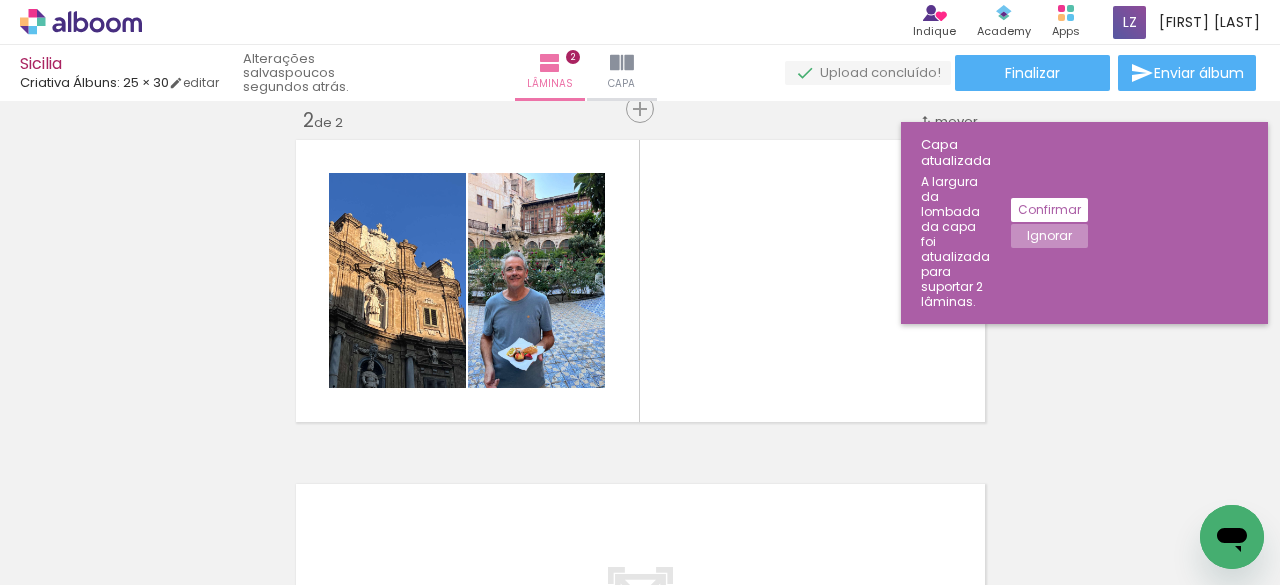 scroll, scrollTop: 0, scrollLeft: 12188, axis: horizontal 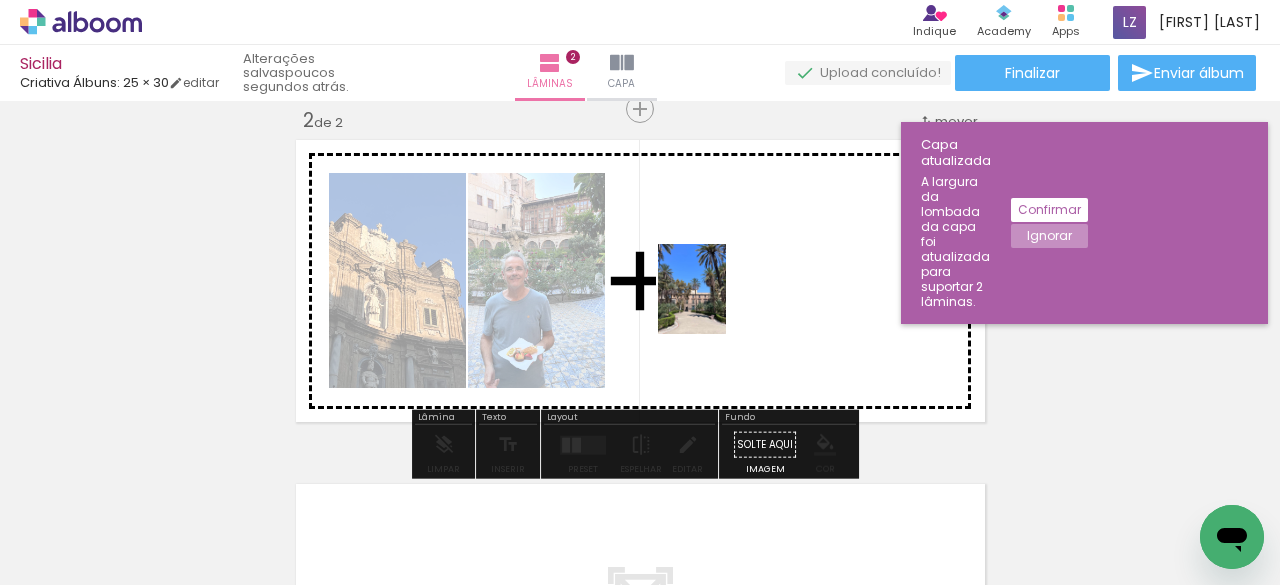drag, startPoint x: 440, startPoint y: 543, endPoint x: 718, endPoint y: 303, distance: 367.26556 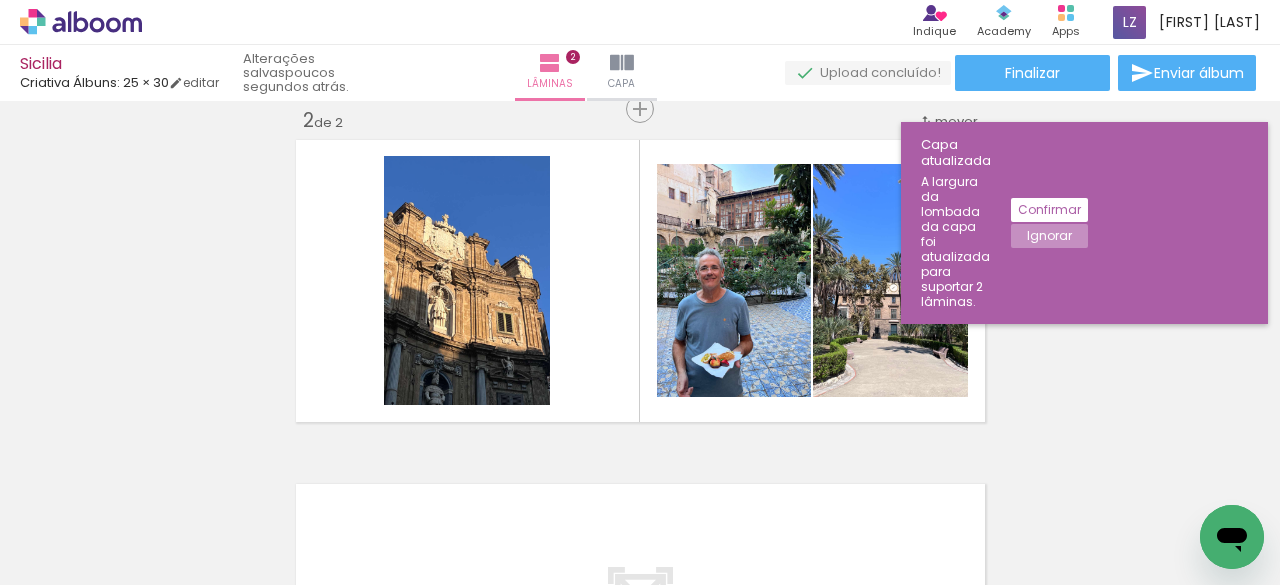 scroll, scrollTop: 0, scrollLeft: 12790, axis: horizontal 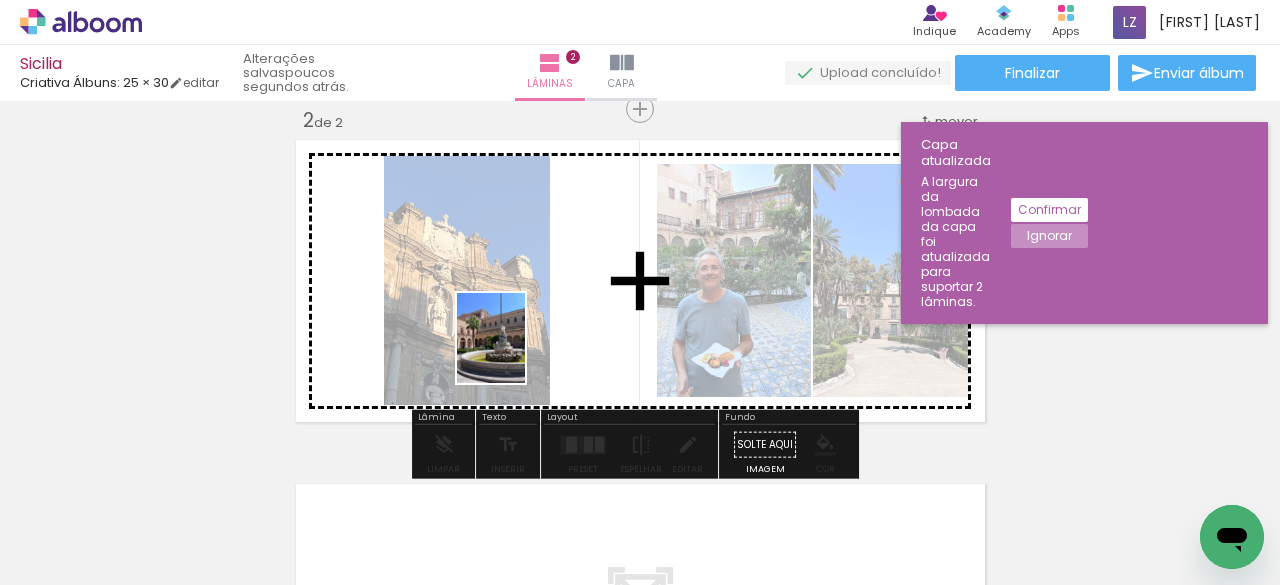 drag, startPoint x: 443, startPoint y: 523, endPoint x: 517, endPoint y: 351, distance: 187.24316 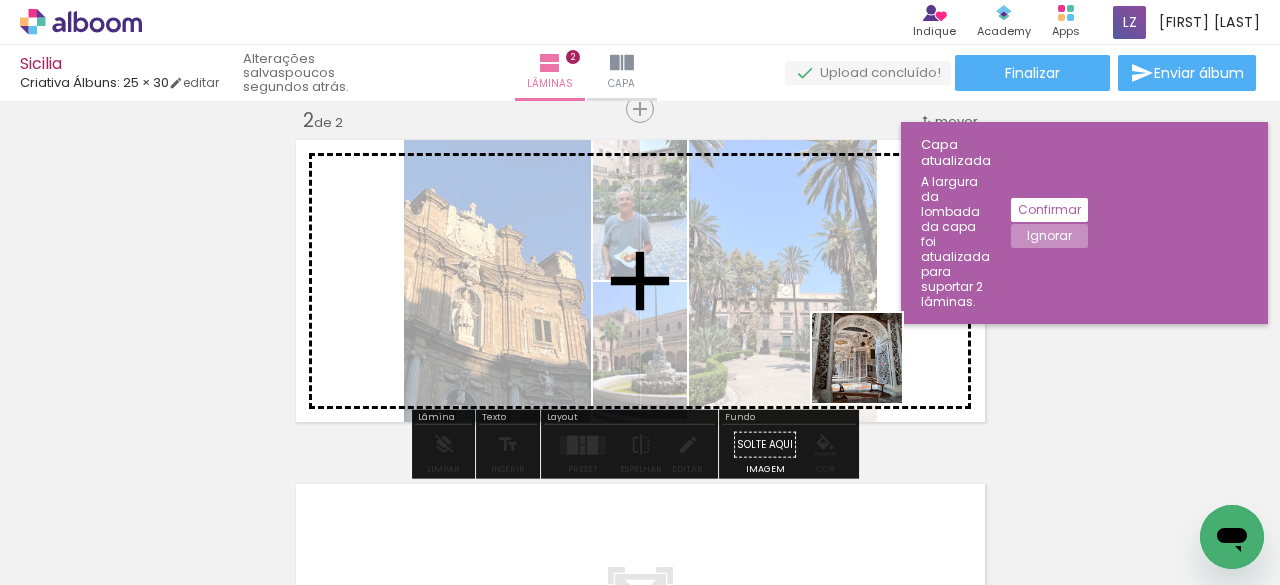 drag, startPoint x: 900, startPoint y: 525, endPoint x: 872, endPoint y: 372, distance: 155.54099 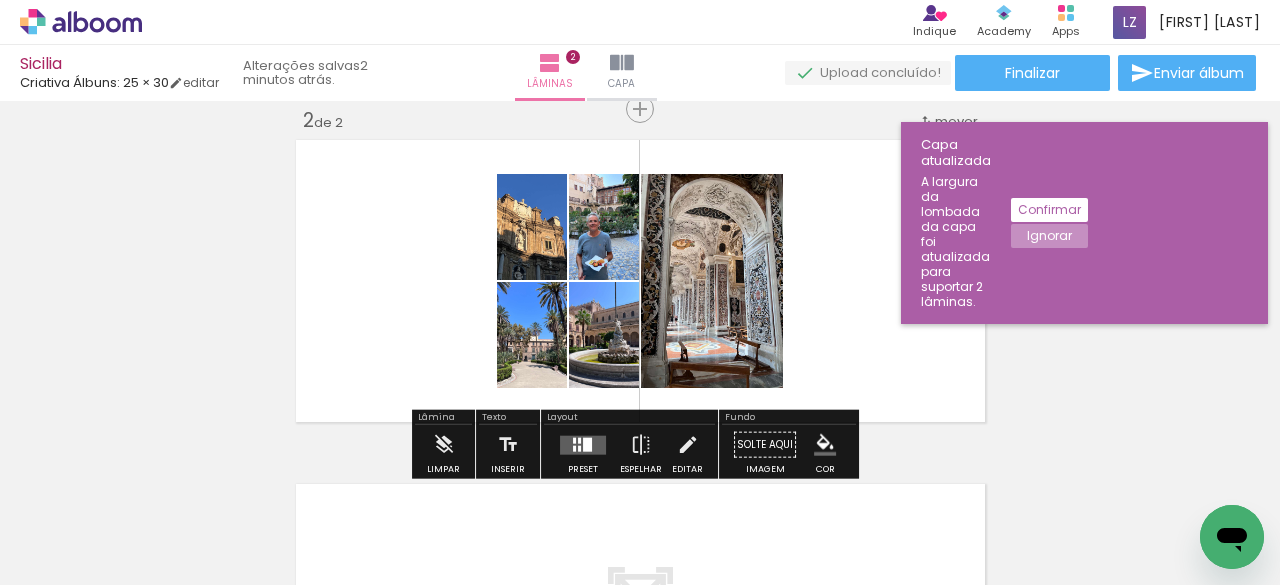 click on "Ignorar" 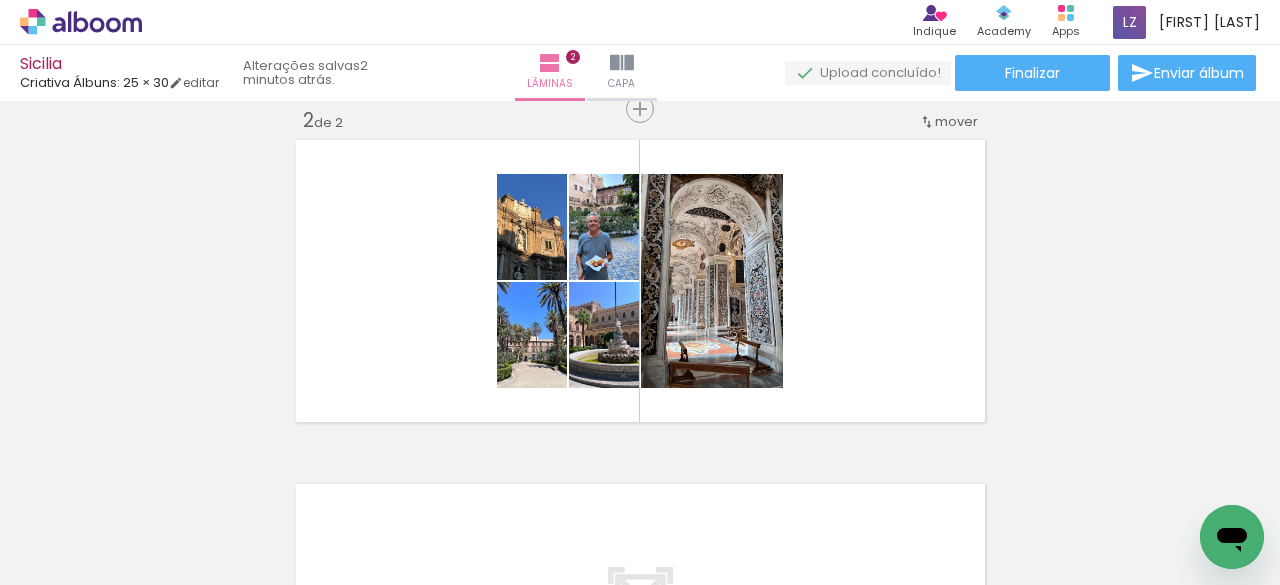 click at bounding box center [-11814, 477] 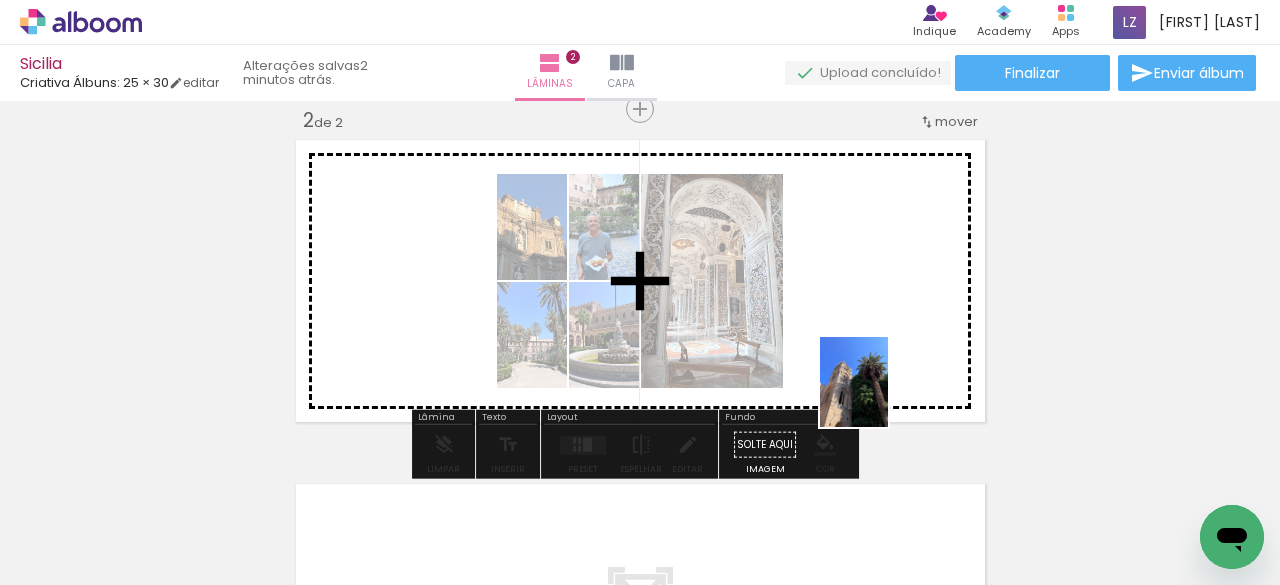 drag, startPoint x: 905, startPoint y: 521, endPoint x: 960, endPoint y: 535, distance: 56.753853 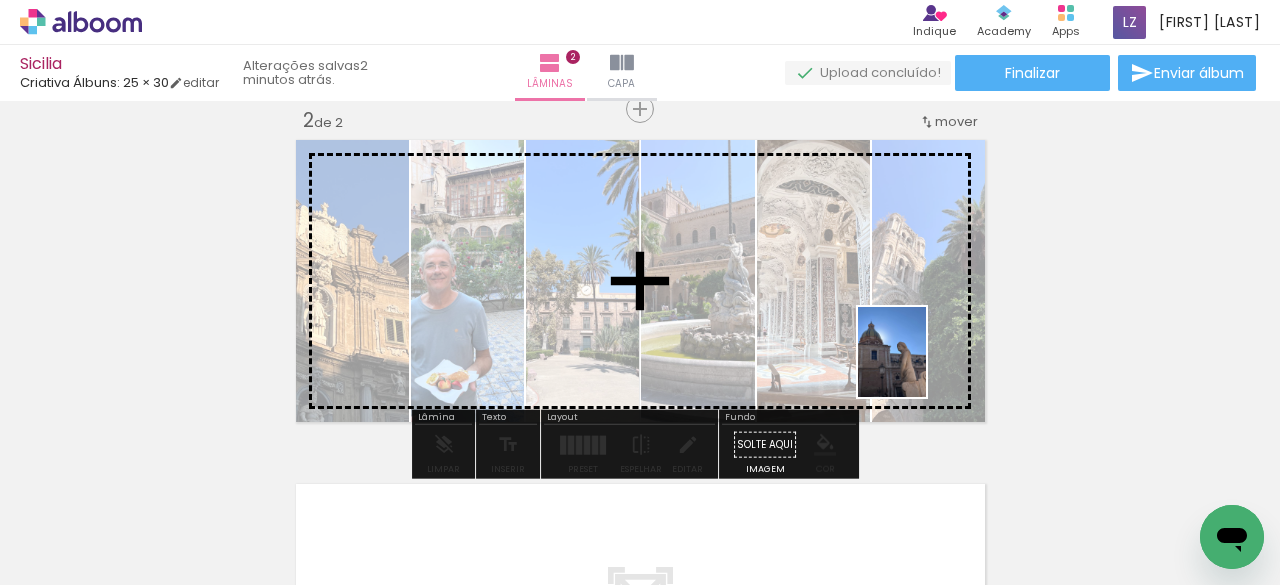 drag, startPoint x: 992, startPoint y: 533, endPoint x: 918, endPoint y: 363, distance: 185.40765 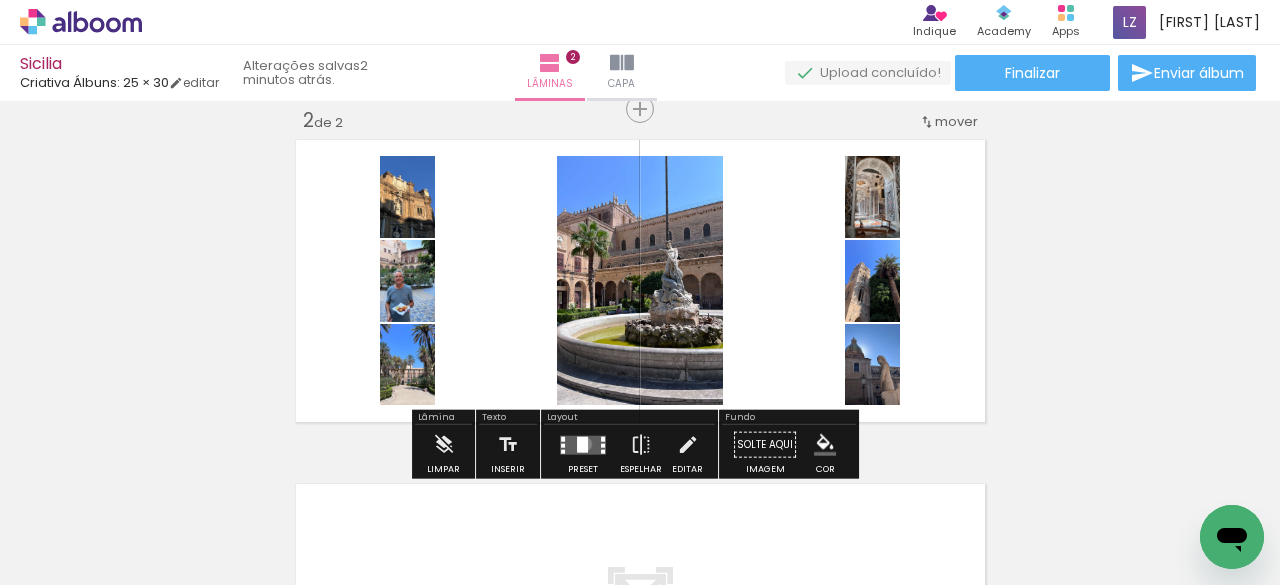 click at bounding box center (582, 444) 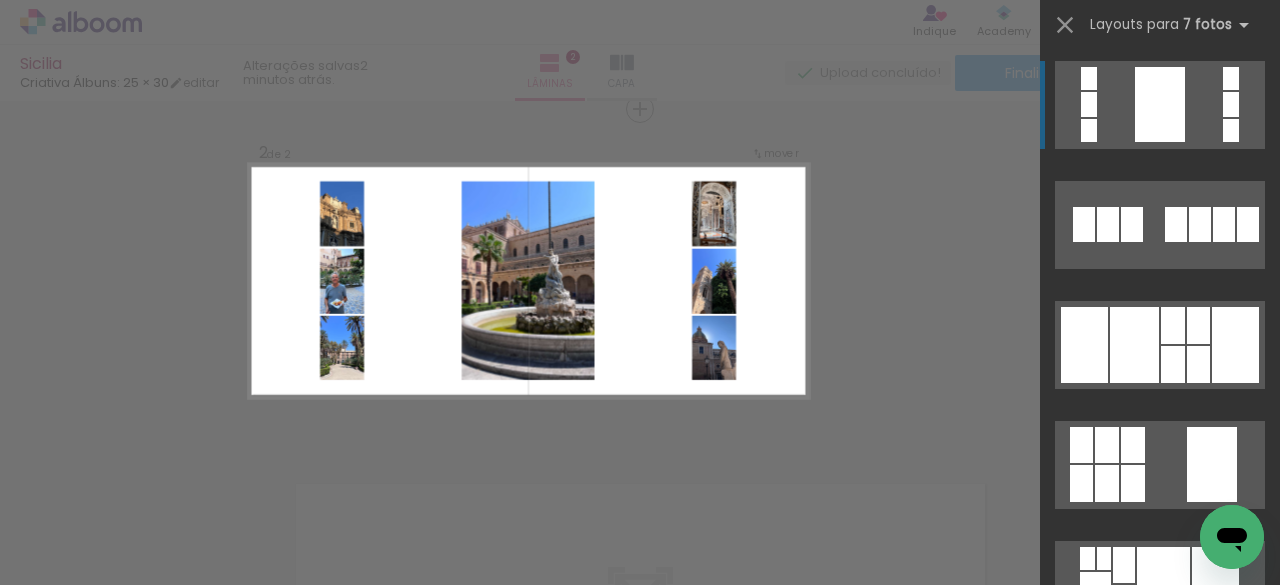 scroll, scrollTop: 0, scrollLeft: 0, axis: both 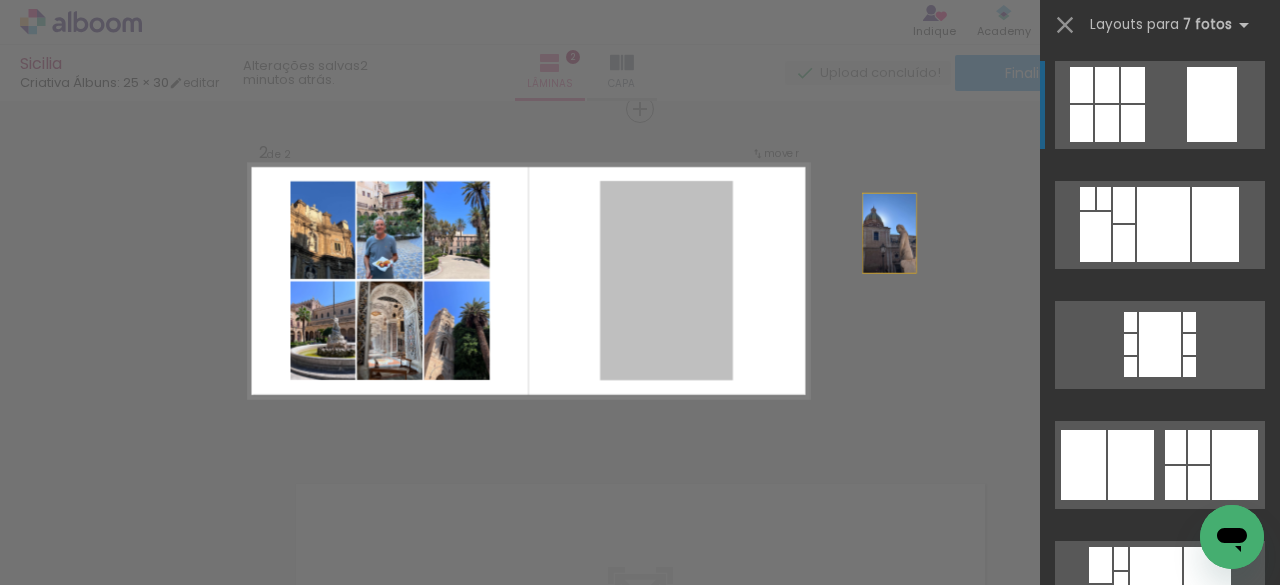 drag, startPoint x: 692, startPoint y: 278, endPoint x: 938, endPoint y: 217, distance: 253.4502 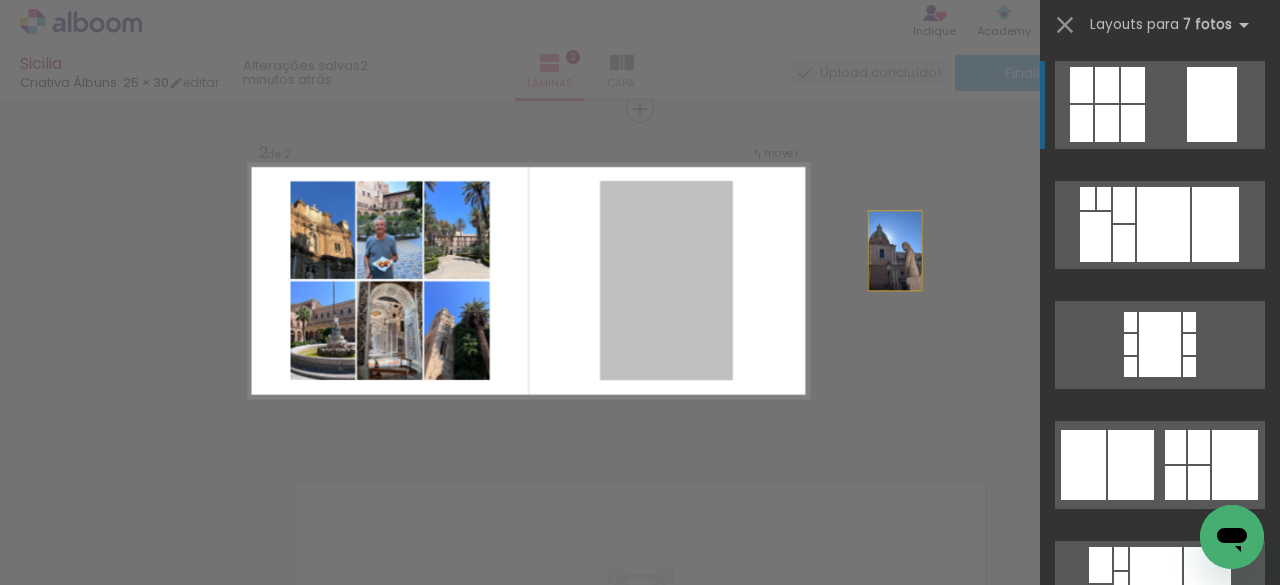 drag, startPoint x: 658, startPoint y: 279, endPoint x: 941, endPoint y: 240, distance: 285.67465 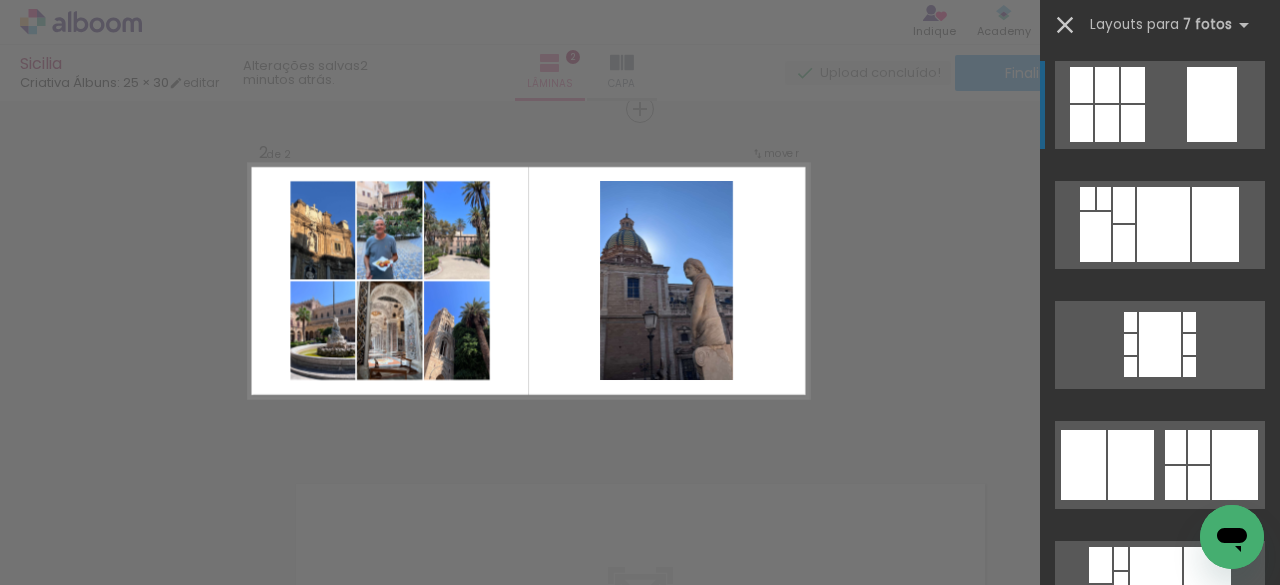 click at bounding box center (1065, 25) 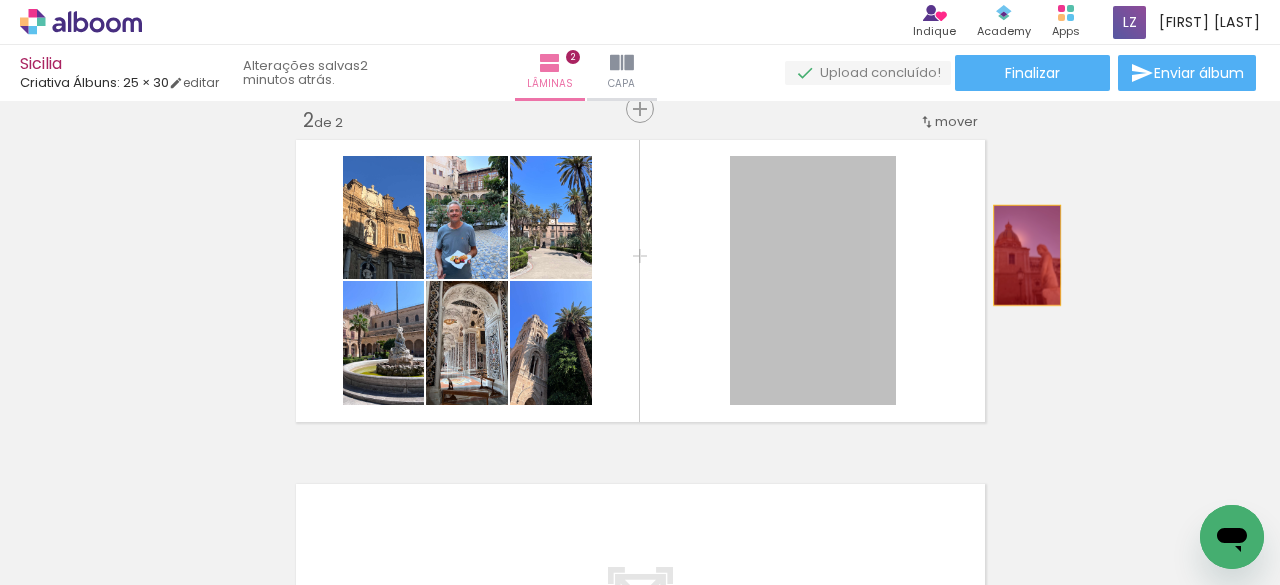 drag, startPoint x: 802, startPoint y: 261, endPoint x: 1008, endPoint y: 257, distance: 206.03883 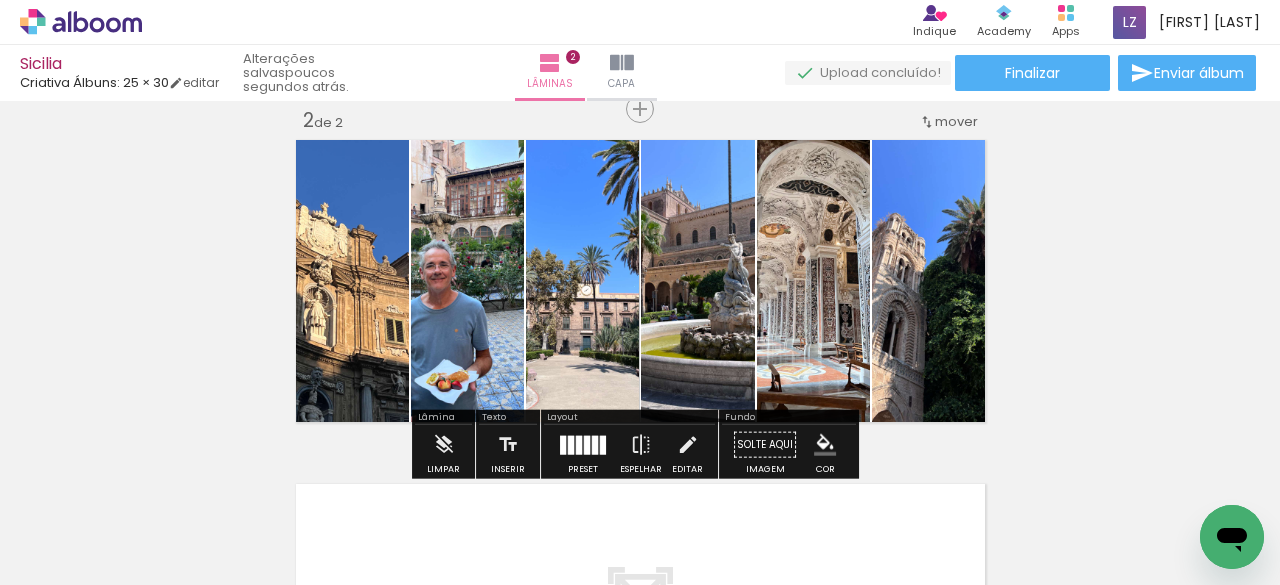 click at bounding box center [571, 444] 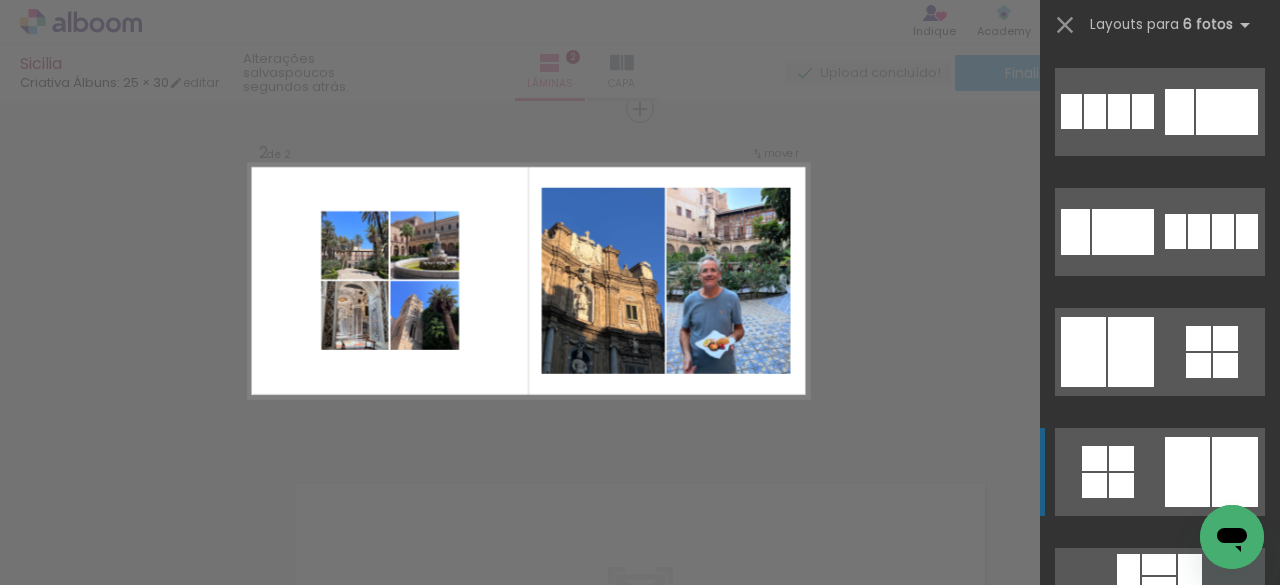 scroll, scrollTop: 7914, scrollLeft: 0, axis: vertical 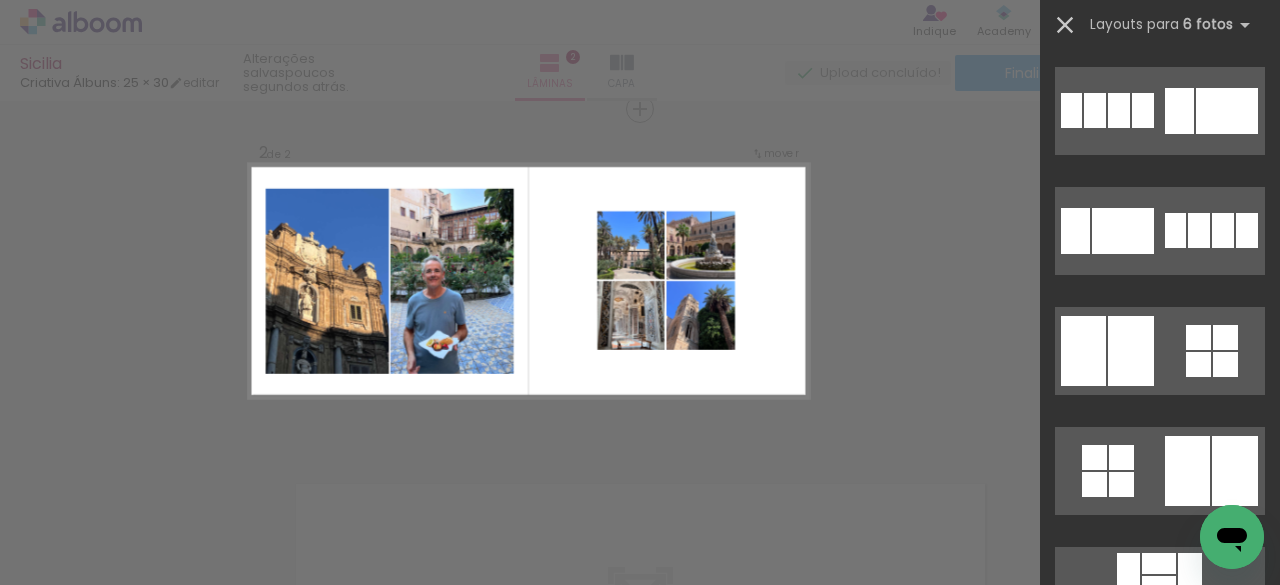 click at bounding box center [1065, 25] 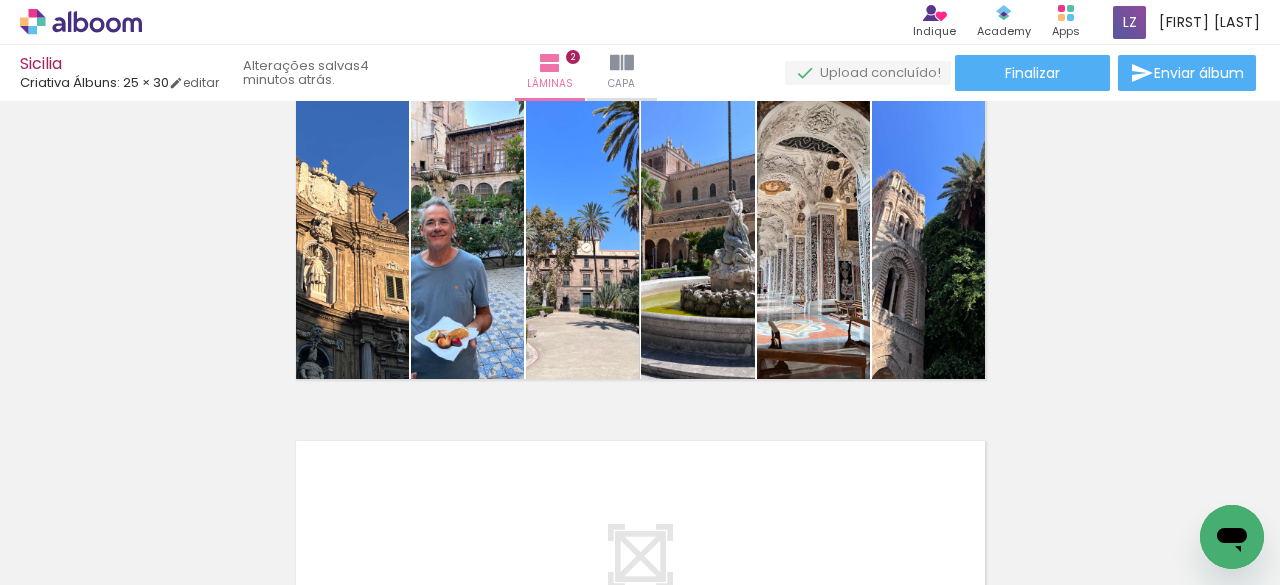 scroll, scrollTop: 415, scrollLeft: 0, axis: vertical 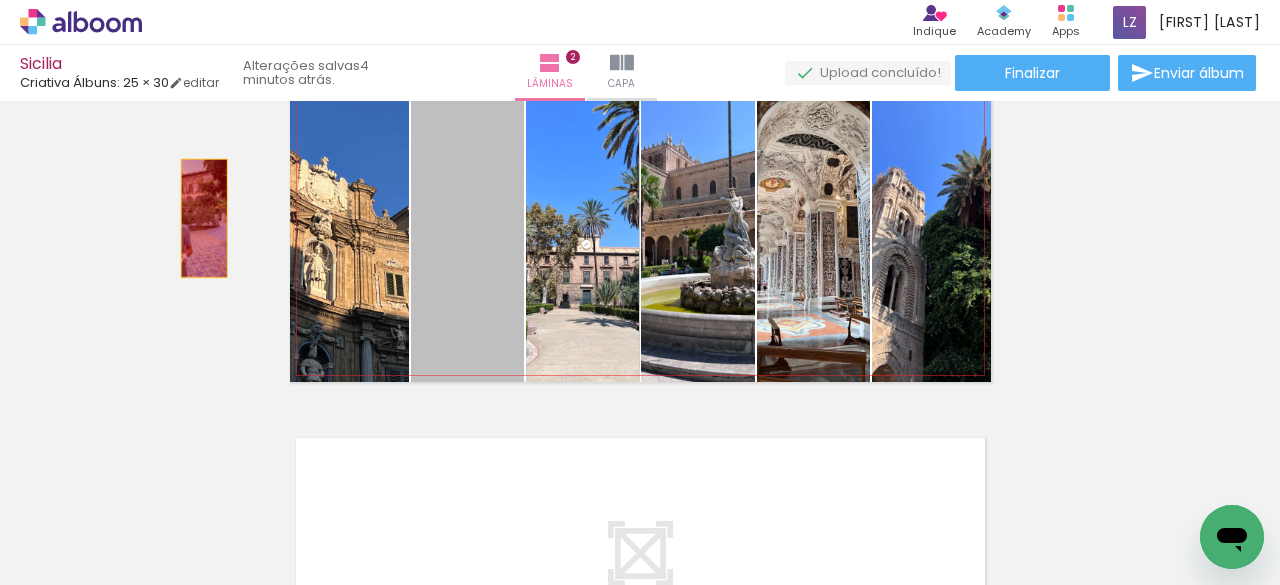 drag, startPoint x: 462, startPoint y: 226, endPoint x: 195, endPoint y: 217, distance: 267.15164 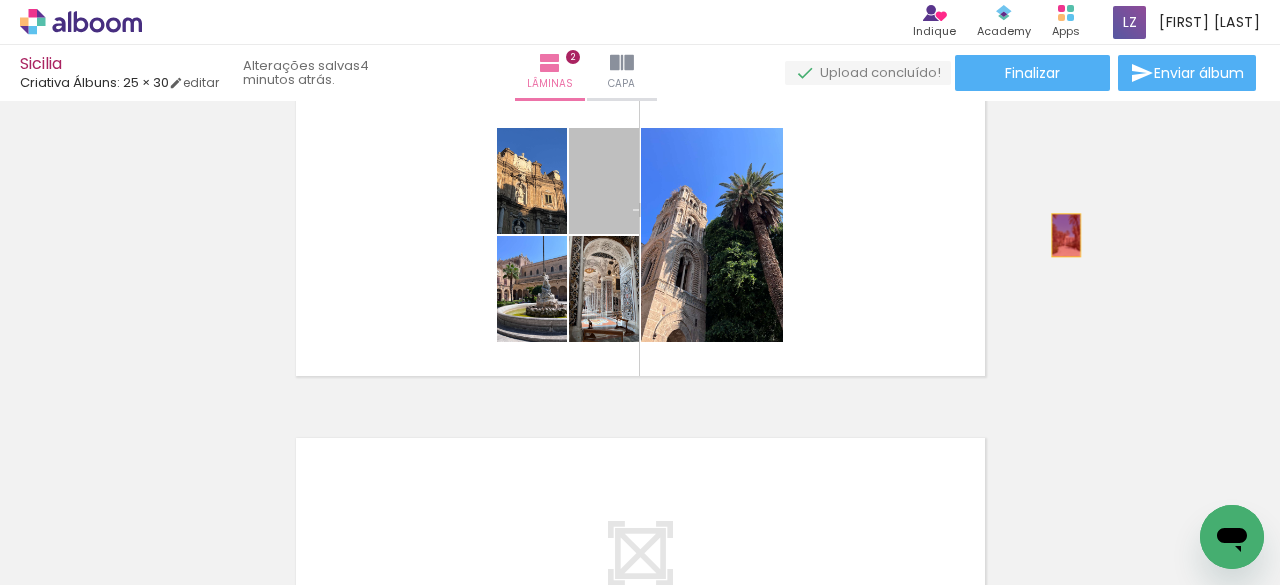 drag, startPoint x: 621, startPoint y: 197, endPoint x: 771, endPoint y: 289, distance: 175.96591 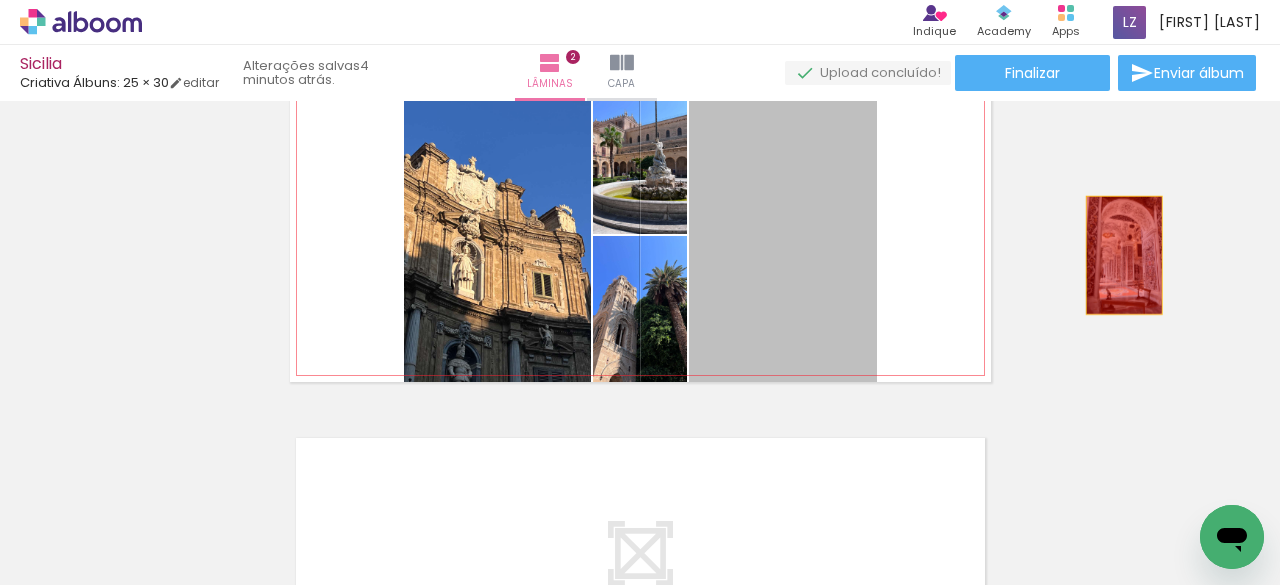 drag, startPoint x: 834, startPoint y: 215, endPoint x: 1116, endPoint y: 252, distance: 284.41696 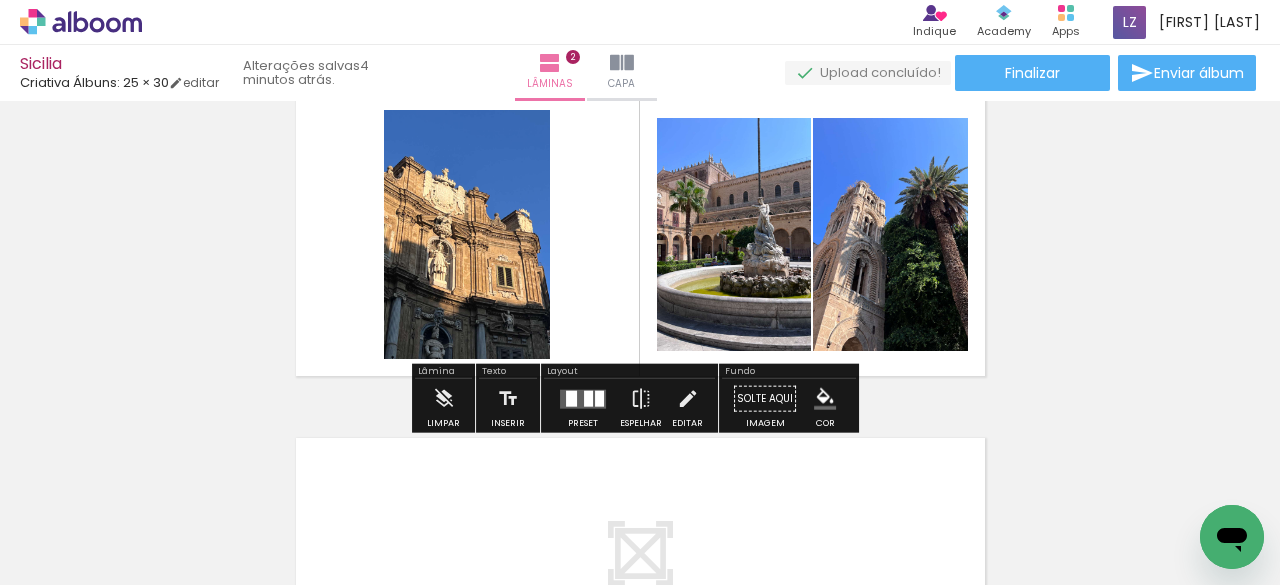 click at bounding box center (-11770, 517) 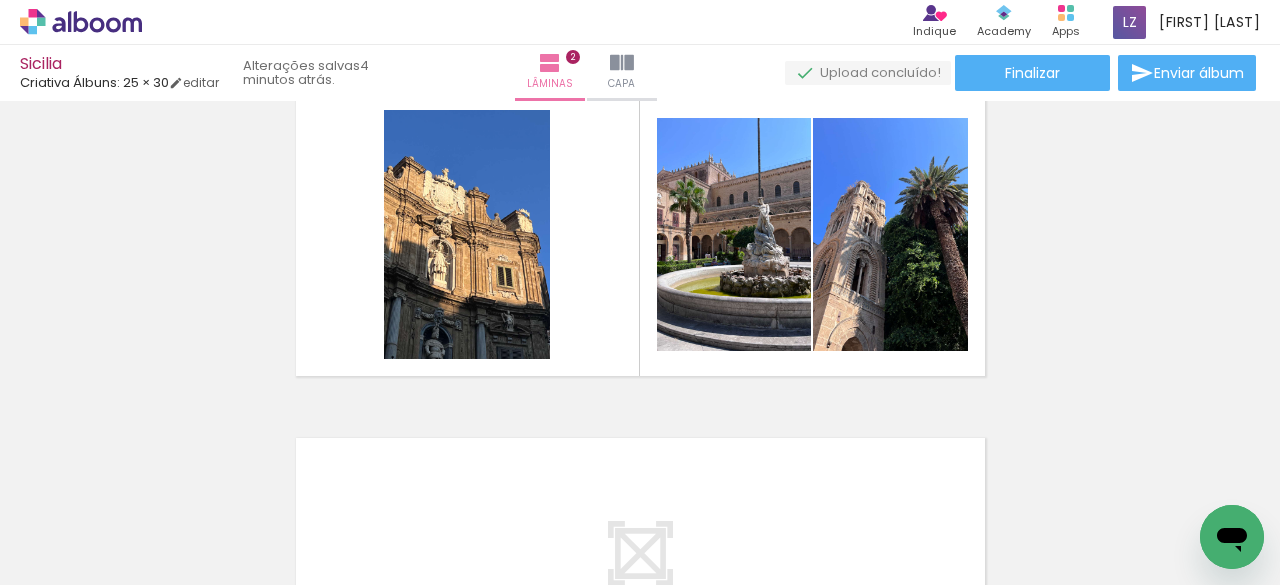 click at bounding box center [-11770, 517] 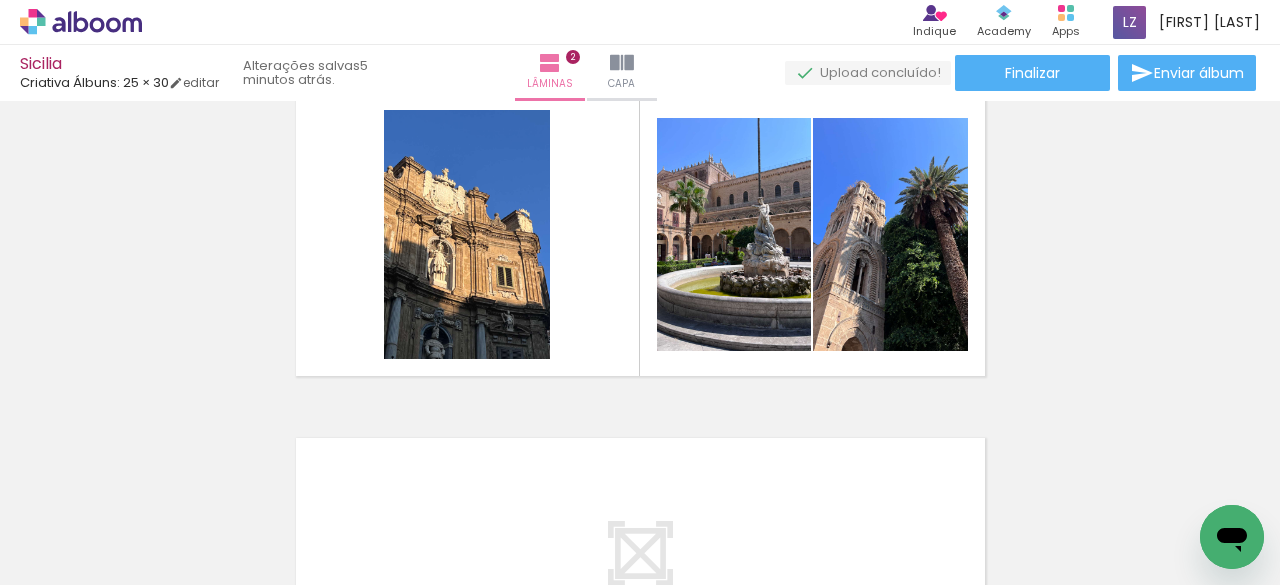 click at bounding box center [-11814, 477] 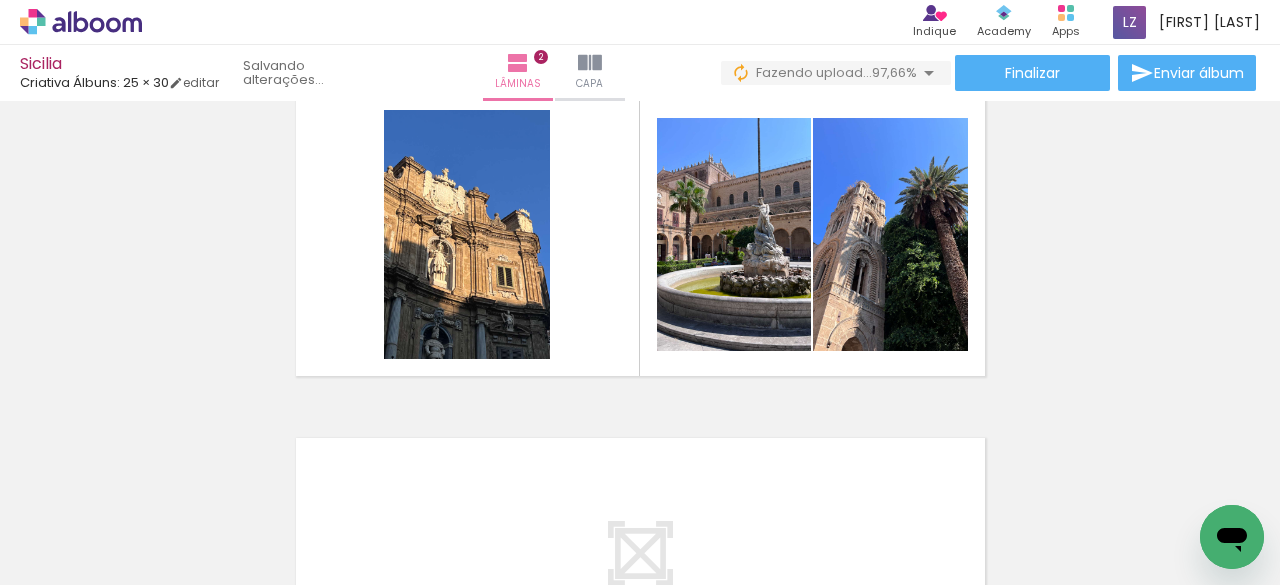scroll, scrollTop: 0, scrollLeft: 12496, axis: horizontal 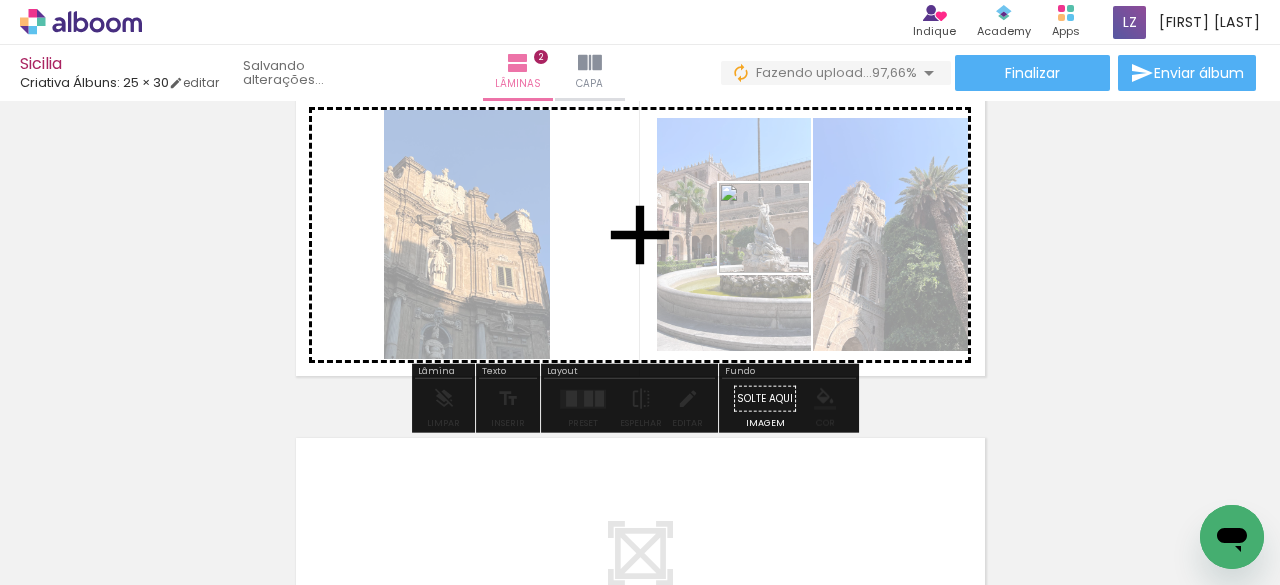 drag, startPoint x: 710, startPoint y: 521, endPoint x: 698, endPoint y: 346, distance: 175.41095 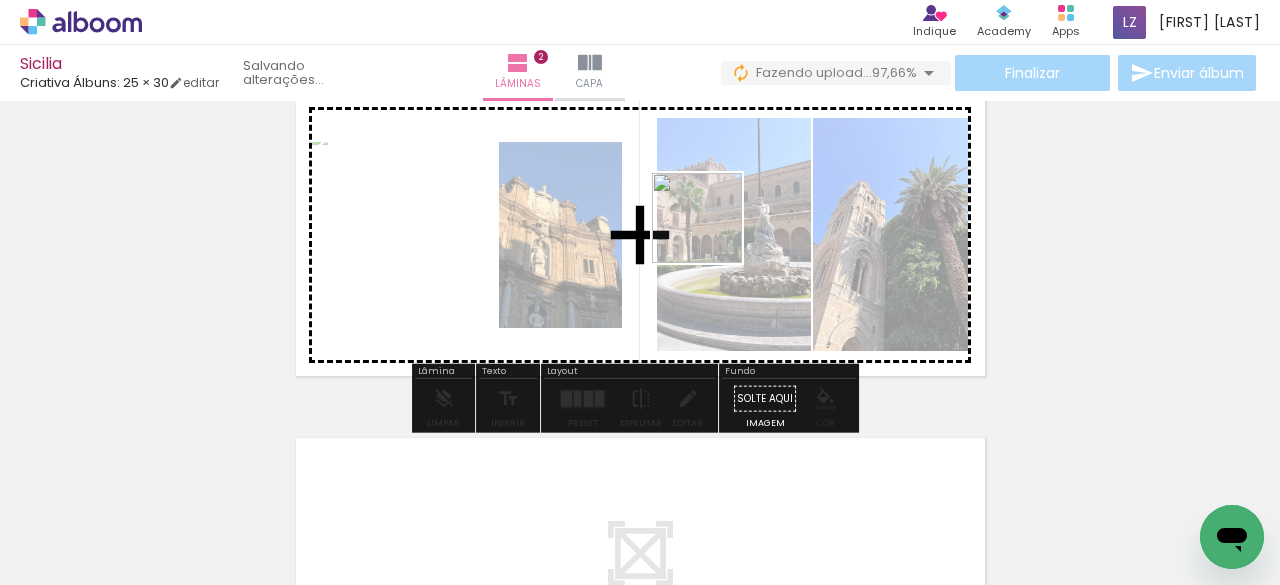 drag, startPoint x: 382, startPoint y: 533, endPoint x: 723, endPoint y: 228, distance: 457.49973 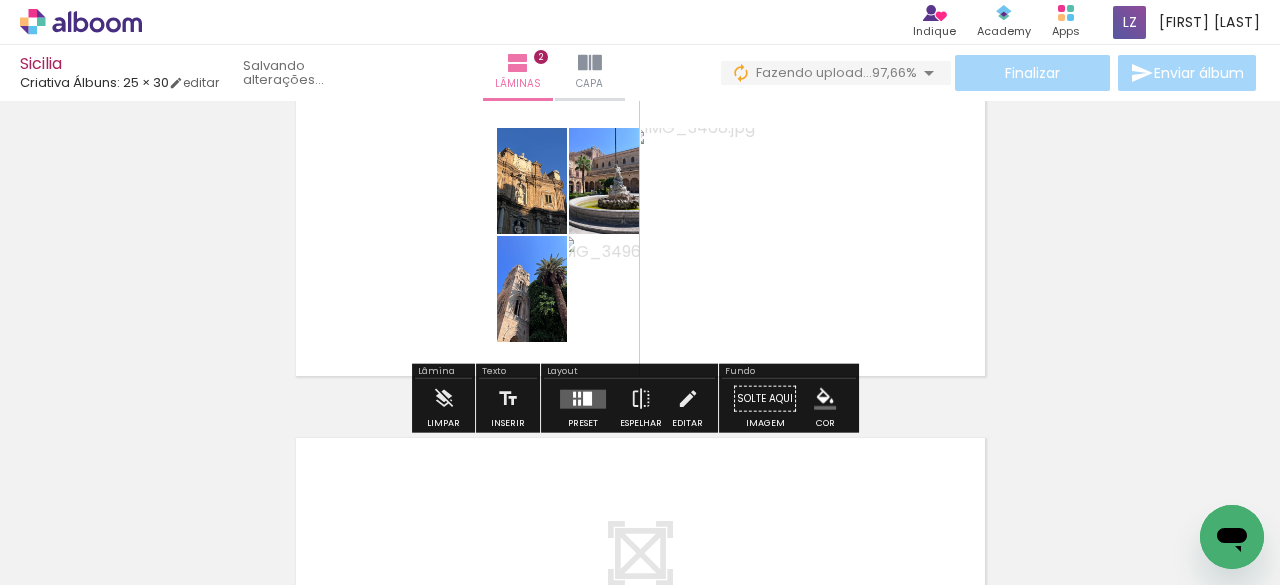 scroll, scrollTop: 0, scrollLeft: 12296, axis: horizontal 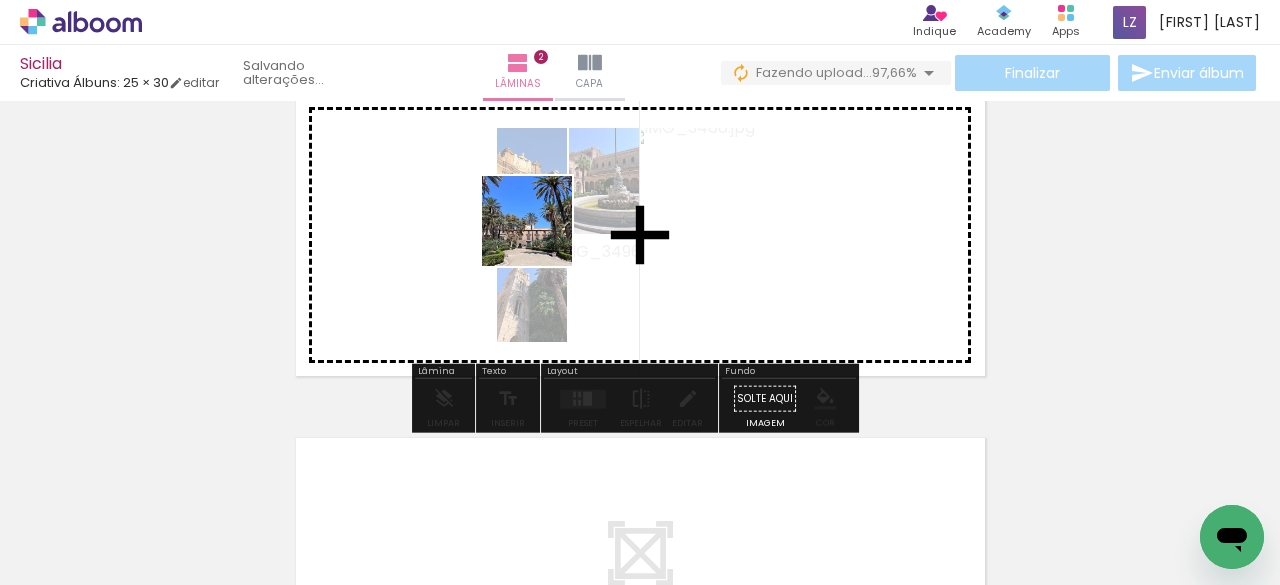 drag, startPoint x: 361, startPoint y: 535, endPoint x: 542, endPoint y: 232, distance: 352.94476 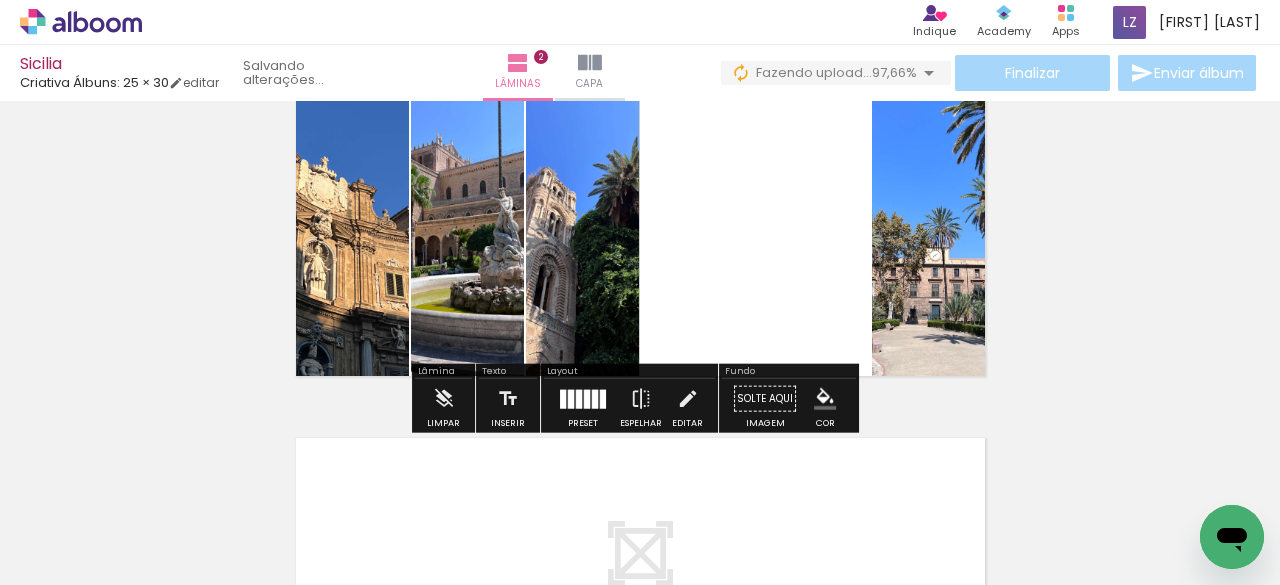 click at bounding box center (595, 398) 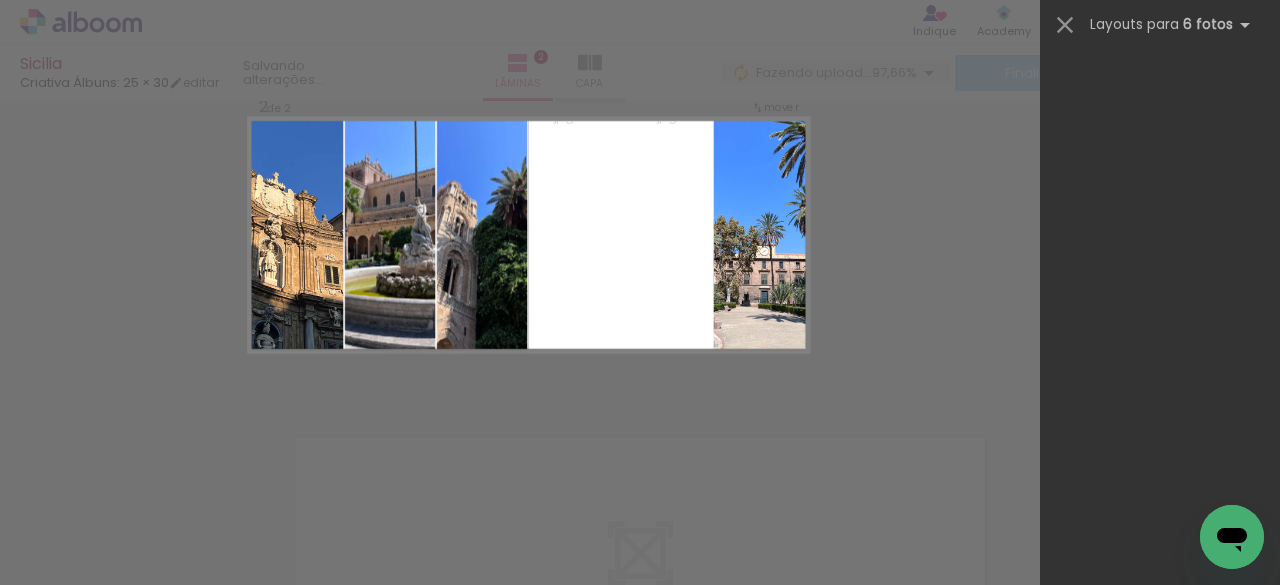 scroll, scrollTop: 0, scrollLeft: 0, axis: both 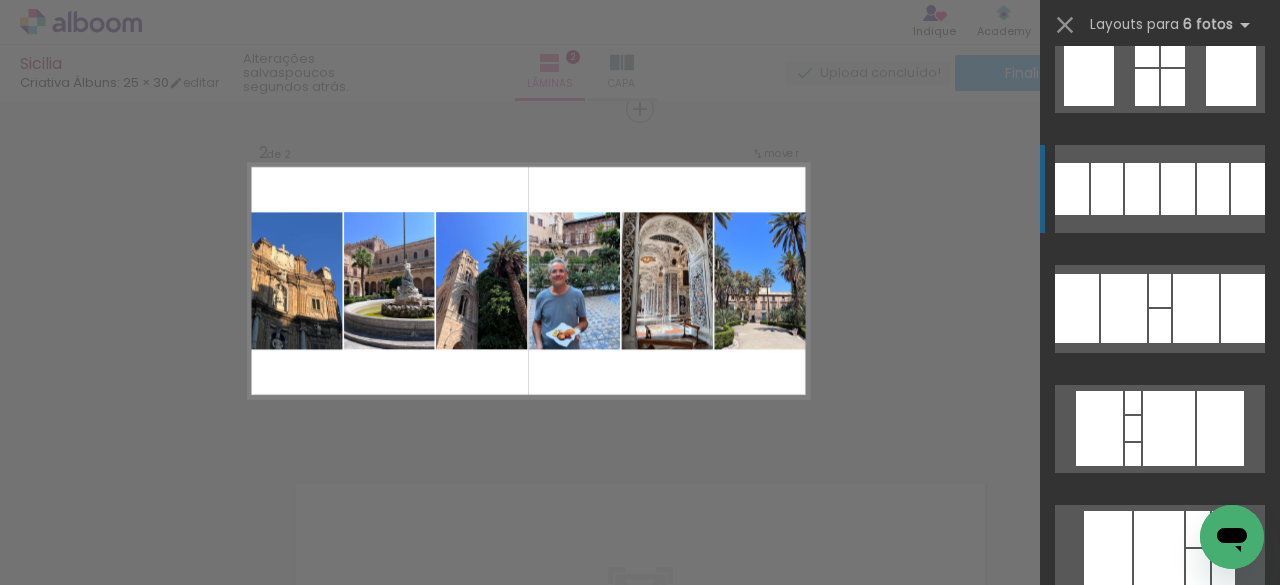 click at bounding box center [1160, -314] 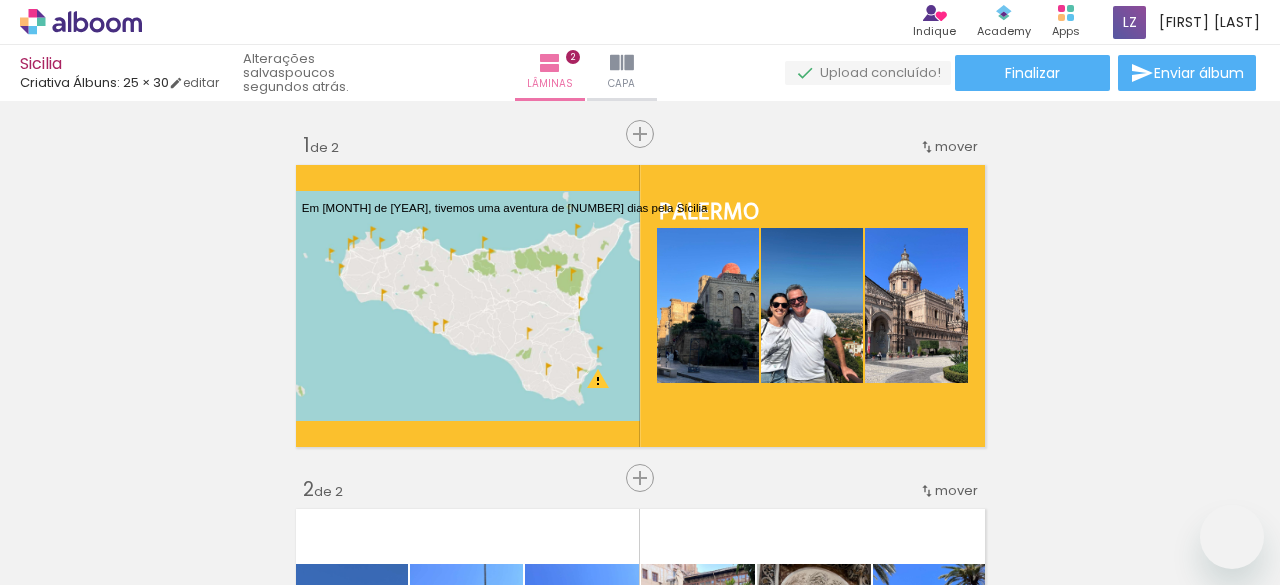 scroll, scrollTop: 0, scrollLeft: 0, axis: both 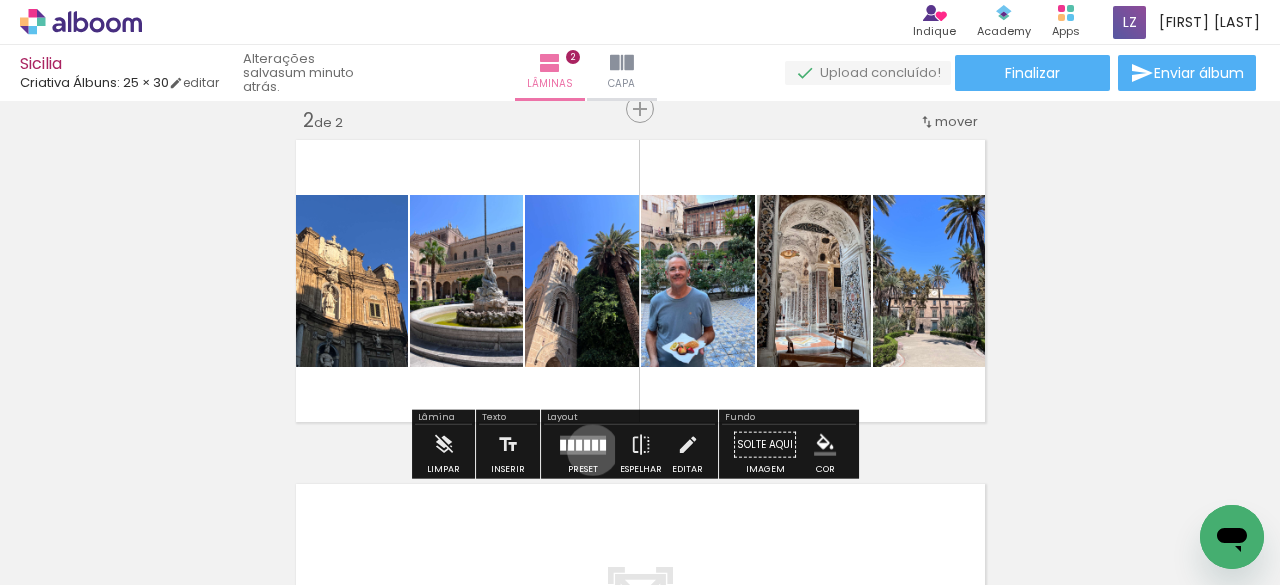 click at bounding box center [595, 444] 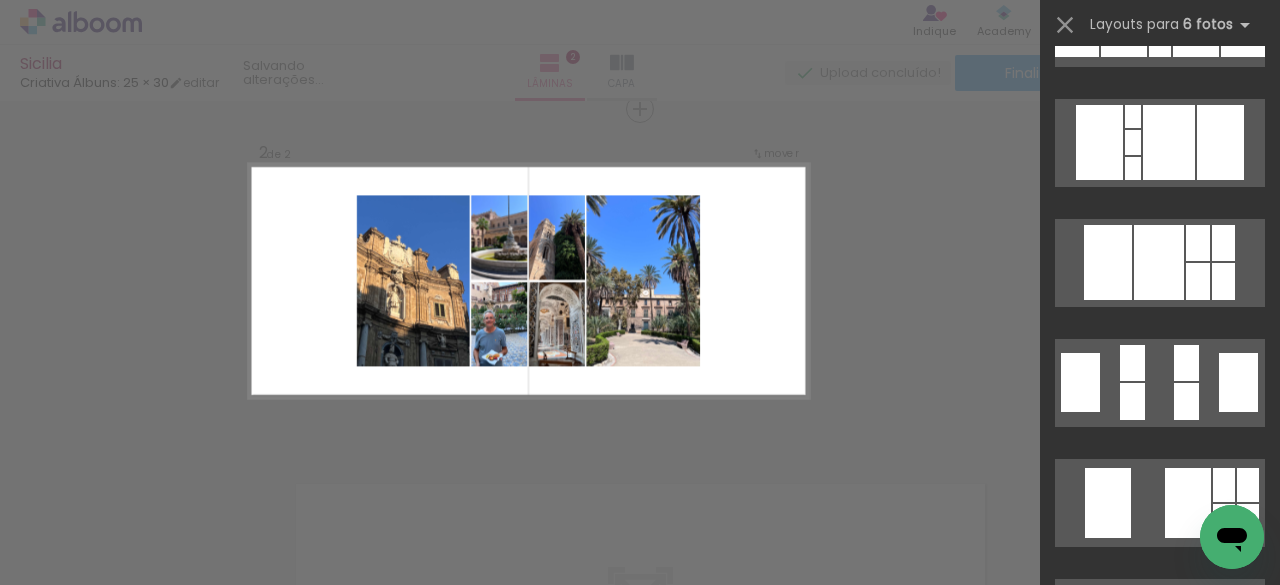 scroll, scrollTop: 1044, scrollLeft: 0, axis: vertical 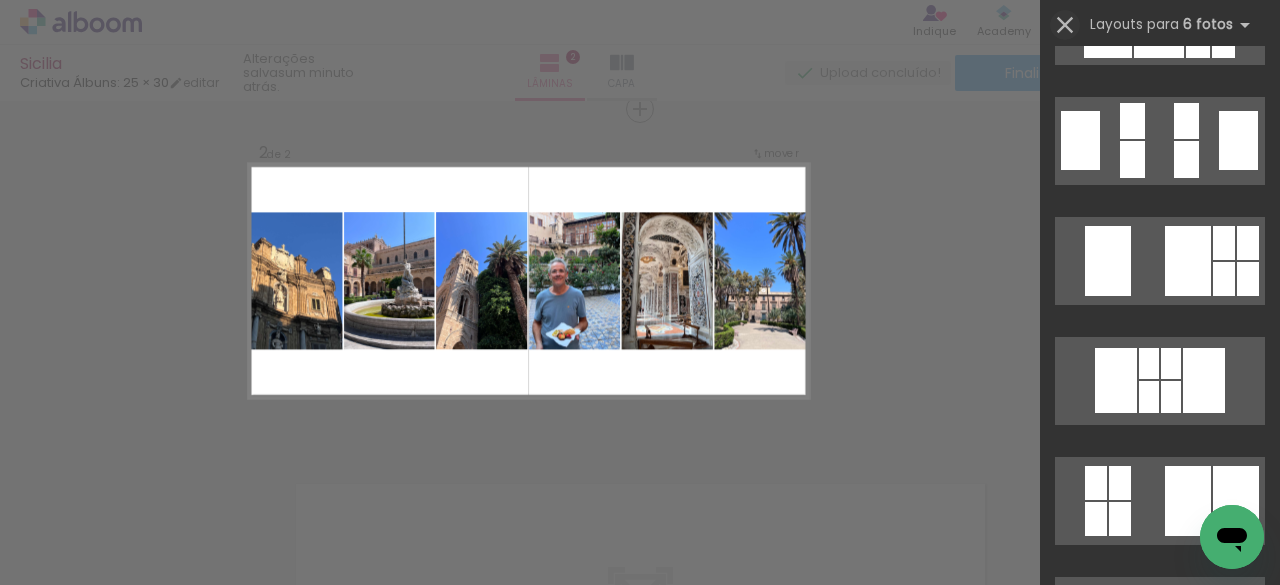 click at bounding box center [1065, 25] 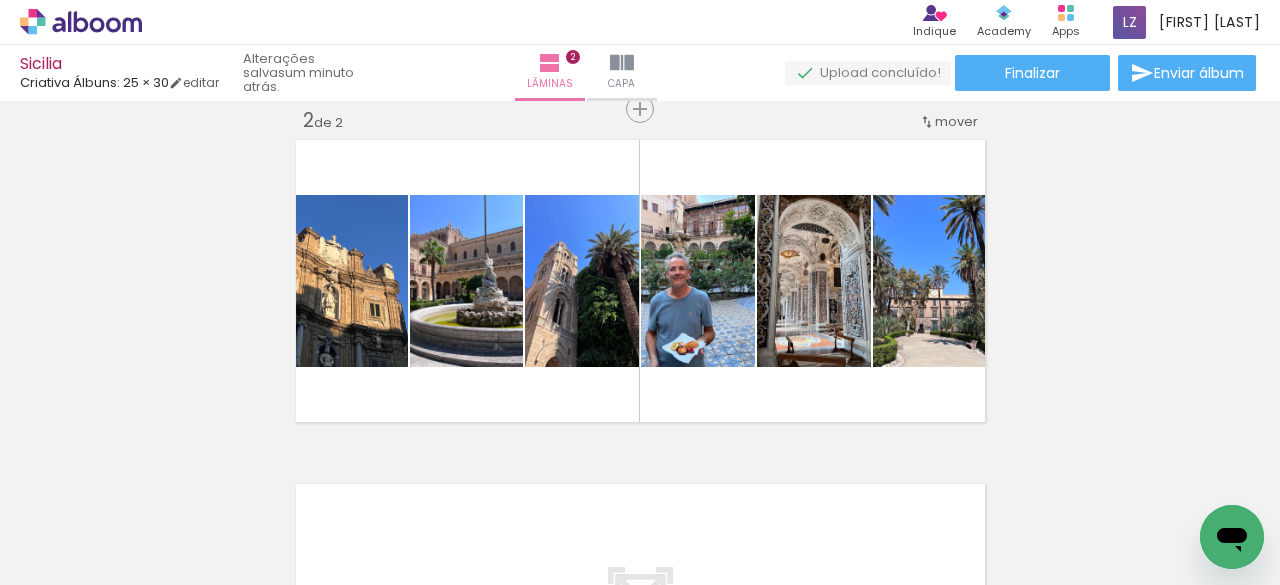 click on "Conteúdo que inspira Academy" at bounding box center (1004, 22) 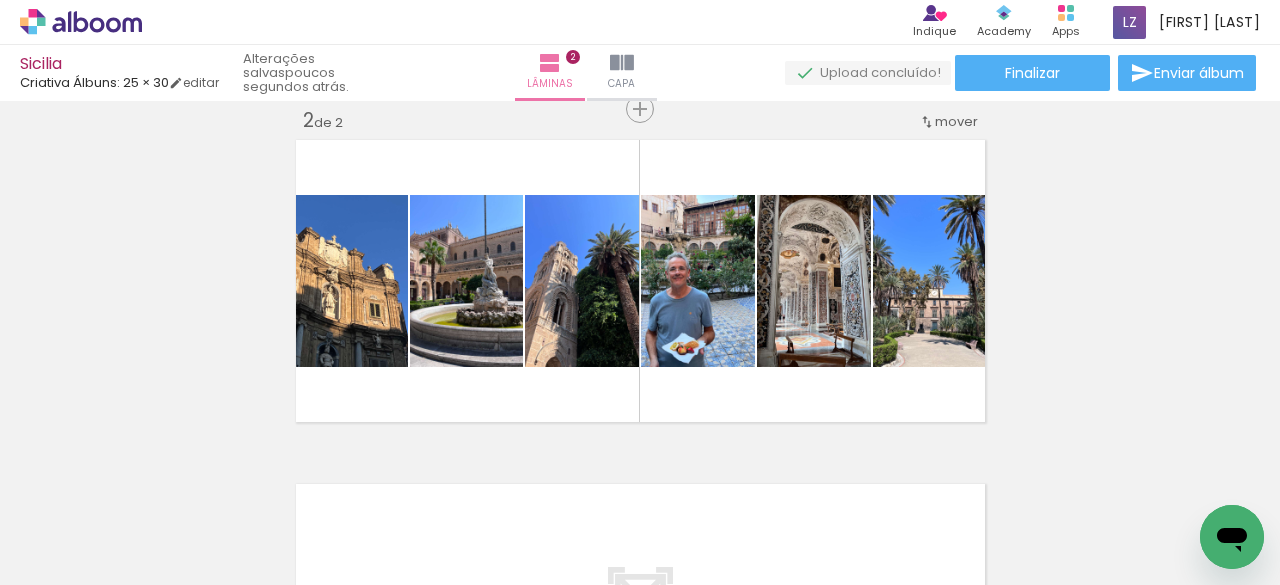 scroll, scrollTop: 0, scrollLeft: 12244, axis: horizontal 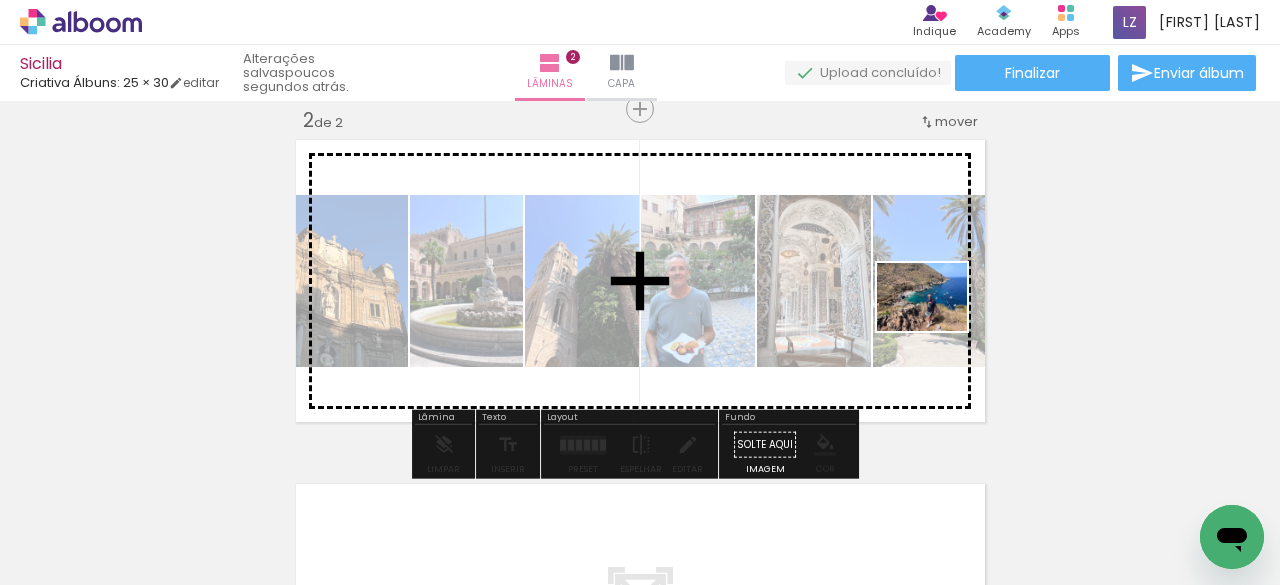 drag, startPoint x: 292, startPoint y: 534, endPoint x: 937, endPoint y: 323, distance: 678.6354 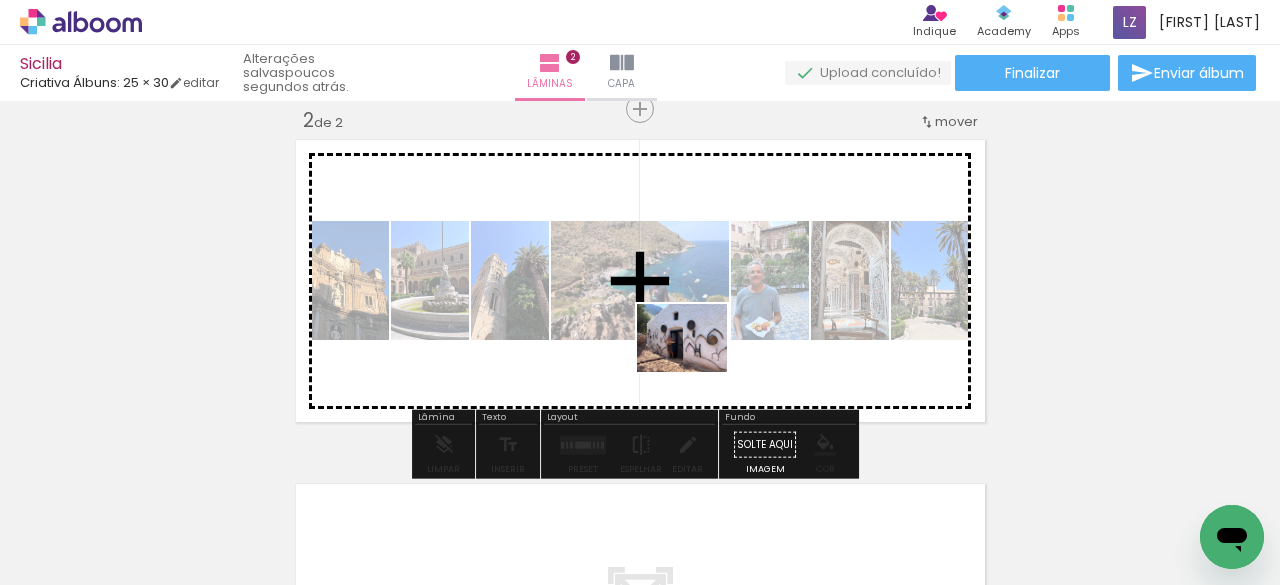 drag, startPoint x: 443, startPoint y: 522, endPoint x: 610, endPoint y: 444, distance: 184.31766 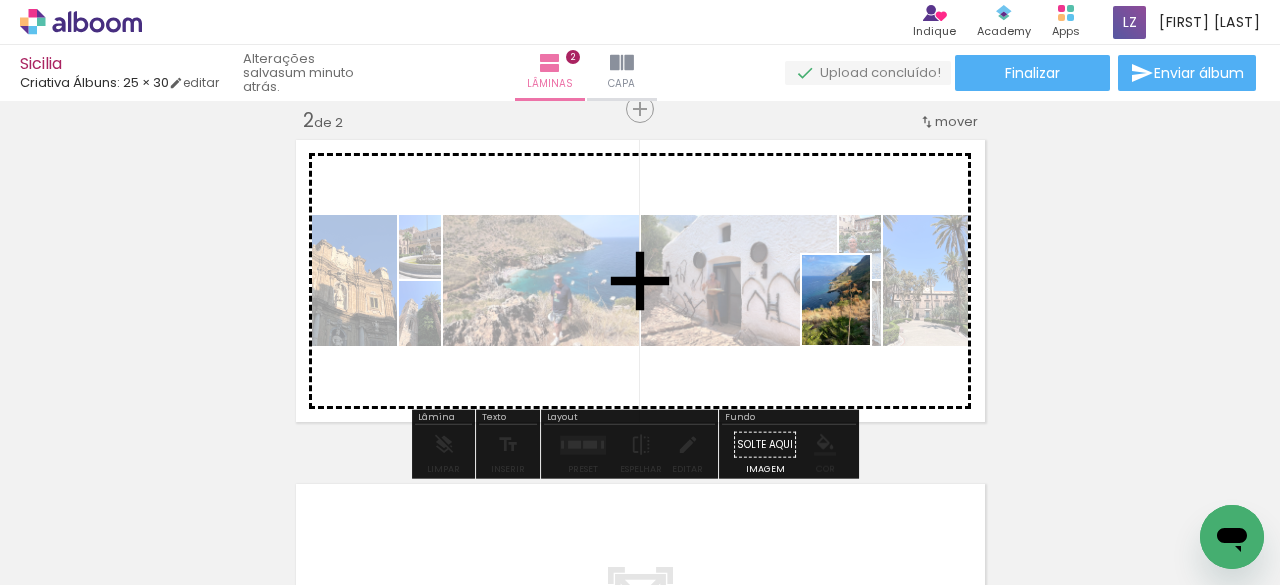 drag, startPoint x: 526, startPoint y: 523, endPoint x: 862, endPoint y: 314, distance: 395.69812 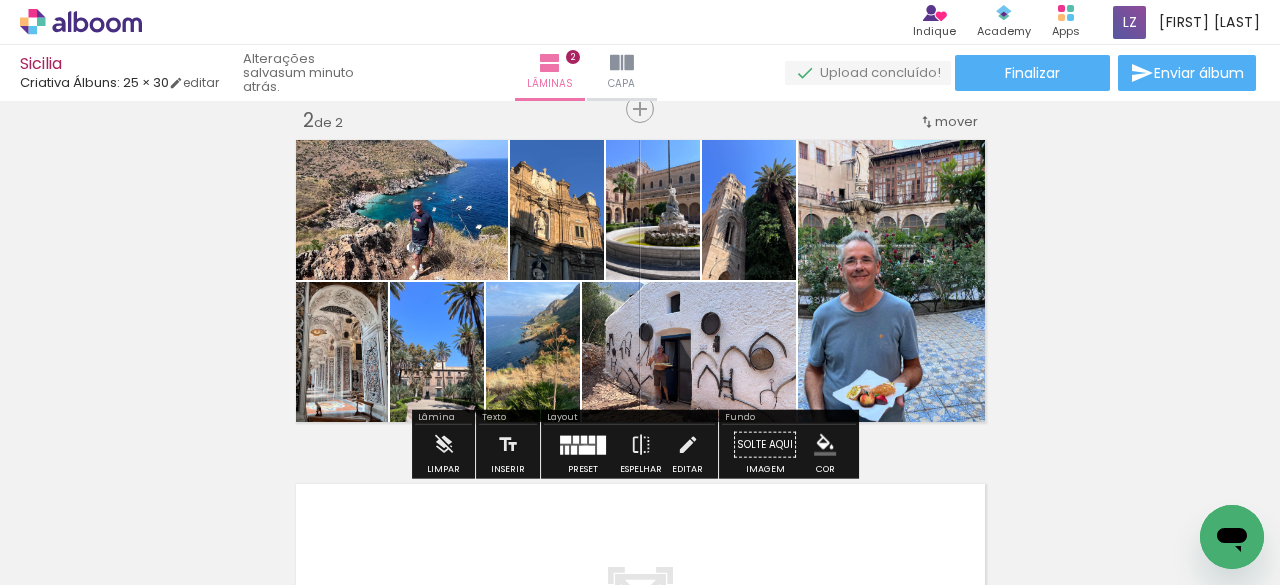 click at bounding box center (587, 449) 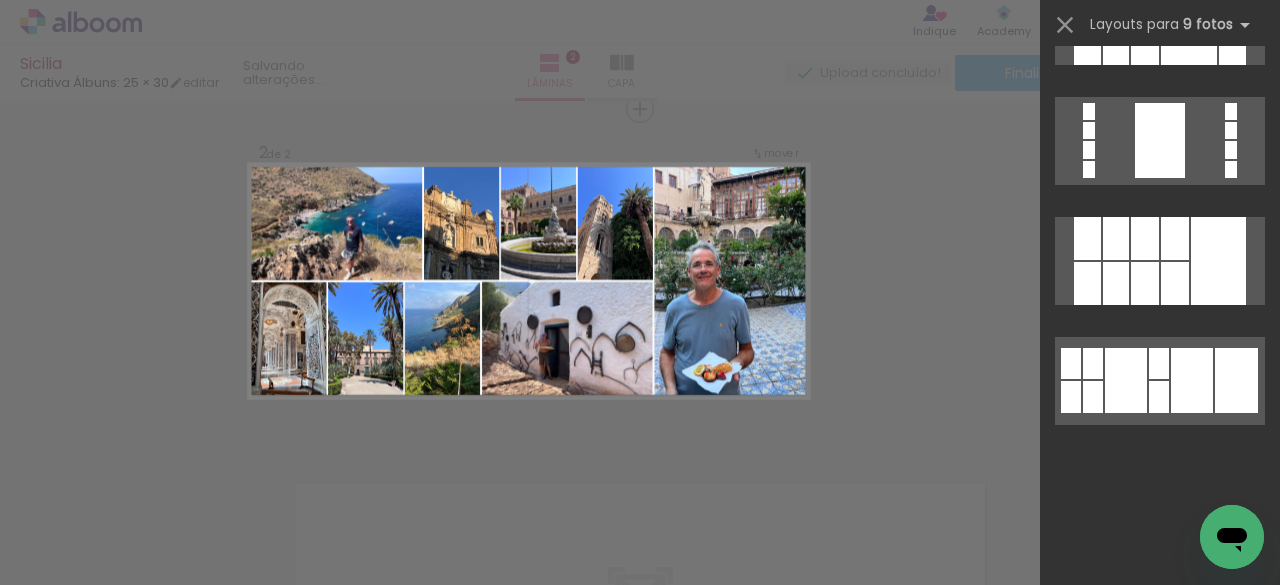 scroll, scrollTop: 0, scrollLeft: 0, axis: both 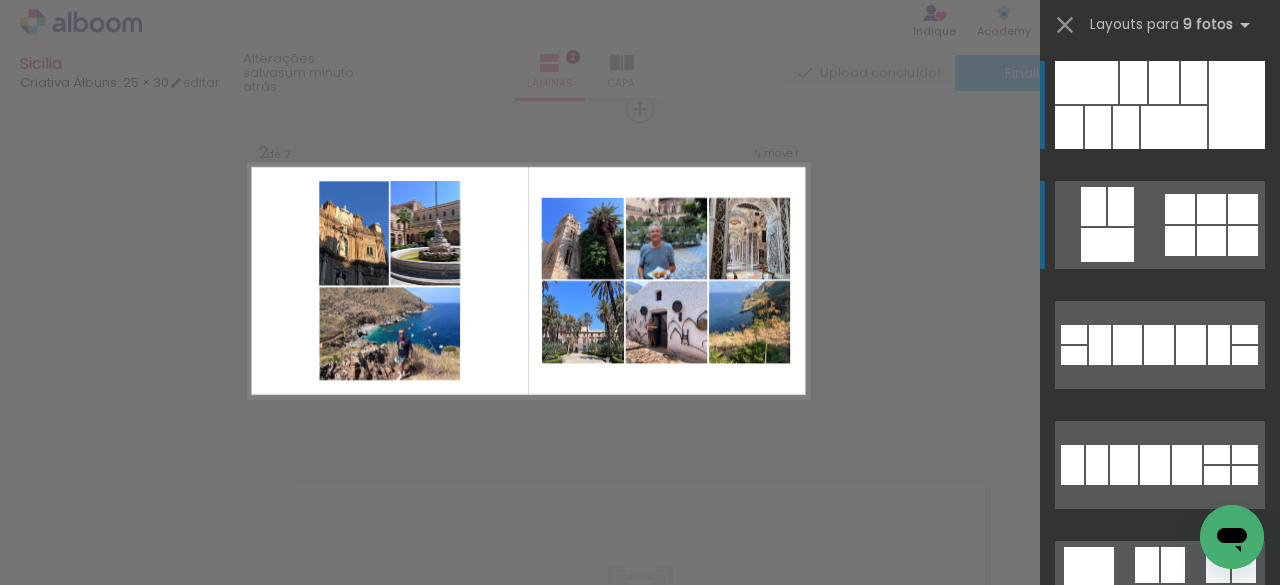 click at bounding box center [1160, 225] 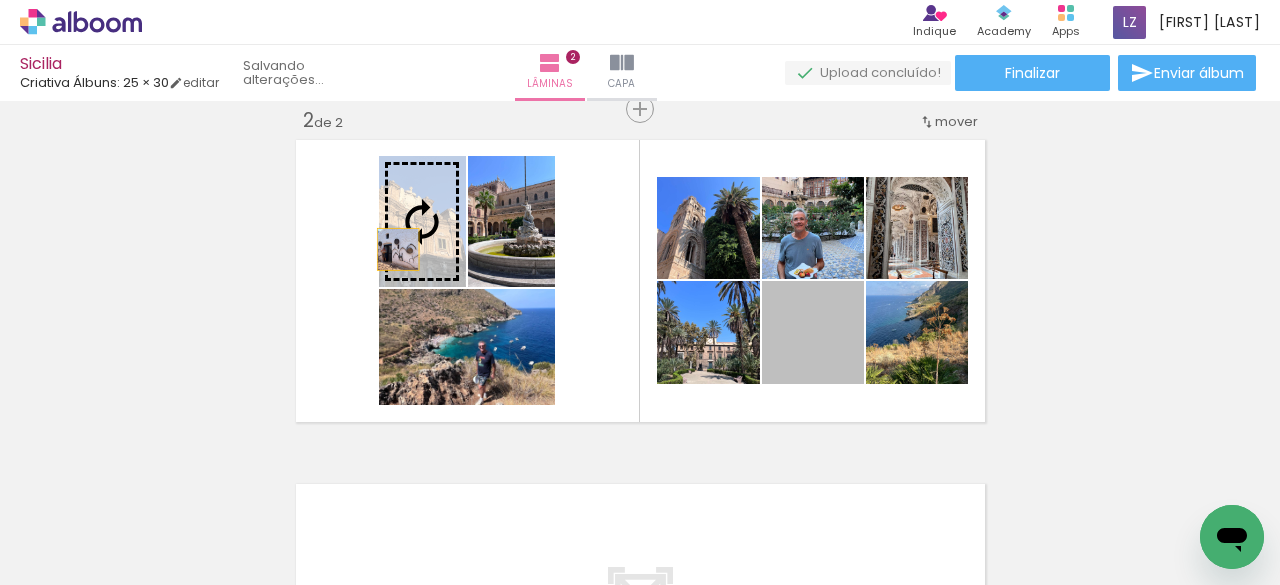drag, startPoint x: 820, startPoint y: 355, endPoint x: 390, endPoint y: 248, distance: 443.11285 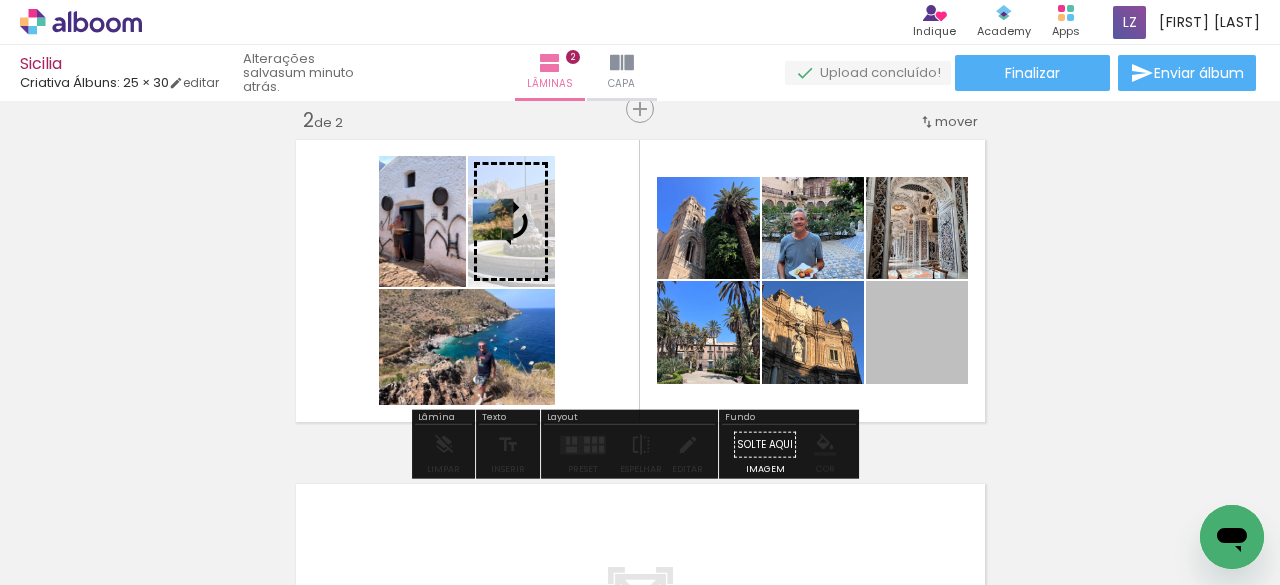 drag, startPoint x: 920, startPoint y: 337, endPoint x: 489, endPoint y: 220, distance: 446.59827 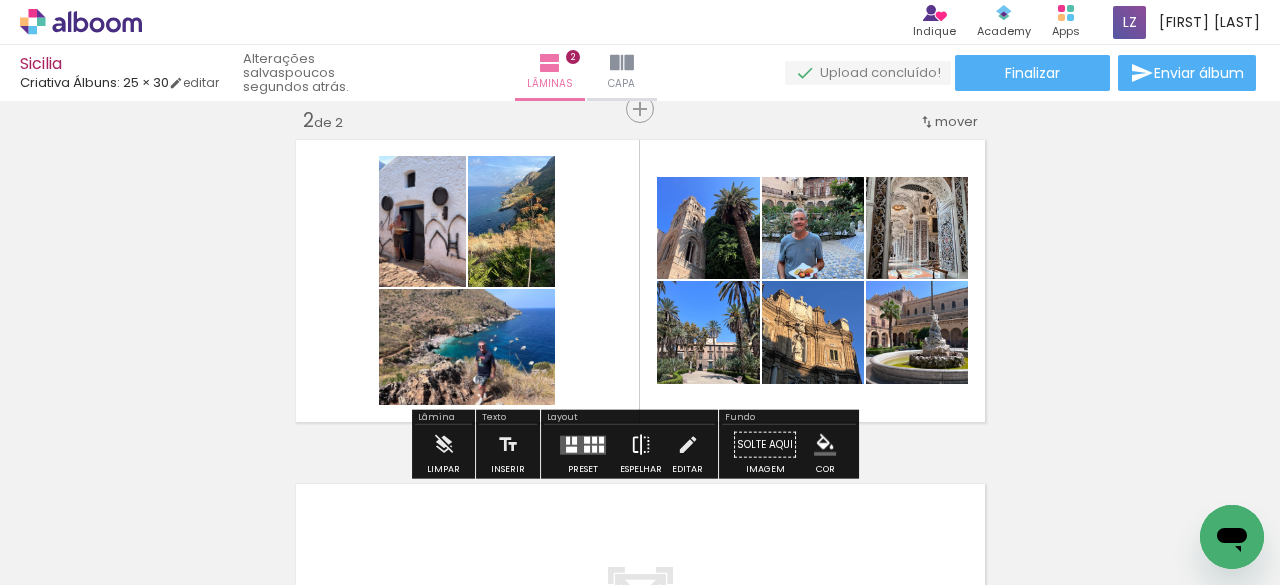 click at bounding box center [641, 445] 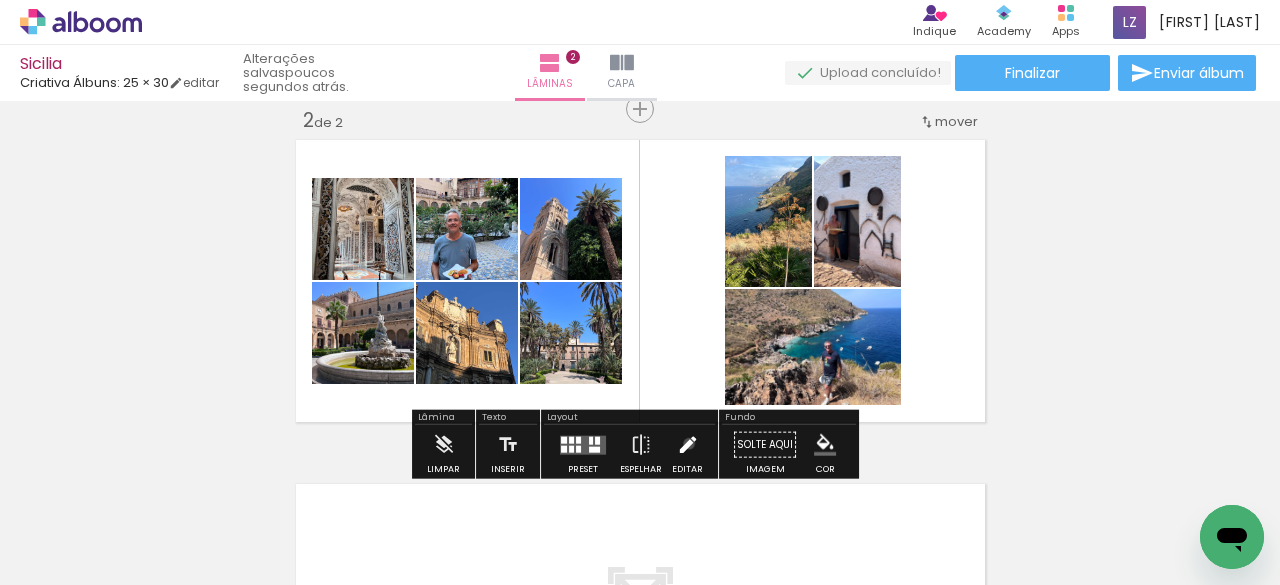 click at bounding box center (688, 445) 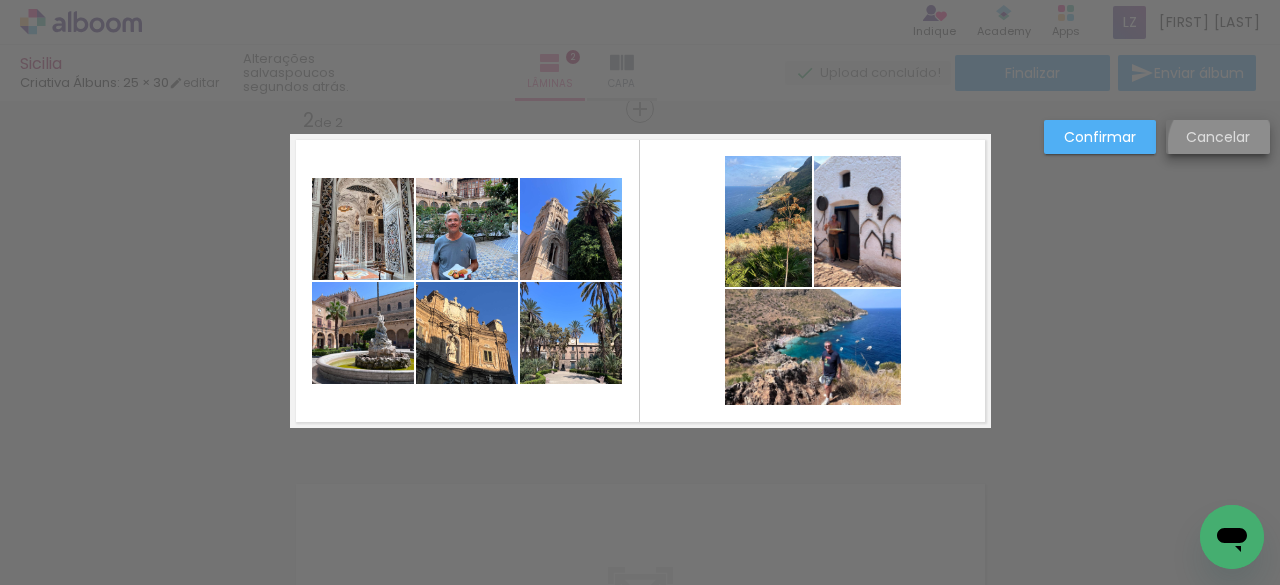 click on "Cancelar" at bounding box center (0, 0) 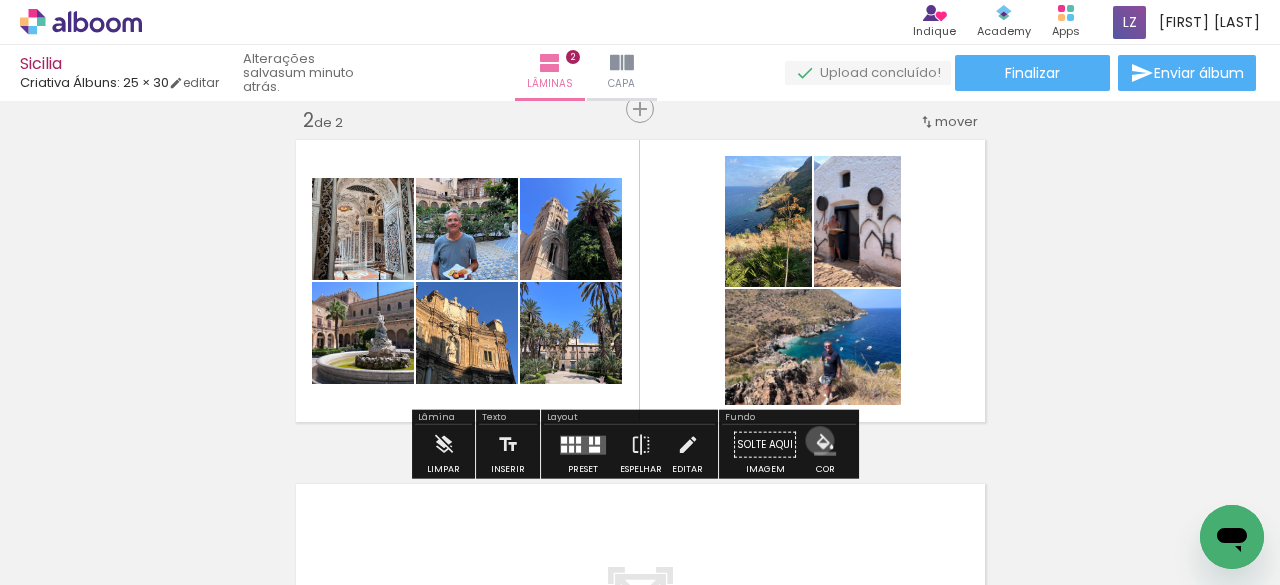 click at bounding box center (825, 445) 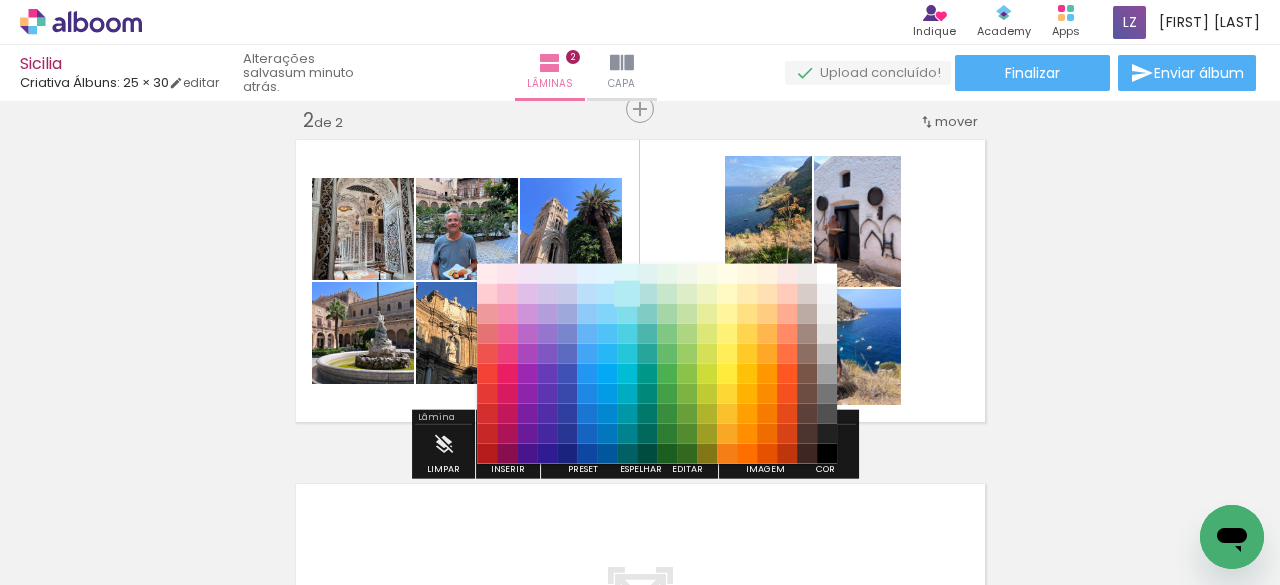 click on "#b2ebf2" at bounding box center [627, 293] 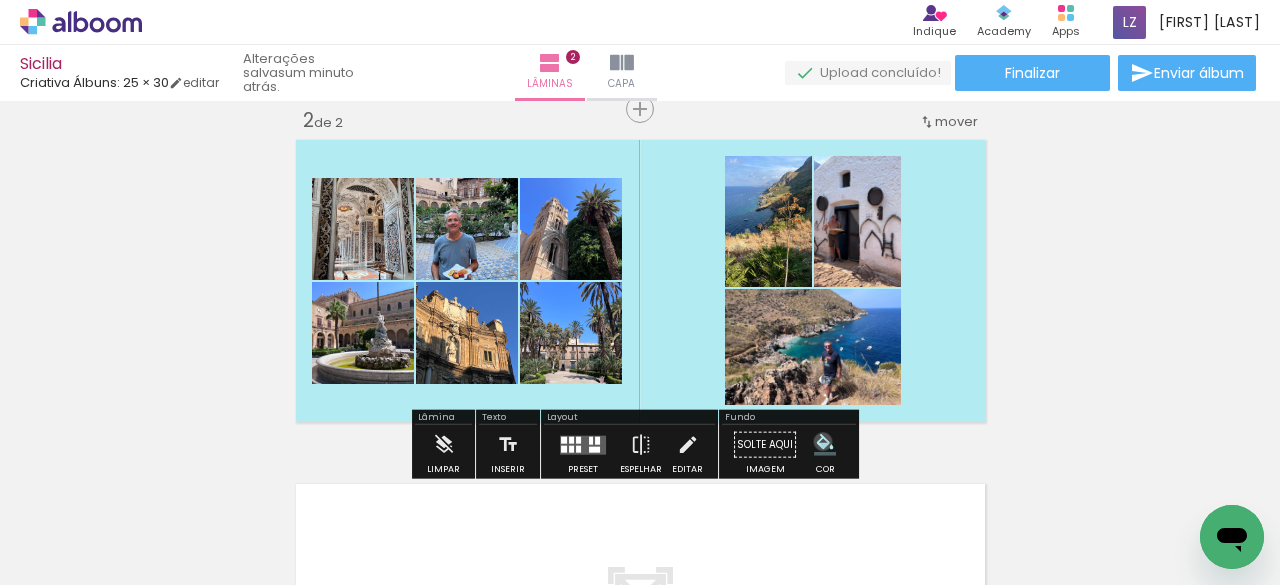 click at bounding box center [825, 445] 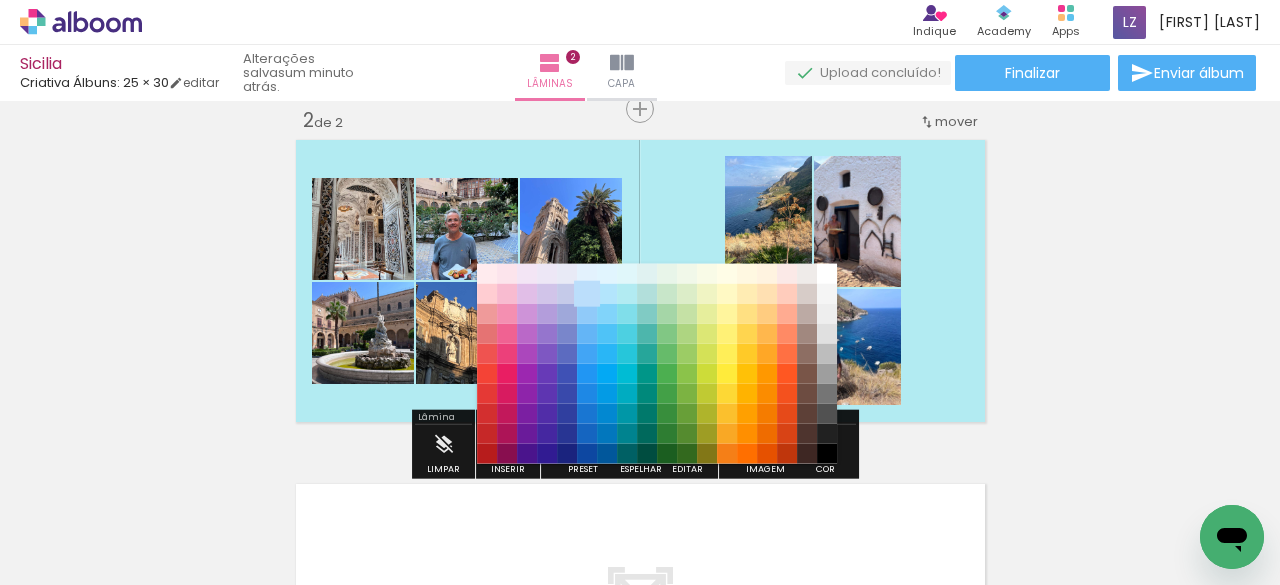 click on "#bbdefb" at bounding box center [587, 293] 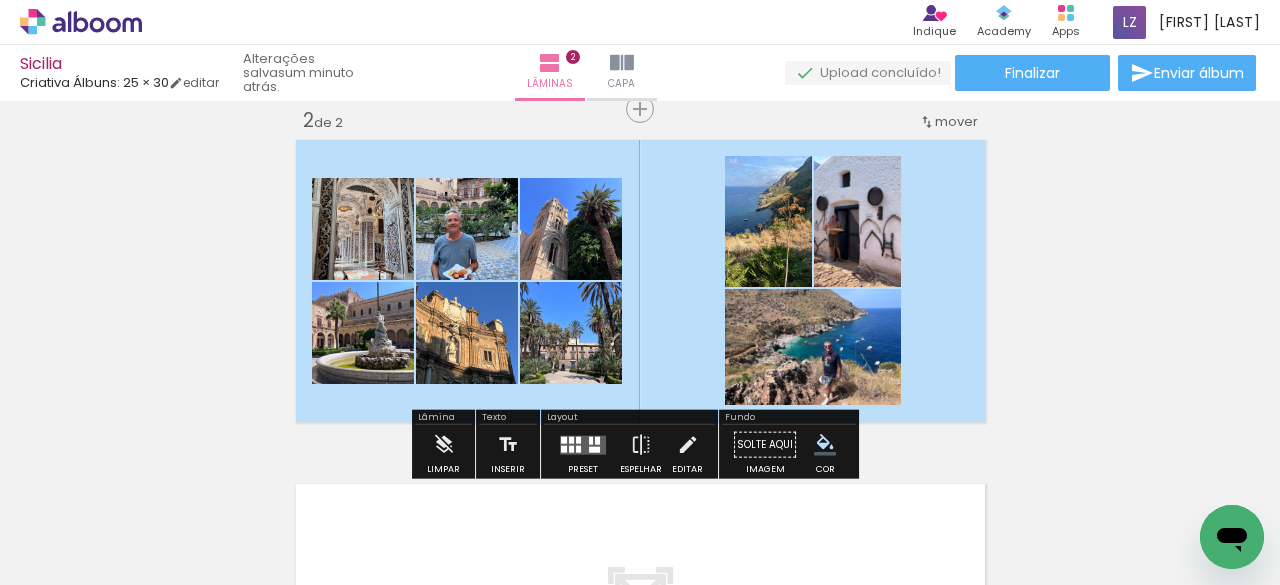 click at bounding box center [825, 445] 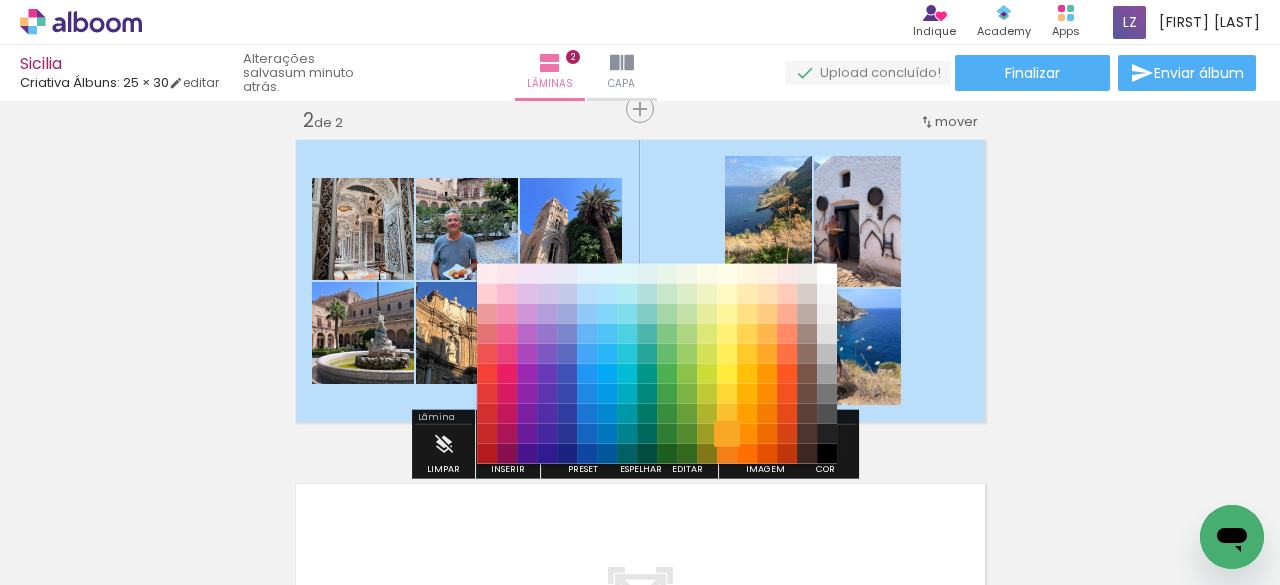 click on "#f9a825" at bounding box center (727, 433) 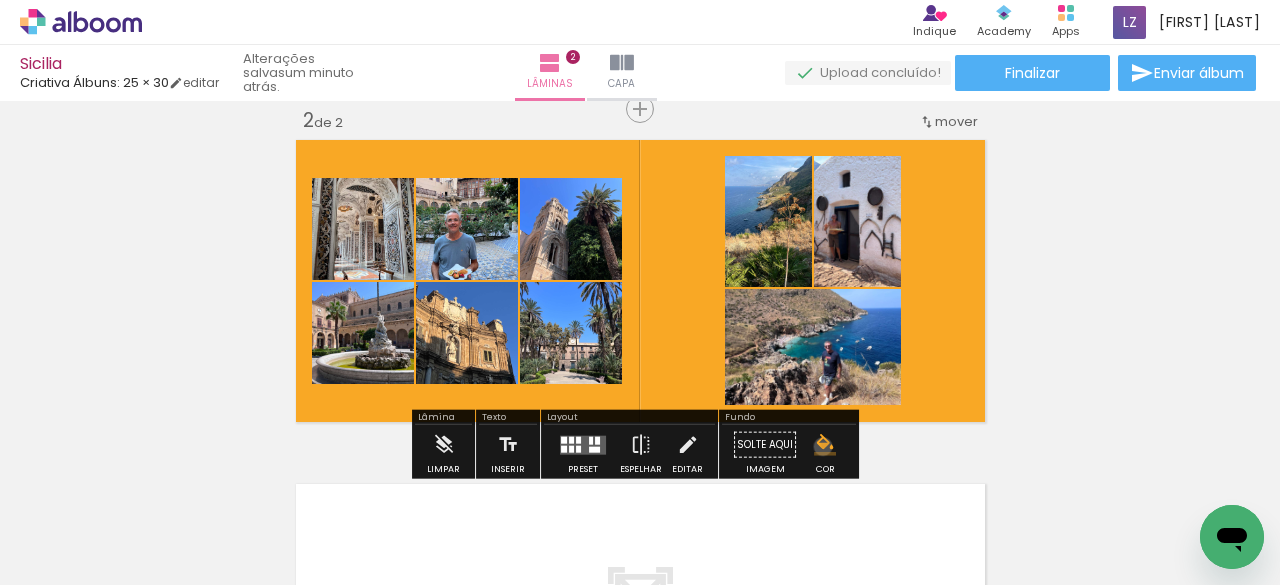 click at bounding box center [825, 445] 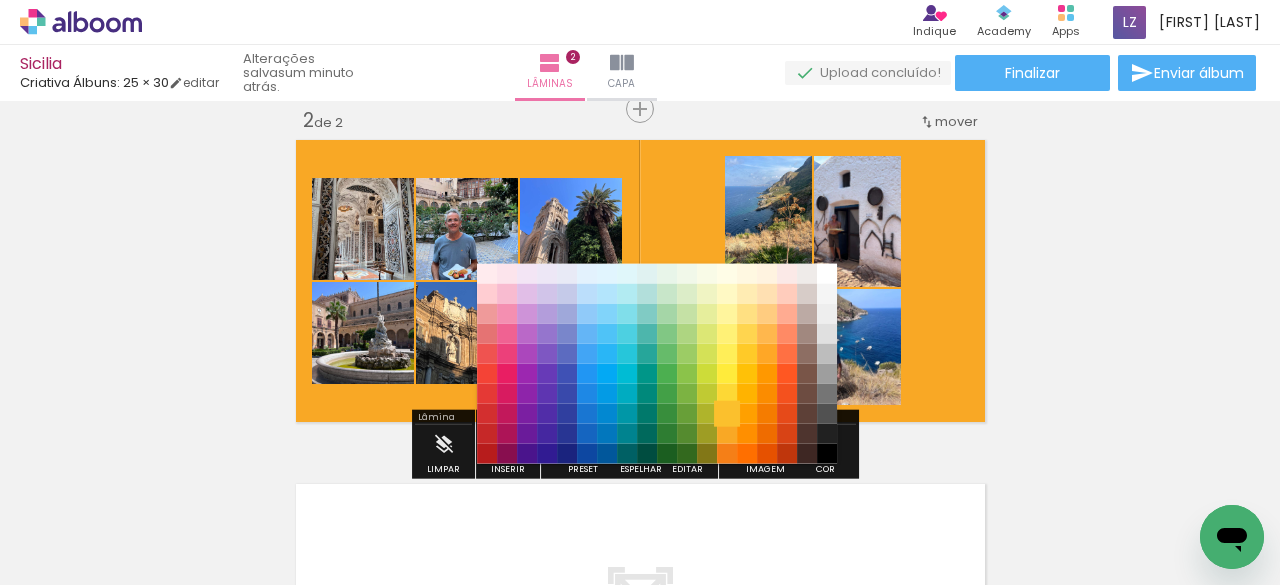 click on "#fbc02d" at bounding box center (727, 413) 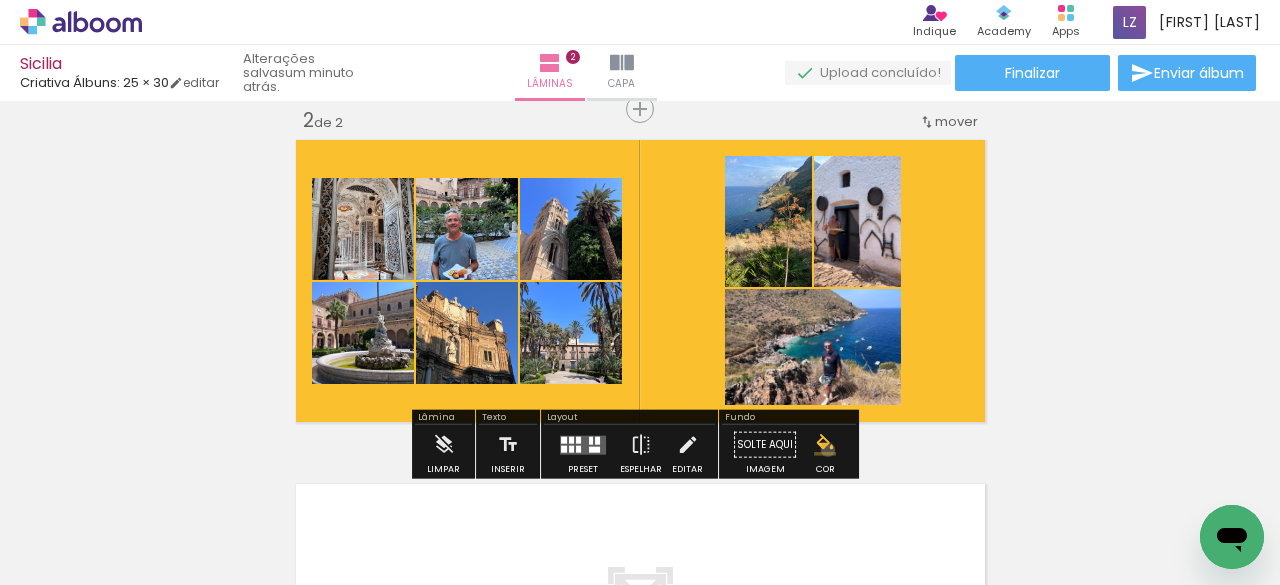 click at bounding box center (825, 445) 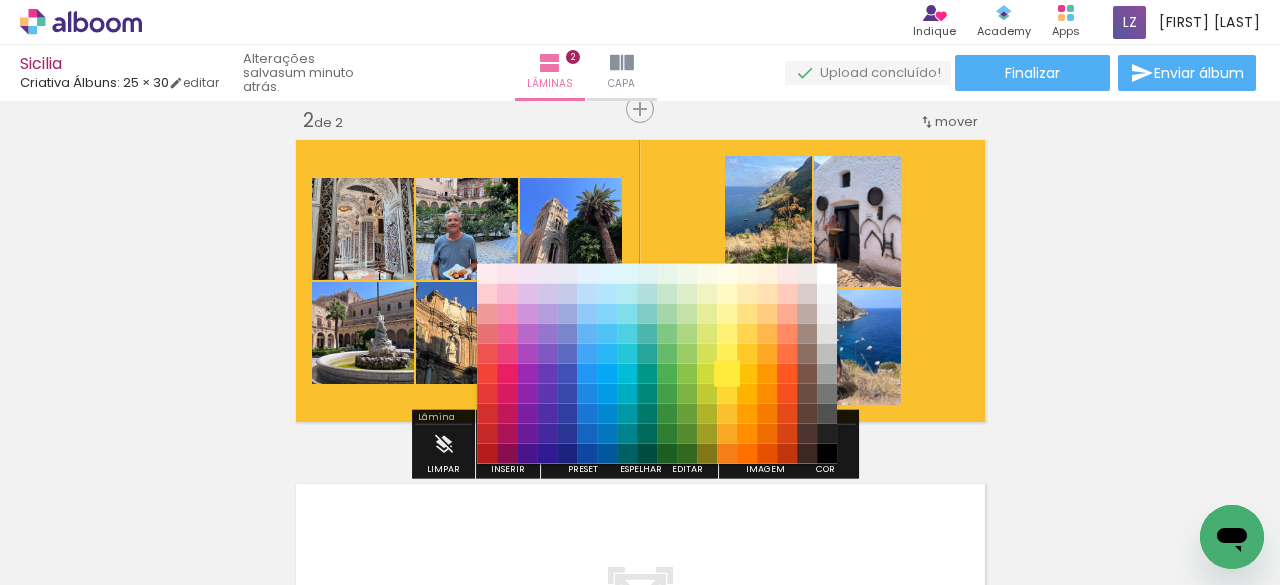 click on "#ffeb3b" at bounding box center (727, 373) 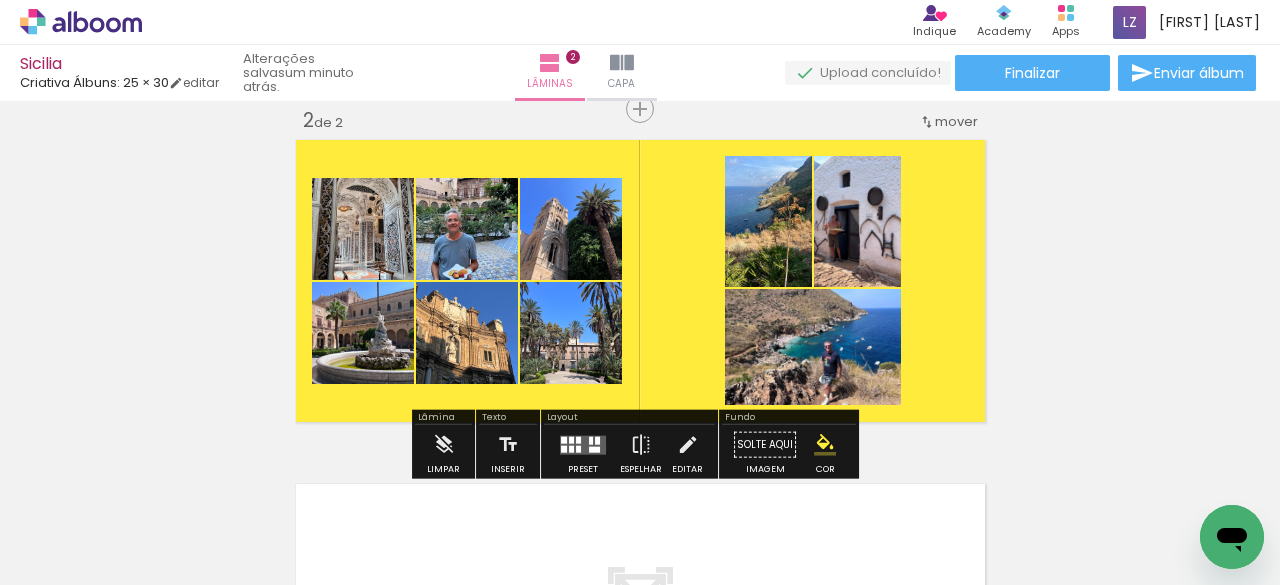 click at bounding box center [825, 445] 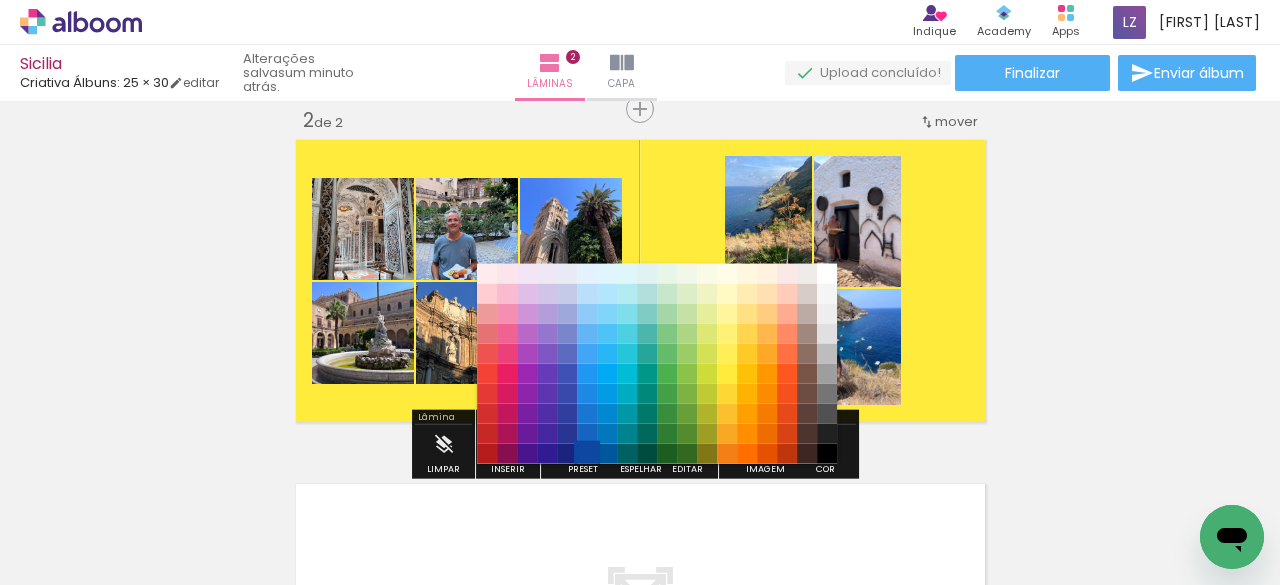 click on "#0d47a1" at bounding box center [587, 453] 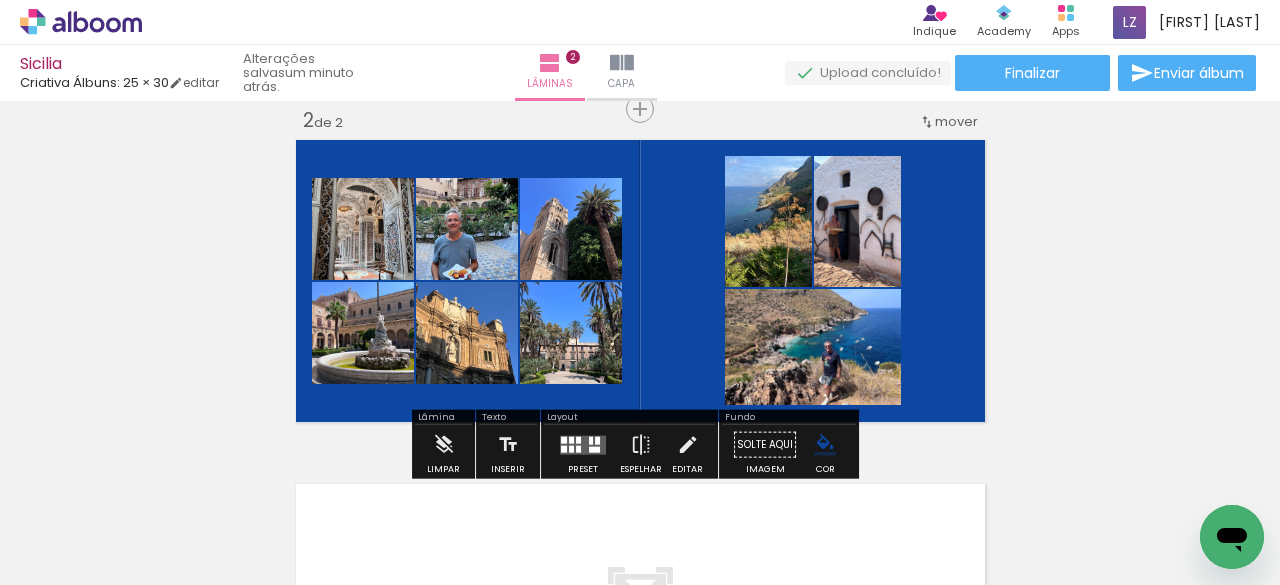 click at bounding box center [825, 445] 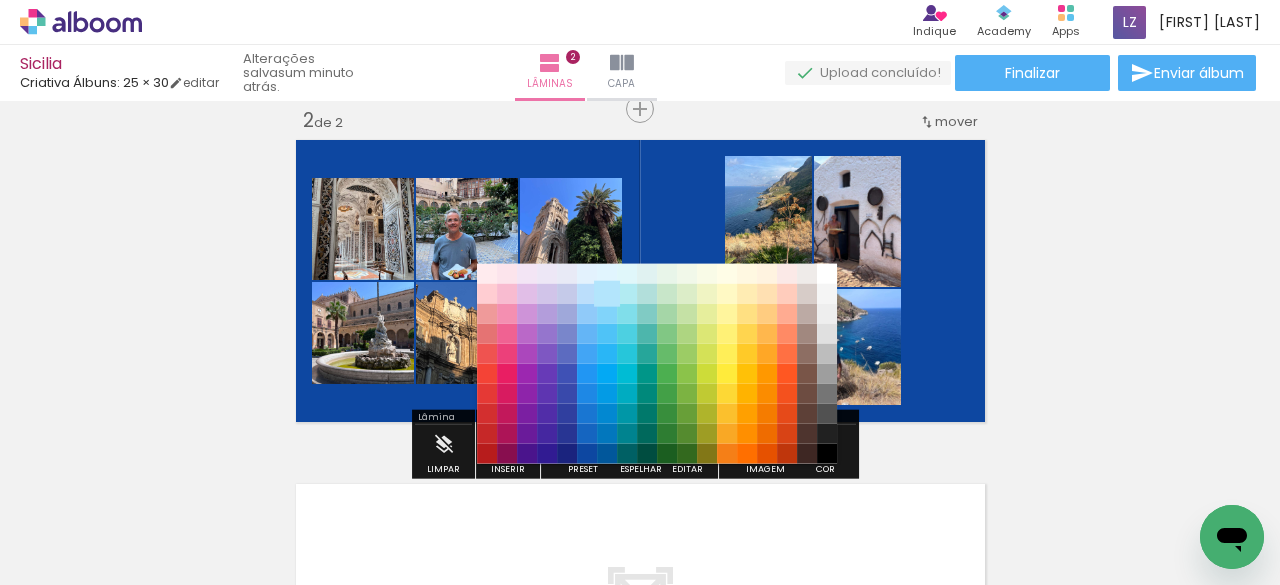 click on "#b3e5fc" at bounding box center [607, 293] 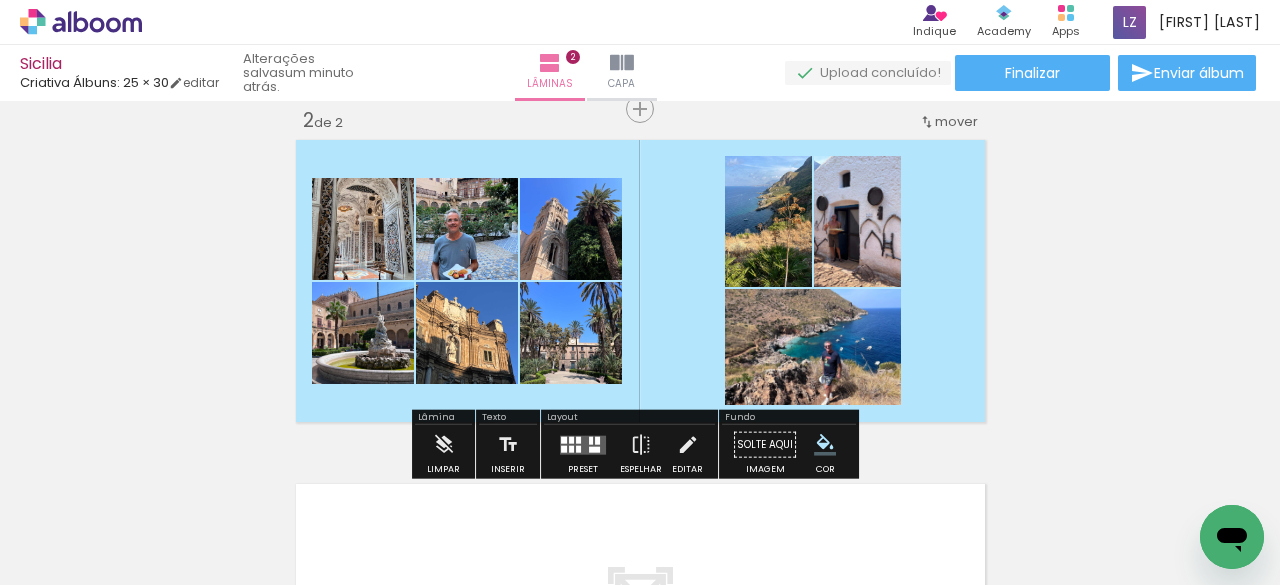 click at bounding box center [825, 445] 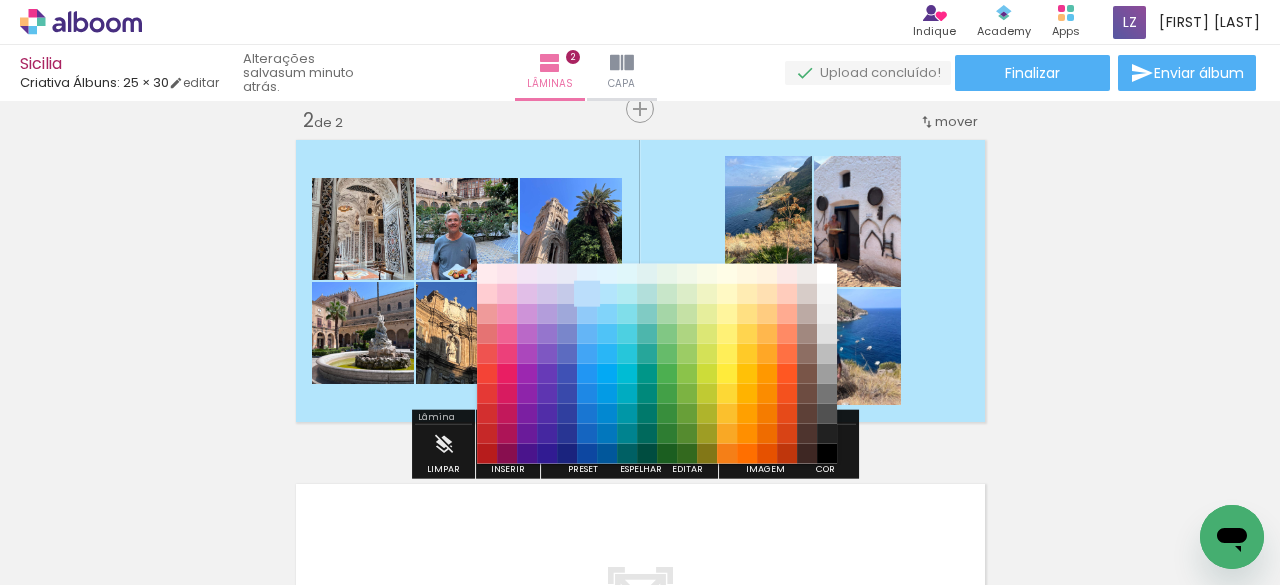 click on "#bbdefb" at bounding box center (587, 293) 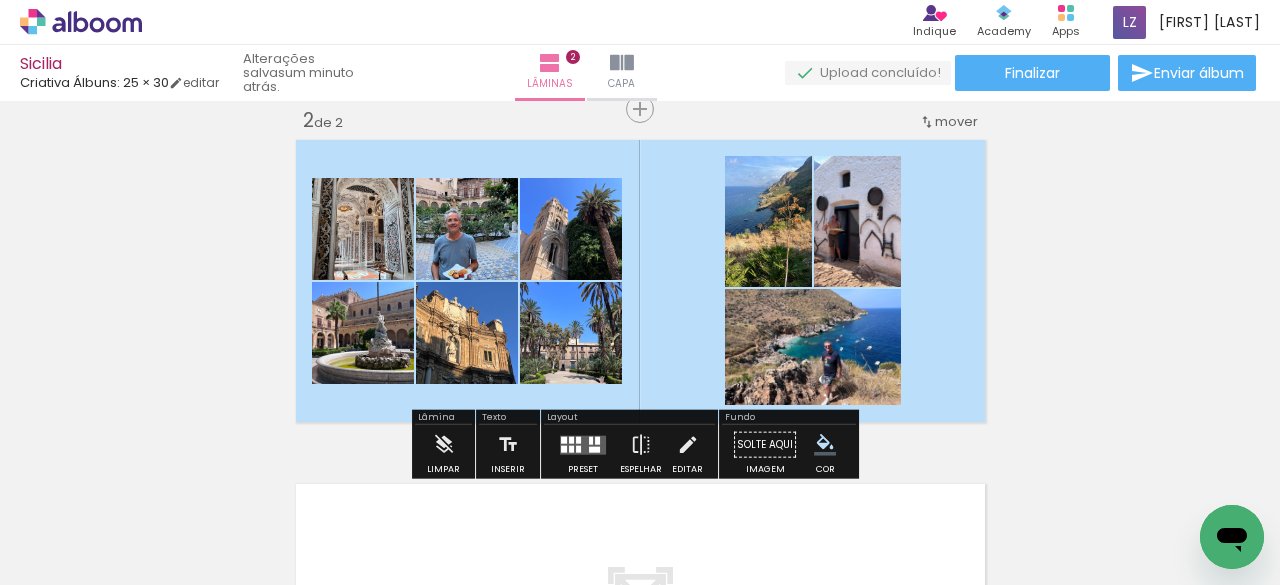 click at bounding box center (825, 445) 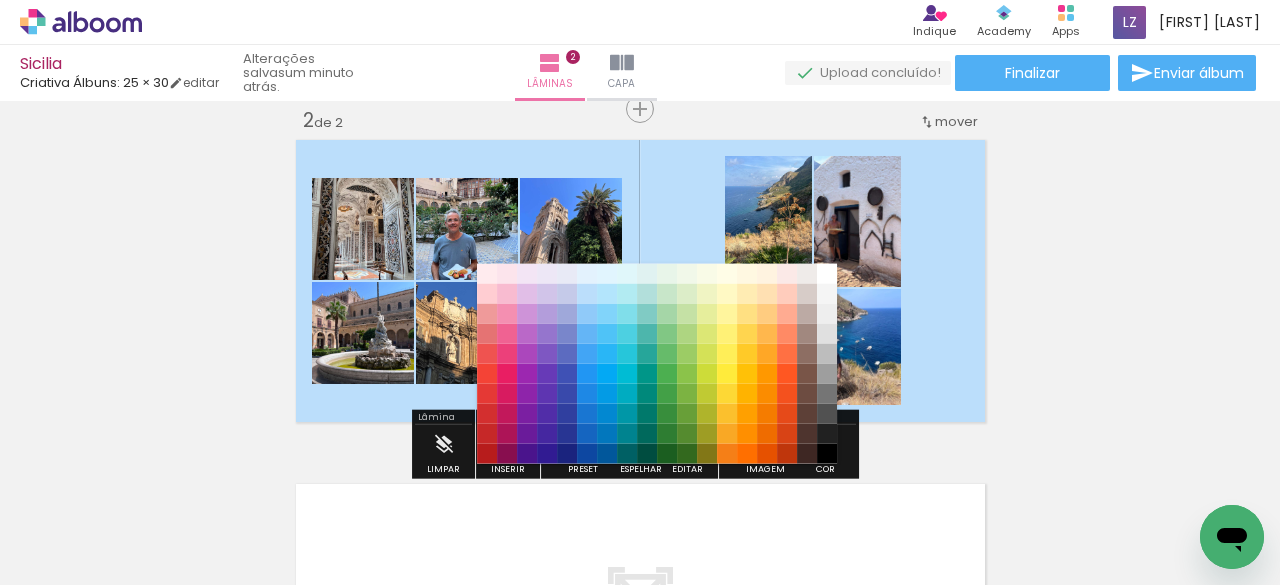 click on "Inserir lâmina 1  de 2  Inserir lâmina 2  de 2 O Designbox precisará aumentar a sua imagem em 269% para exportar para impressão. O Designbox precisará aumentar a sua imagem em 338% para exportar para impressão." at bounding box center [640, 255] 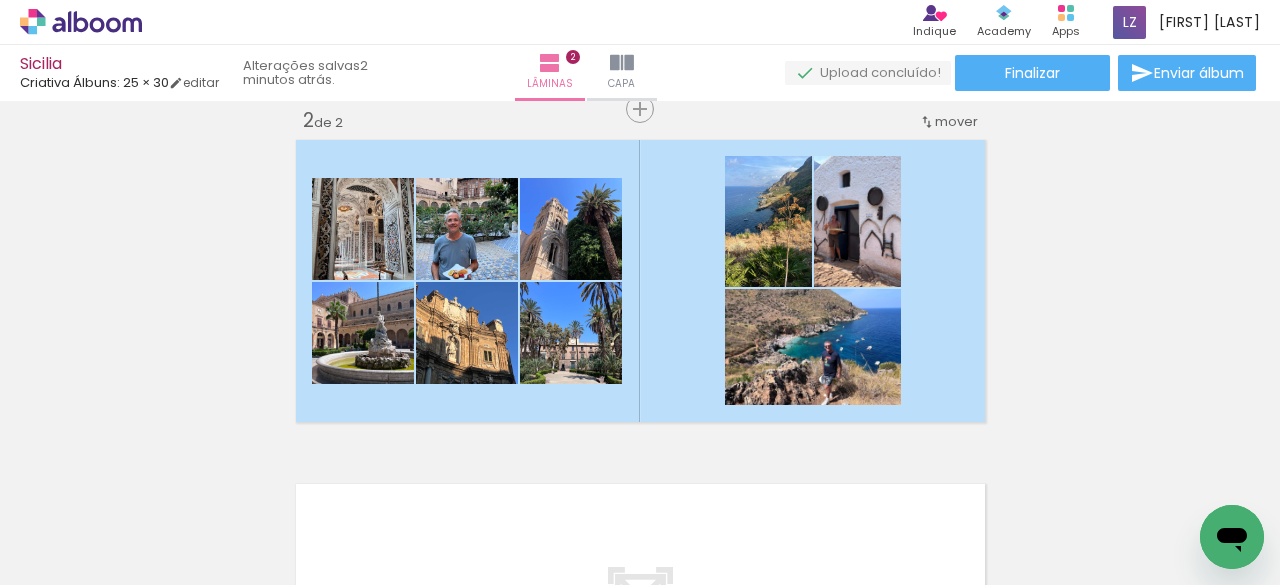 click on "Inserir lâmina 1  de 2  Inserir lâmina 2  de 2 O Designbox precisará aumentar a sua imagem em 269% para exportar para impressão. O Designbox precisará aumentar a sua imagem em 338% para exportar para impressão." at bounding box center (640, 255) 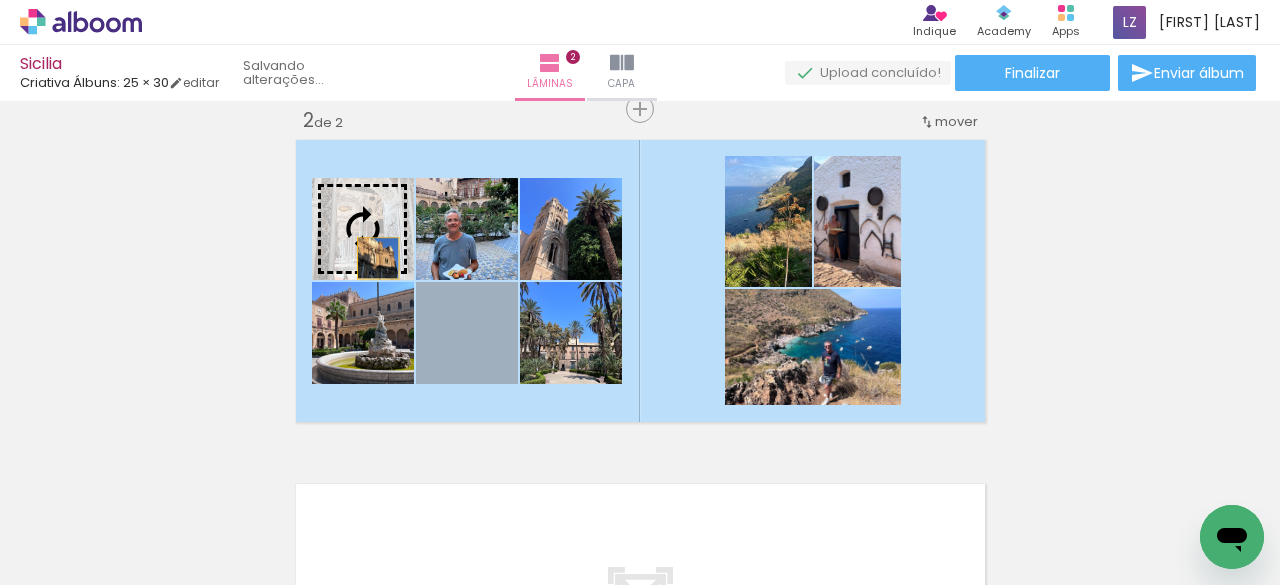 drag, startPoint x: 486, startPoint y: 377, endPoint x: 370, endPoint y: 258, distance: 166.18364 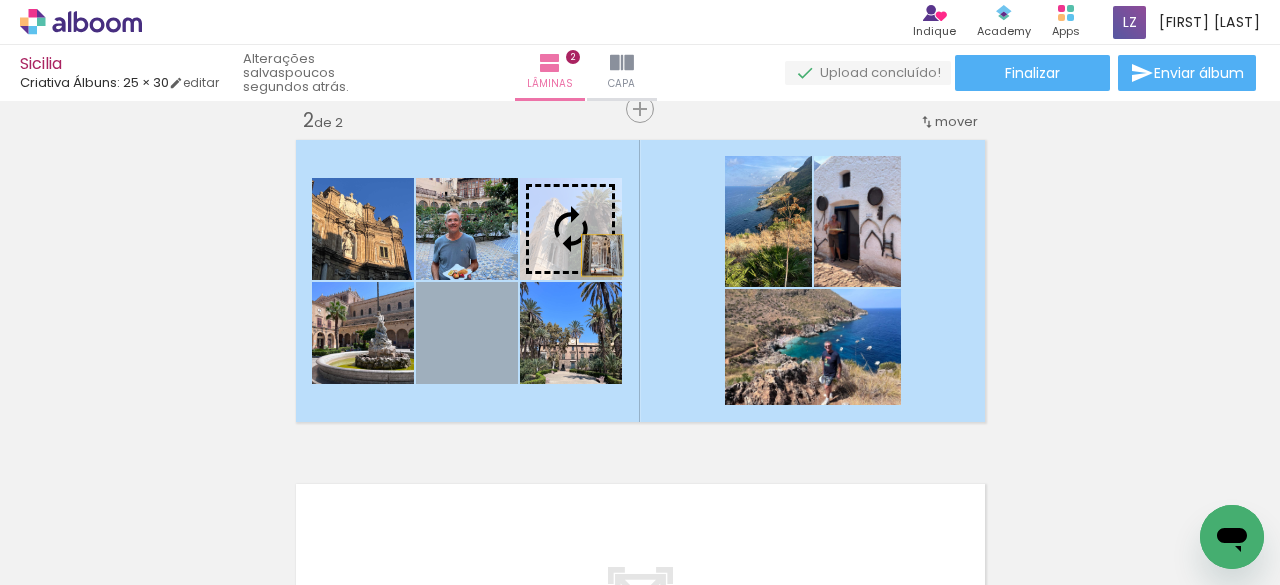 drag, startPoint x: 459, startPoint y: 363, endPoint x: 594, endPoint y: 255, distance: 172.88435 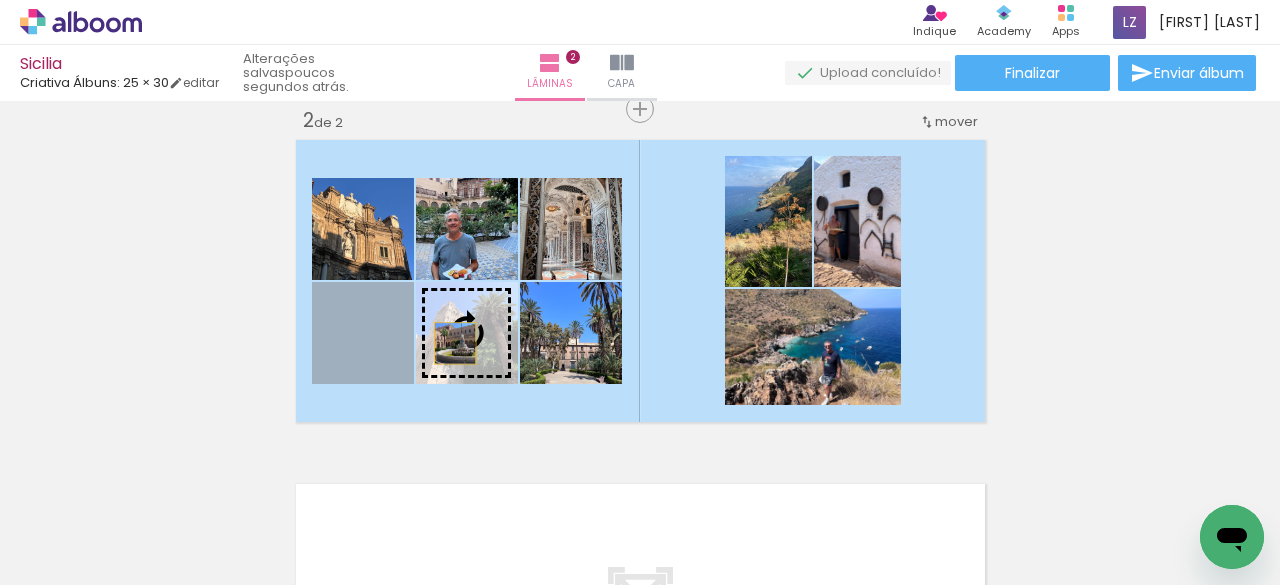 drag, startPoint x: 328, startPoint y: 357, endPoint x: 445, endPoint y: 340, distance: 118.22859 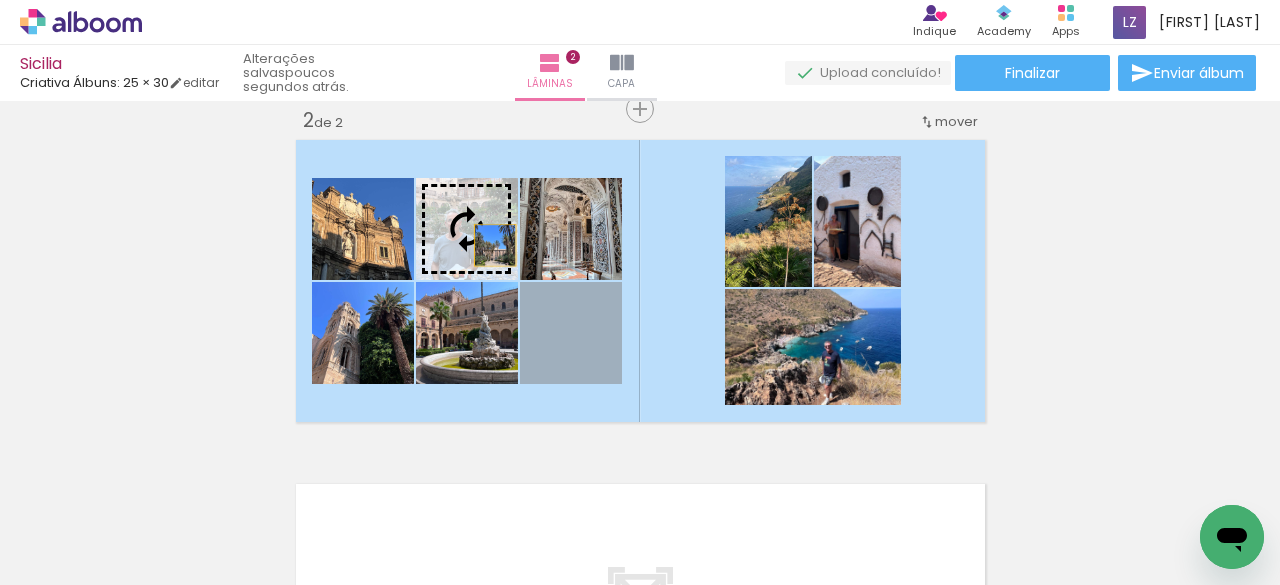 drag, startPoint x: 605, startPoint y: 350, endPoint x: 487, endPoint y: 245, distance: 157.95253 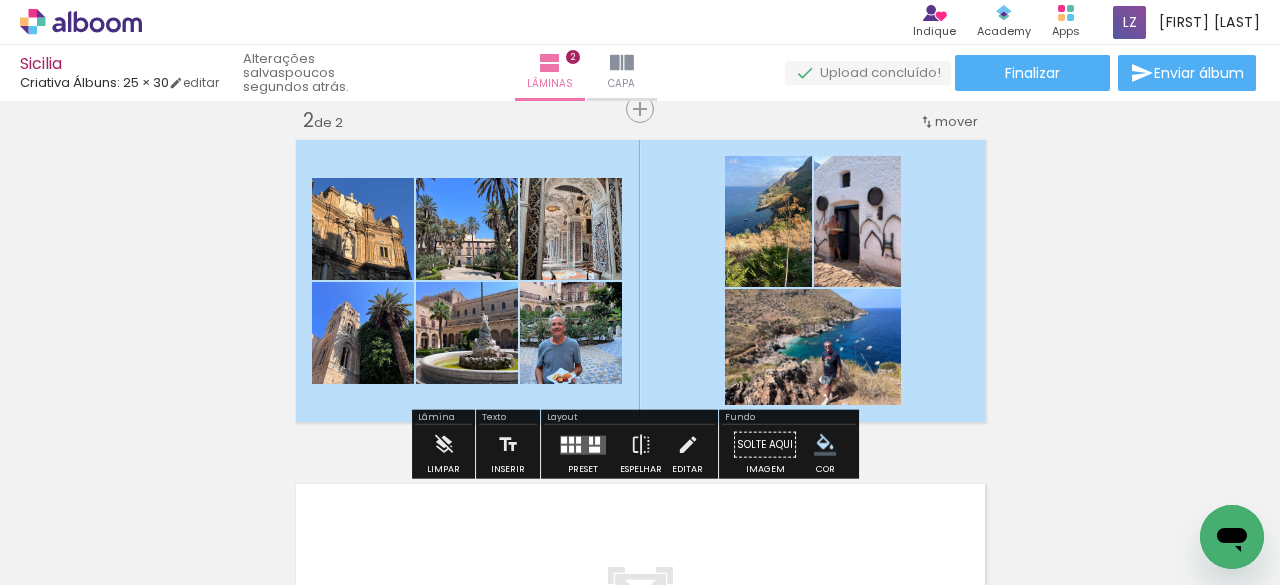click at bounding box center (583, 334) 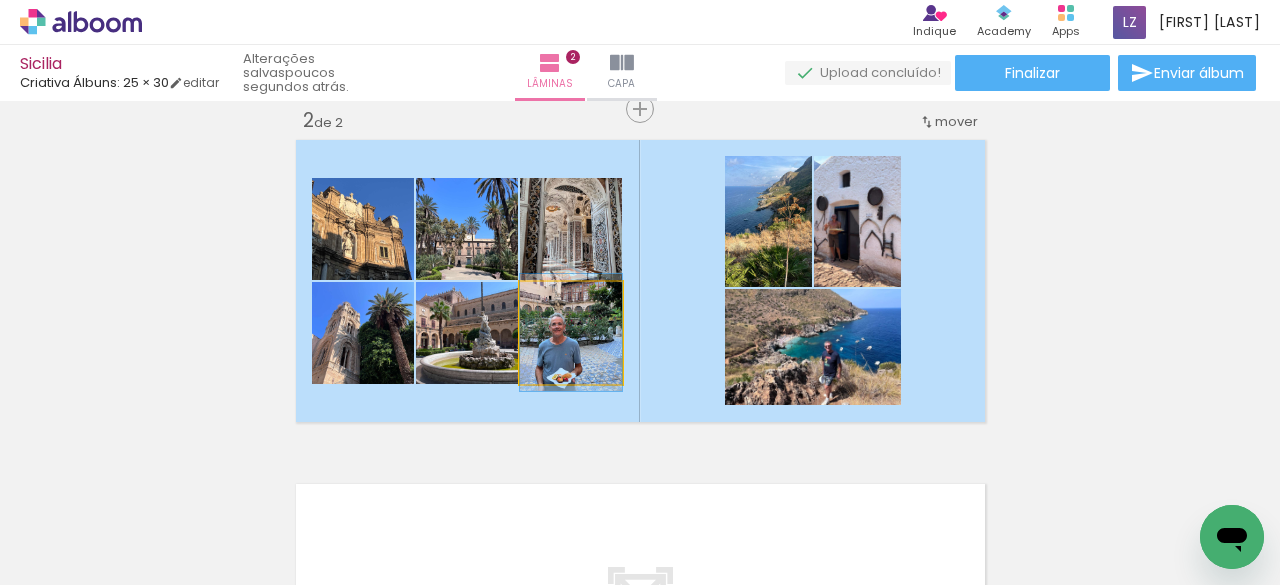 click 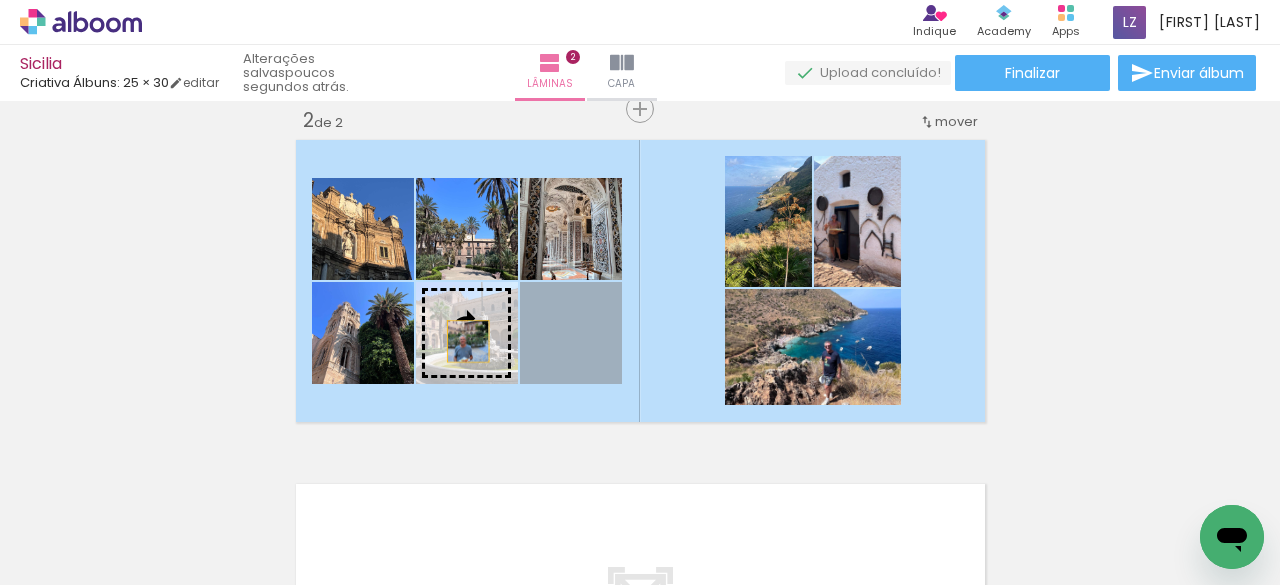drag, startPoint x: 595, startPoint y: 361, endPoint x: 460, endPoint y: 341, distance: 136.47343 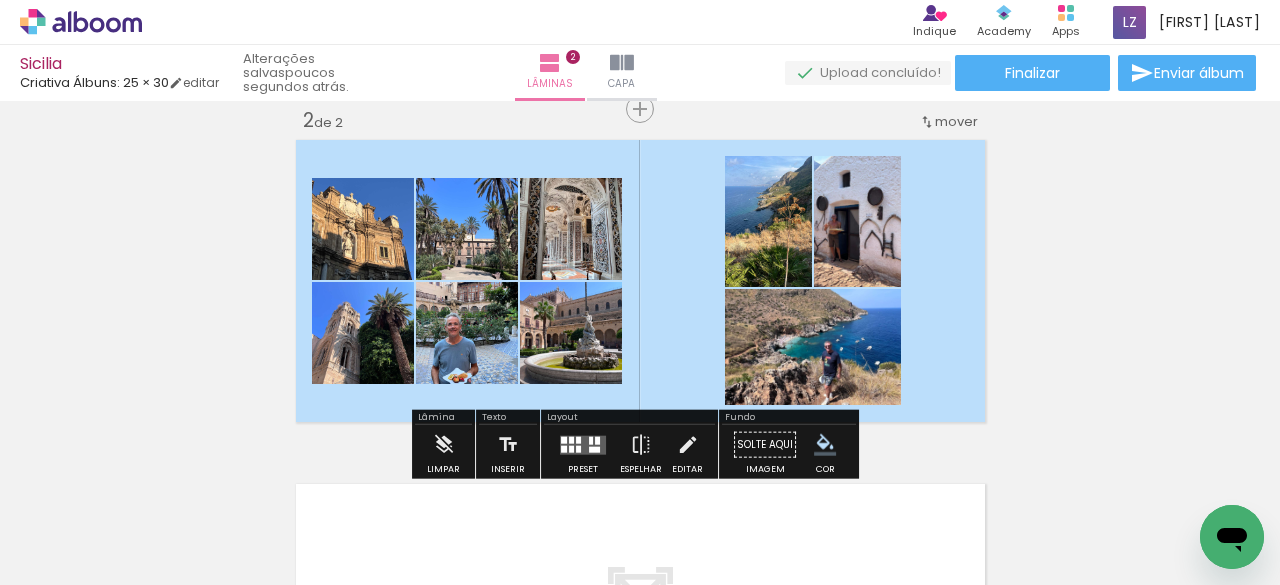 click on "Inserir lâmina 1  de 2  Inserir lâmina 2  de 2 O Designbox precisará aumentar a sua imagem em 269% para exportar para impressão. O Designbox precisará aumentar a sua imagem em 338% para exportar para impressão." at bounding box center [640, 255] 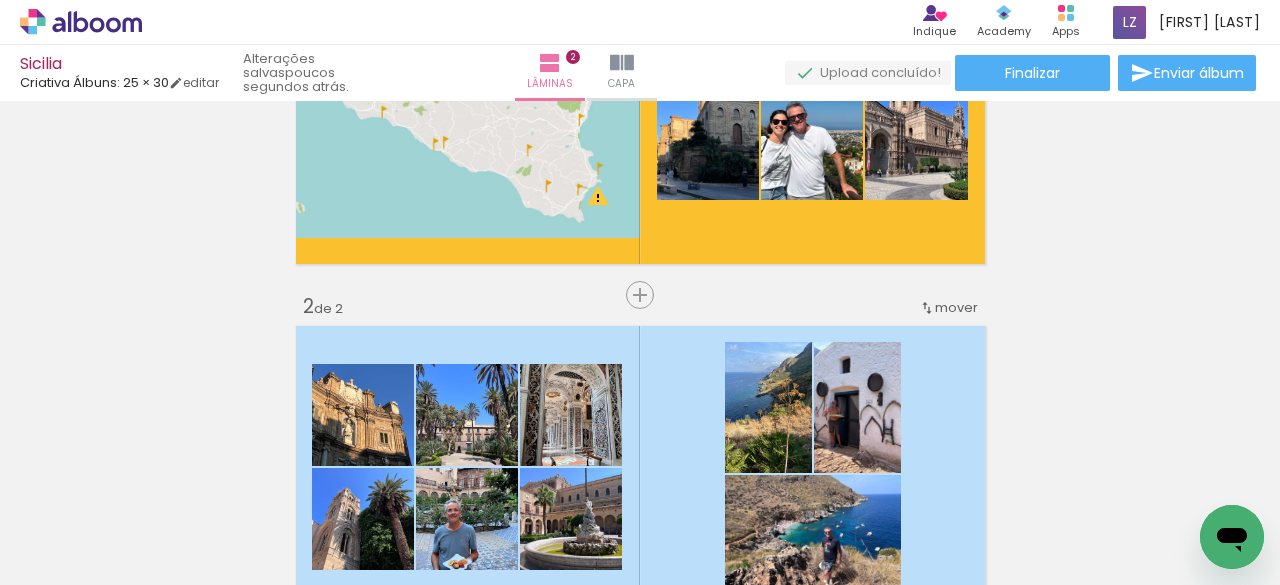 scroll, scrollTop: 439, scrollLeft: 0, axis: vertical 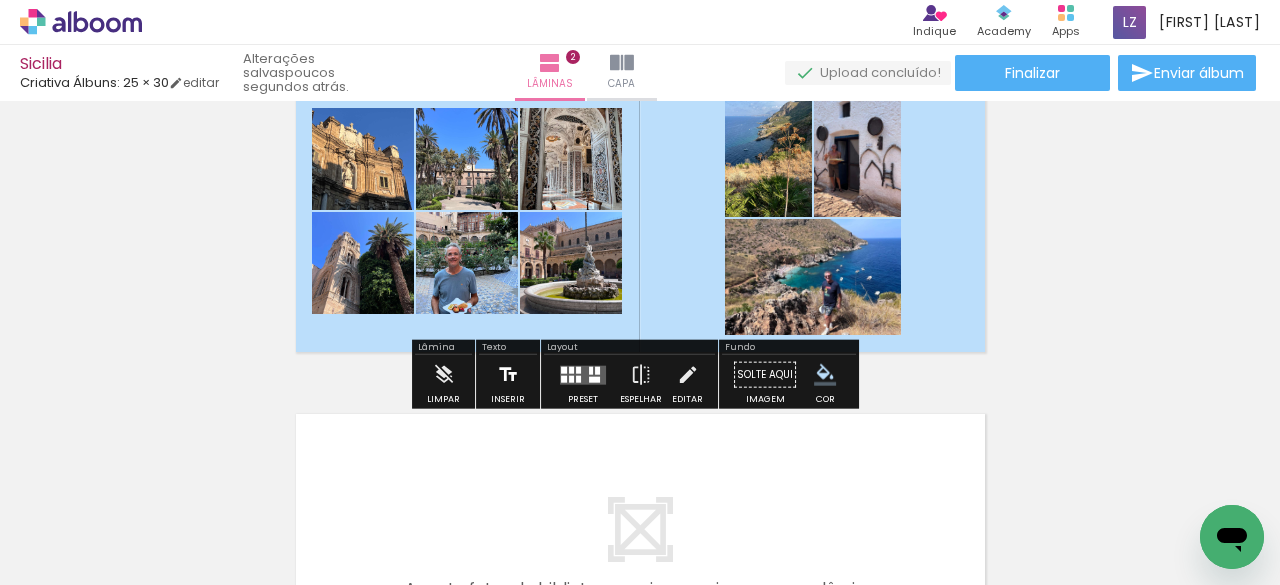 click at bounding box center [508, 375] 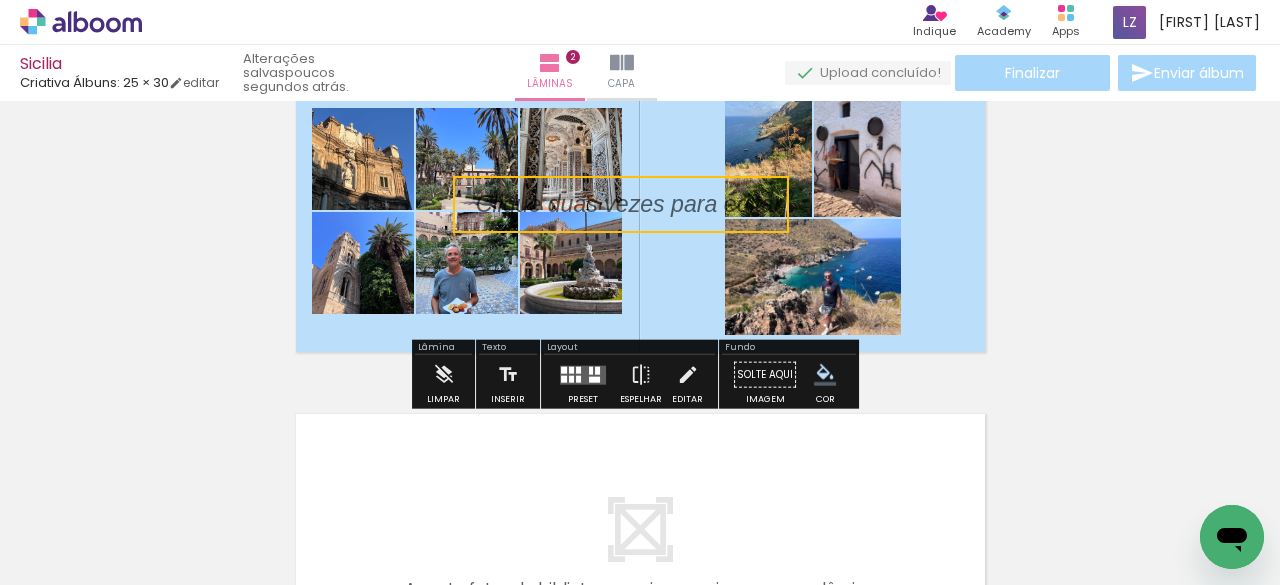click at bounding box center [621, 204] 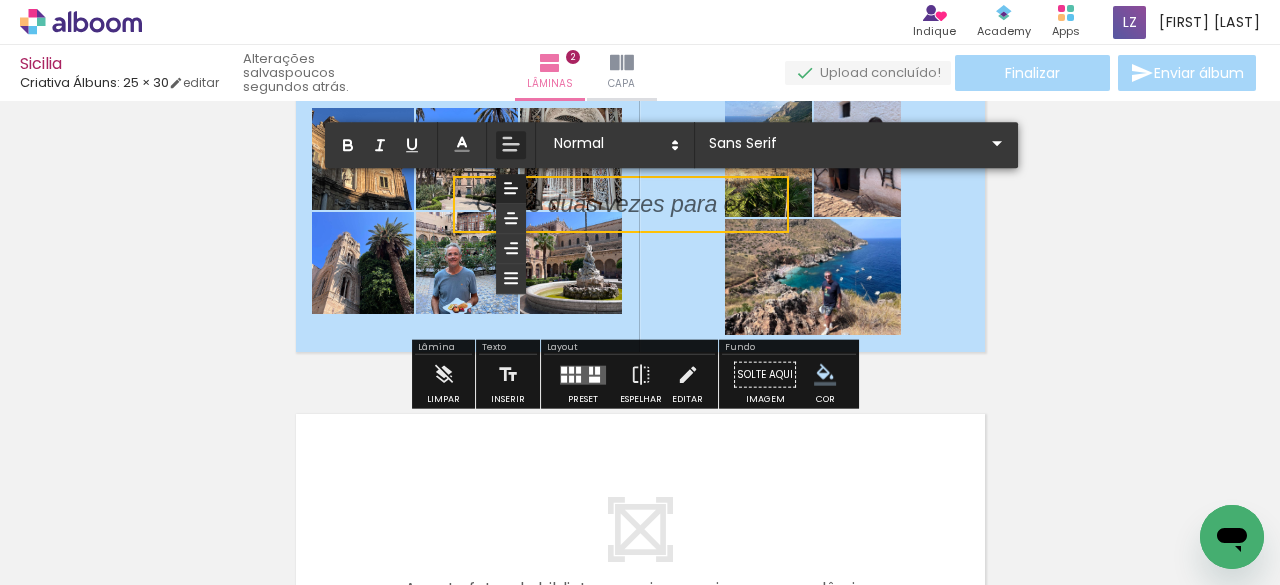 click at bounding box center (621, 204) 